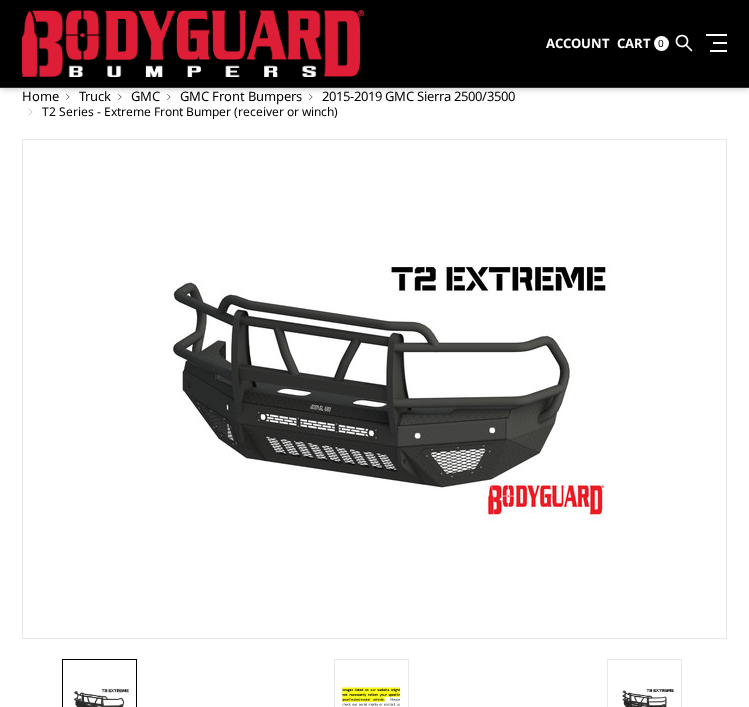 select on "1448" 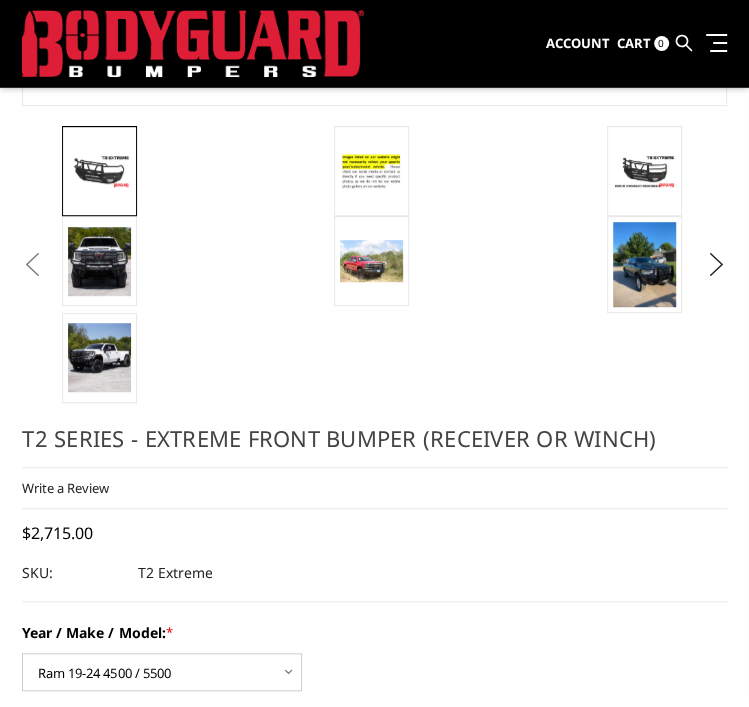 scroll, scrollTop: 0, scrollLeft: 0, axis: both 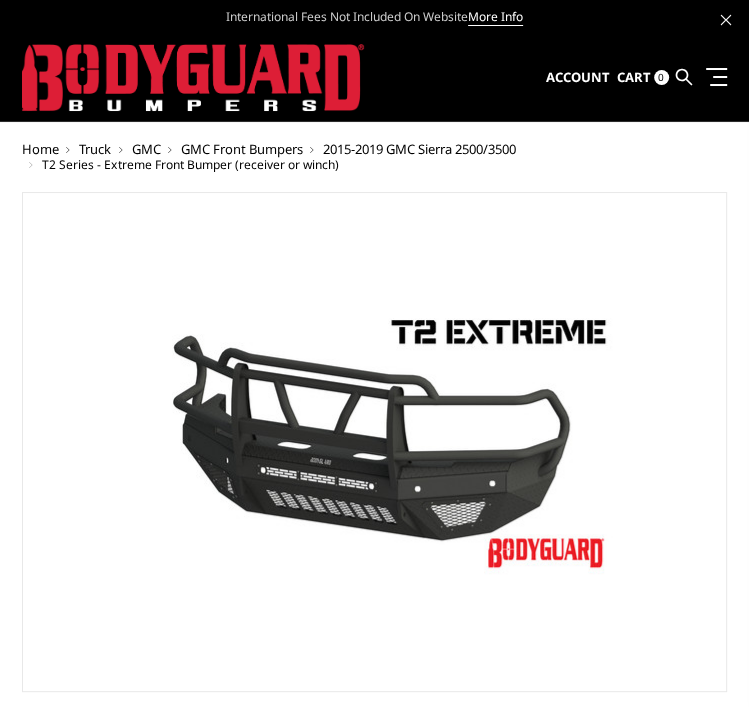 click on "Account
Sign in
Register
Cart
0
Search
Search" at bounding box center [636, 77] 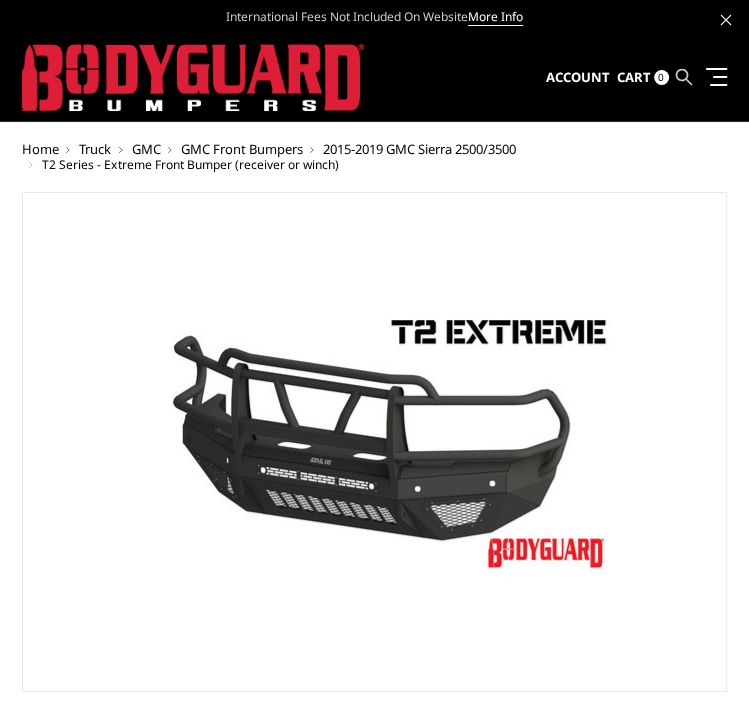 click at bounding box center (684, 77) 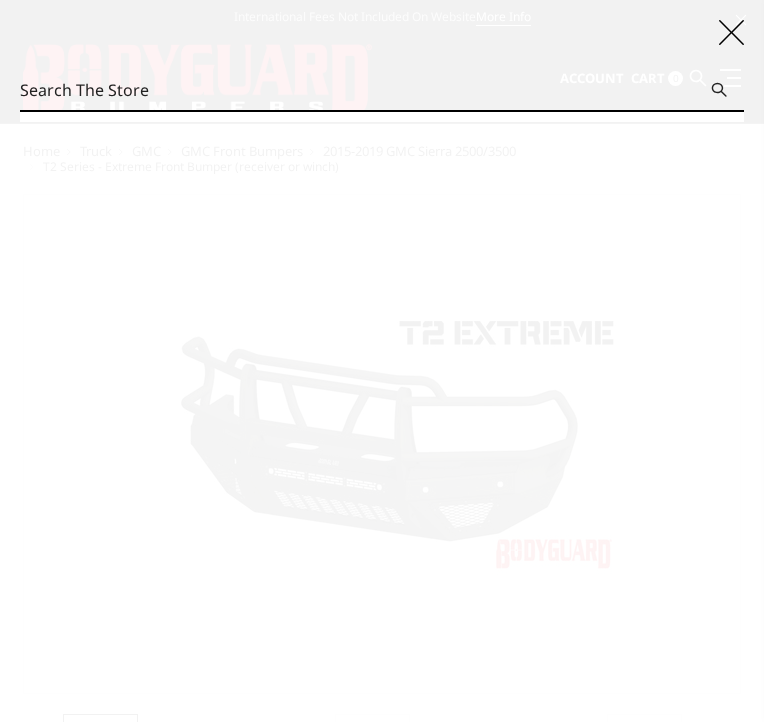 click on "Search" at bounding box center [382, 90] 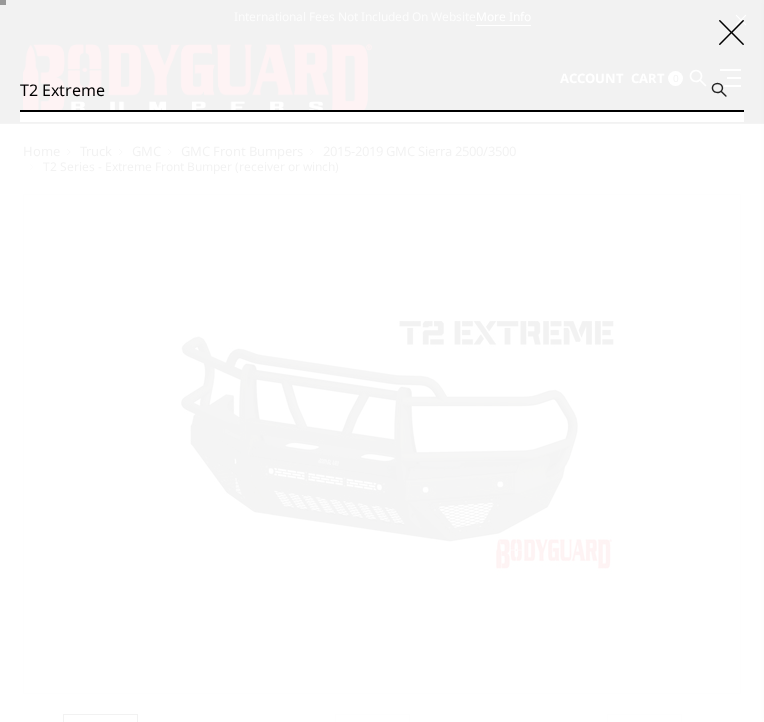 type on "T2 Extreme" 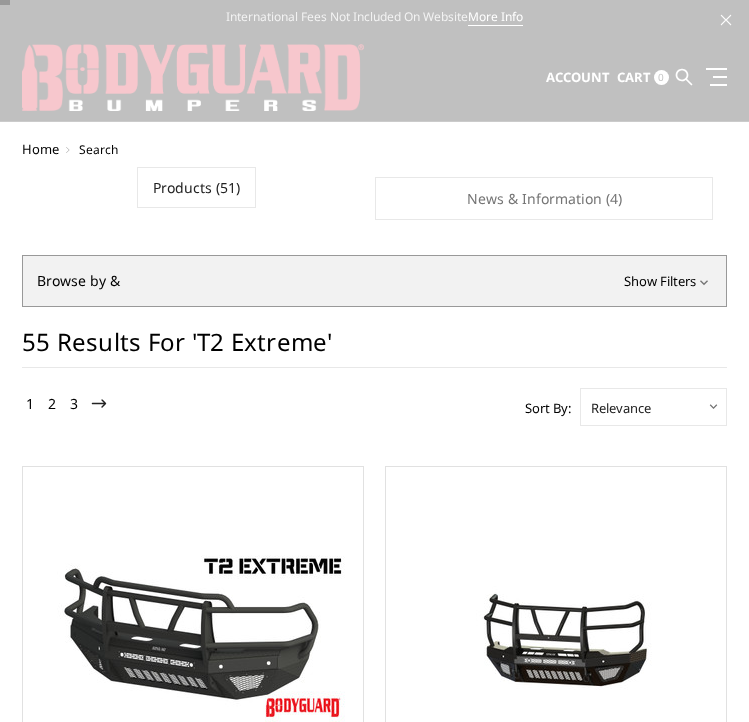 scroll, scrollTop: 0, scrollLeft: 0, axis: both 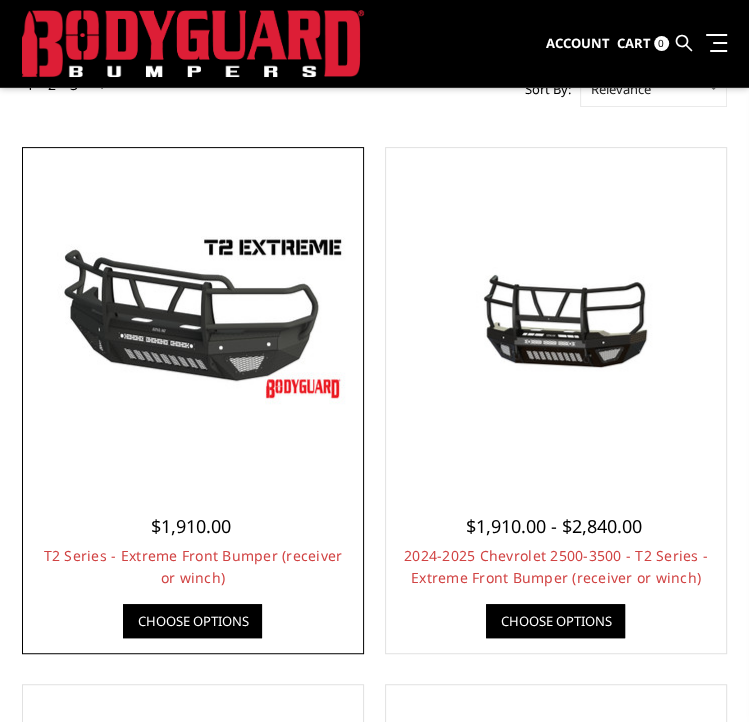 click at bounding box center (193, 318) 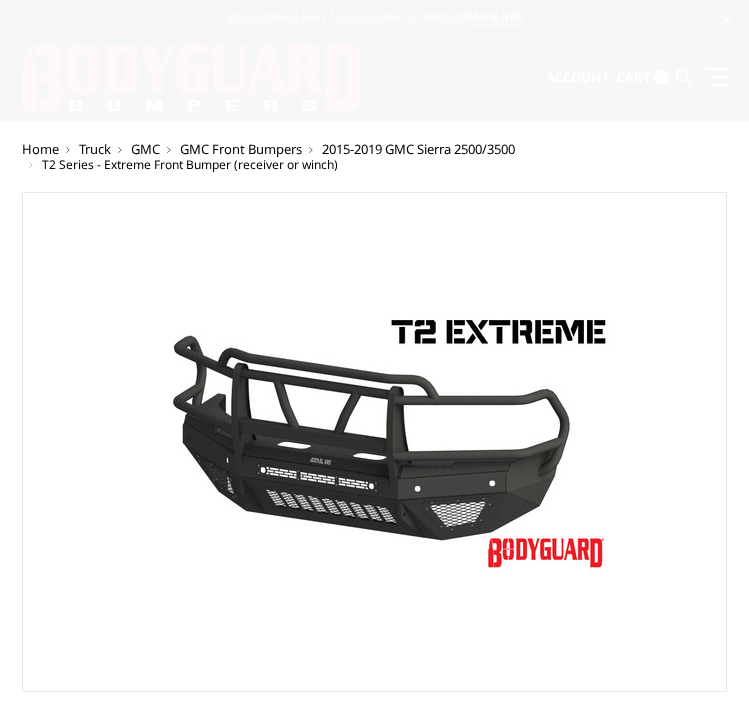 scroll, scrollTop: 0, scrollLeft: 0, axis: both 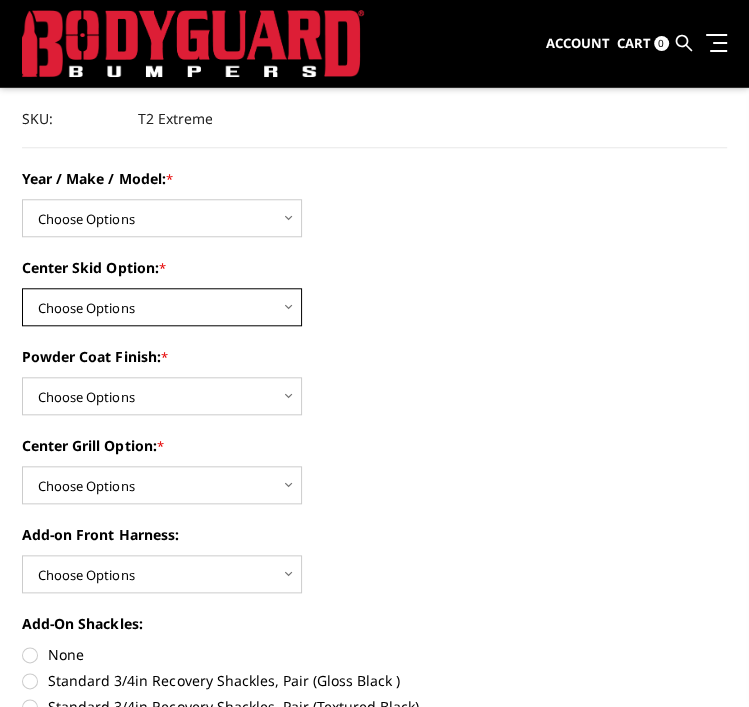 click on "Choose Options
Standard center skid plate (included)
Receiver tube
Winch mount box" at bounding box center [162, 307] 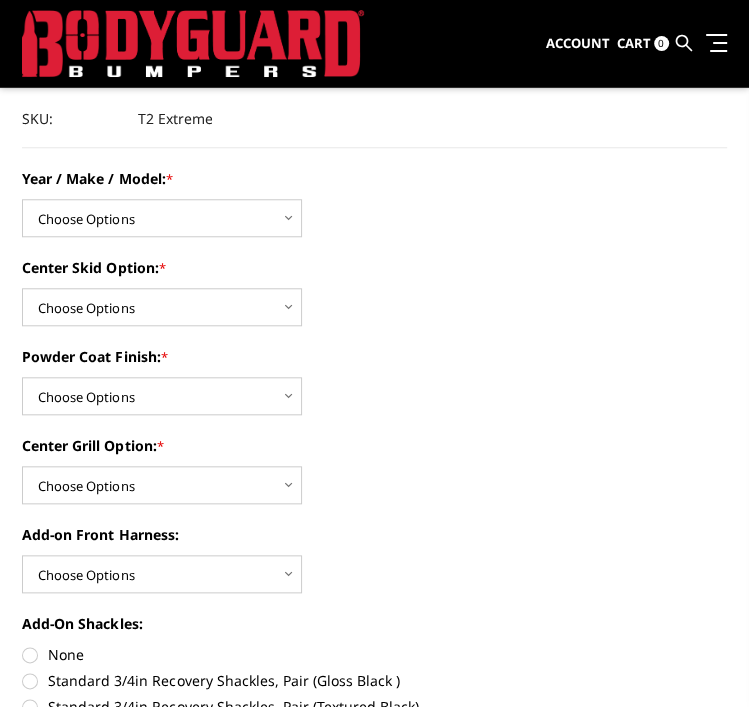 click on "Powder Coat Finish:
*
Choose Options
Bare metal
Gloss Black Powder Coat
Texture Black Powder Coat" at bounding box center [374, 380] 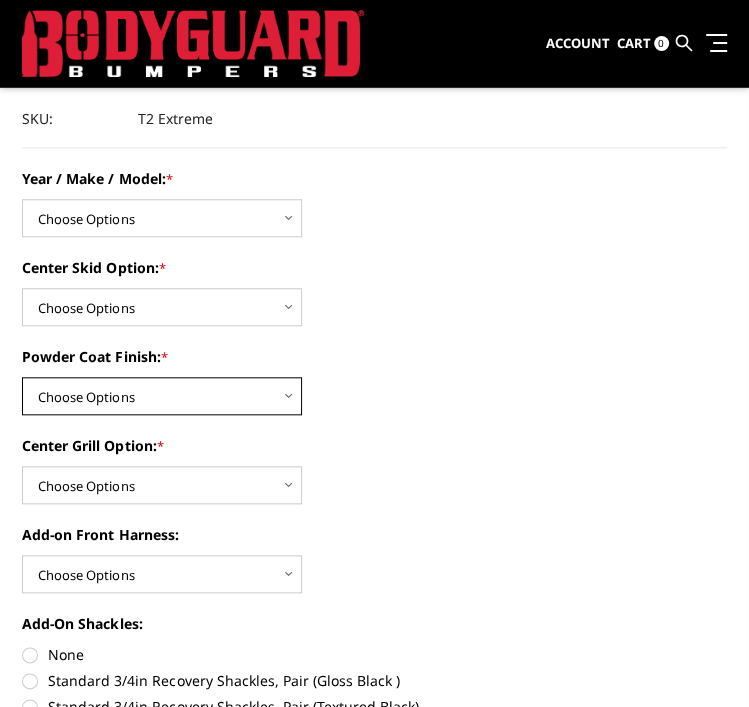 click on "Choose Options
Bare metal
Gloss Black Powder Coat
Texture Black Powder Coat" at bounding box center (162, 396) 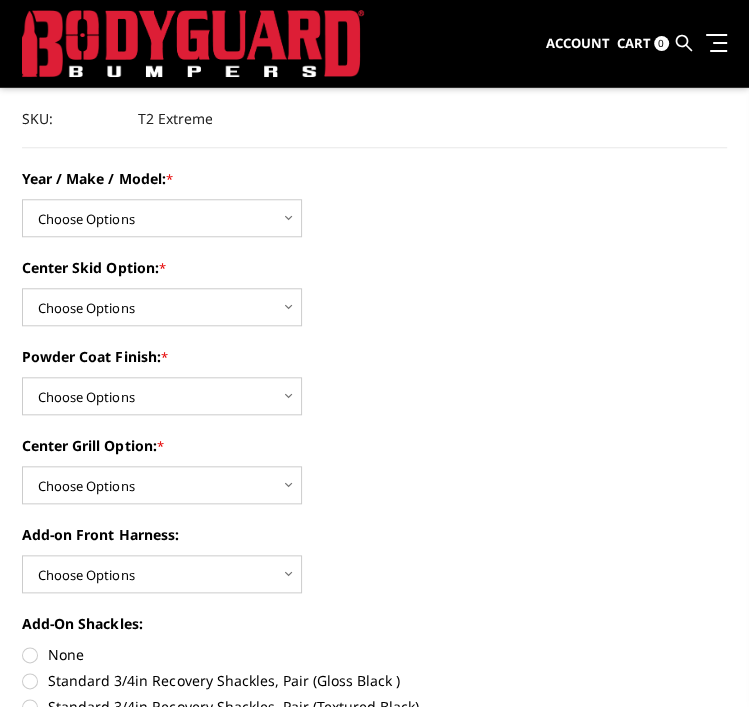 click on "Powder Coat Finish:
*
Choose Options
Bare metal
Gloss Black Powder Coat
Texture Black Powder Coat" at bounding box center (374, 380) 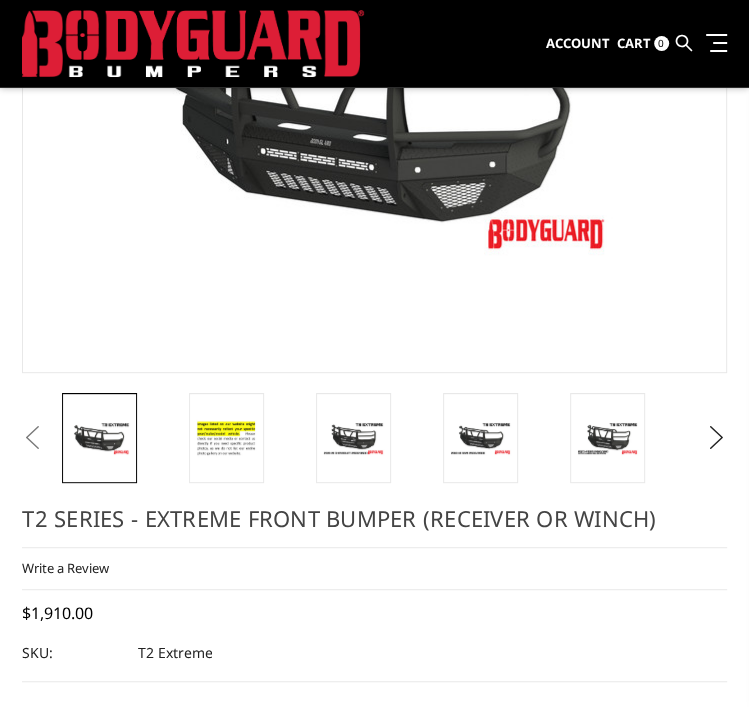 scroll, scrollTop: 533, scrollLeft: 0, axis: vertical 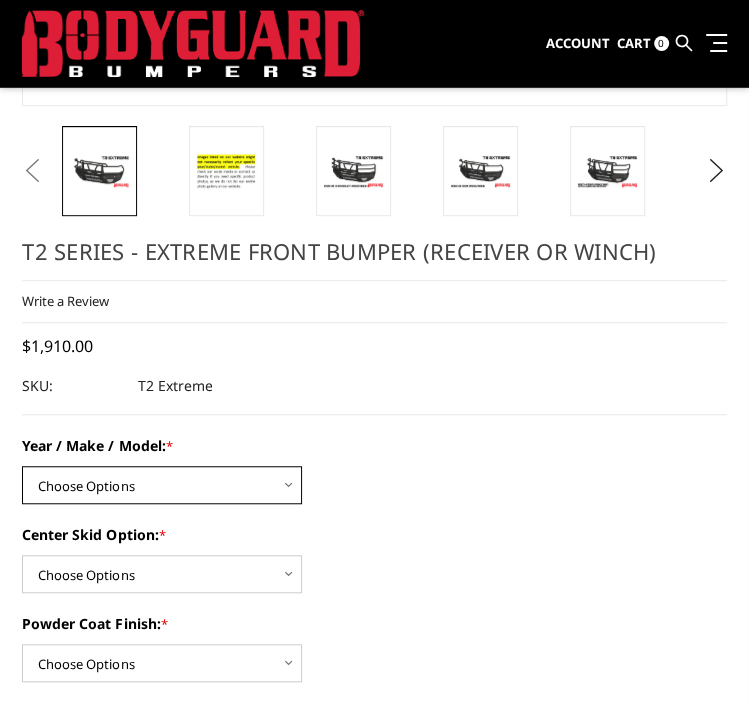 click on "Choose Options
Chevrolet 19-21 1500
Chevrolet 15-19  2500 / 3500
Chevrolet 20-23 2500/3500
Chevrolet 24-25 2500/3500
Ford 17-22  F250 / F350
Ford 17-22  F450 / F550
Ford 23-25 F250/350
Ford 23-25 F450/550
GMC 15-19  2500 / 3500
GMC 20-23  2500 / 3500
GMC 24-25 2500/3500
Ram 10-18  2500 / 3500
Ram 19-24  2500 / 3500
Ram 19-24  4500 / 5500" at bounding box center (162, 485) 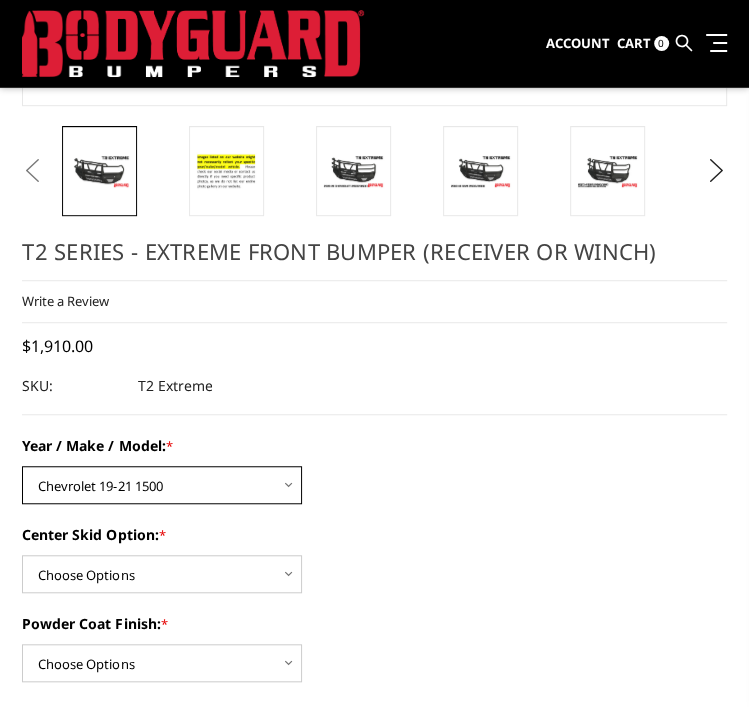 click on "Choose Options
Chevrolet 19-21 1500
Chevrolet 15-19  2500 / 3500
Chevrolet 20-23 2500/3500
Chevrolet 24-25 2500/3500
Ford 17-22  F250 / F350
Ford 17-22  F450 / F550
Ford 23-25 F250/350
Ford 23-25 F450/550
GMC 15-19  2500 / 3500
GMC 20-23  2500 / 3500
GMC 24-25 2500/3500
Ram 10-18  2500 / 3500
Ram 19-24  2500 / 3500
Ram 19-24  4500 / 5500" at bounding box center [162, 485] 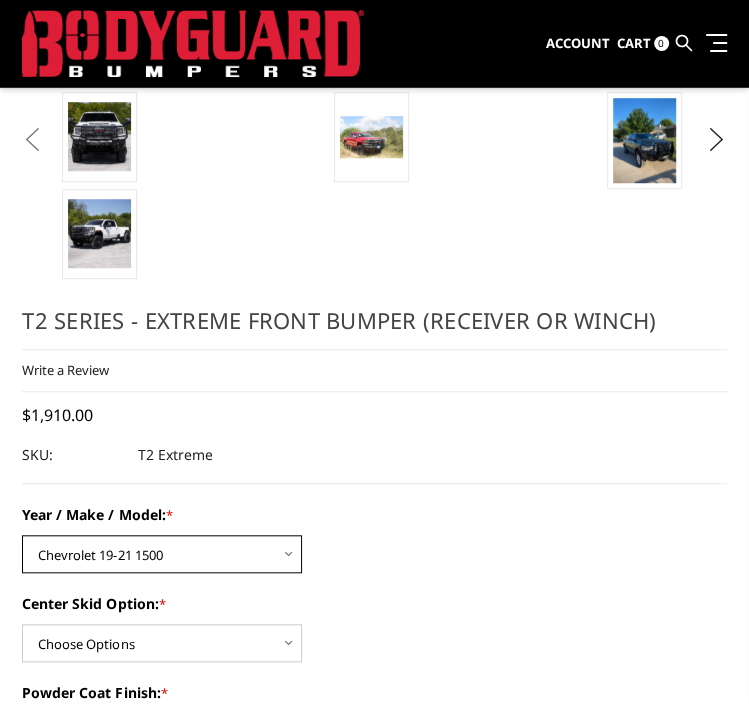 scroll, scrollTop: 666, scrollLeft: 0, axis: vertical 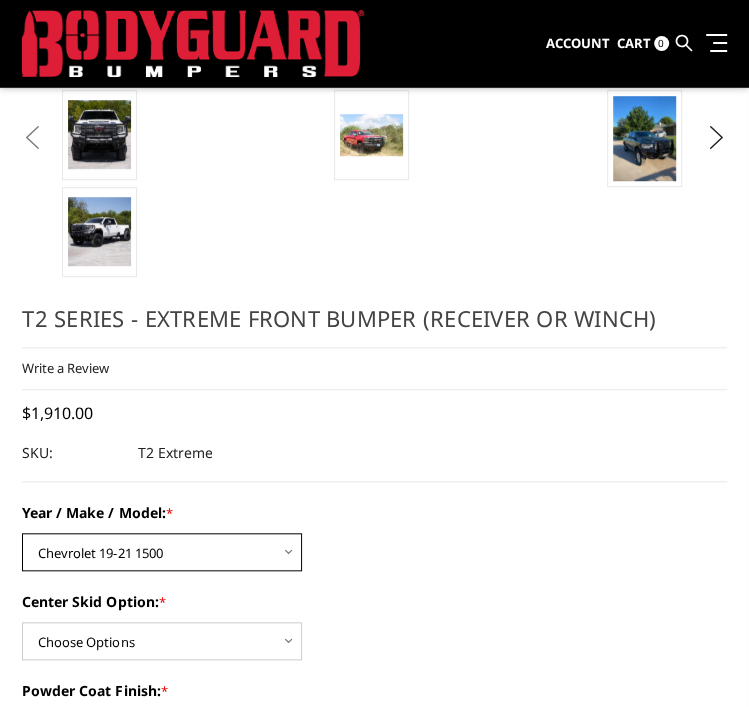 drag, startPoint x: 256, startPoint y: 549, endPoint x: 255, endPoint y: 537, distance: 12.0415945 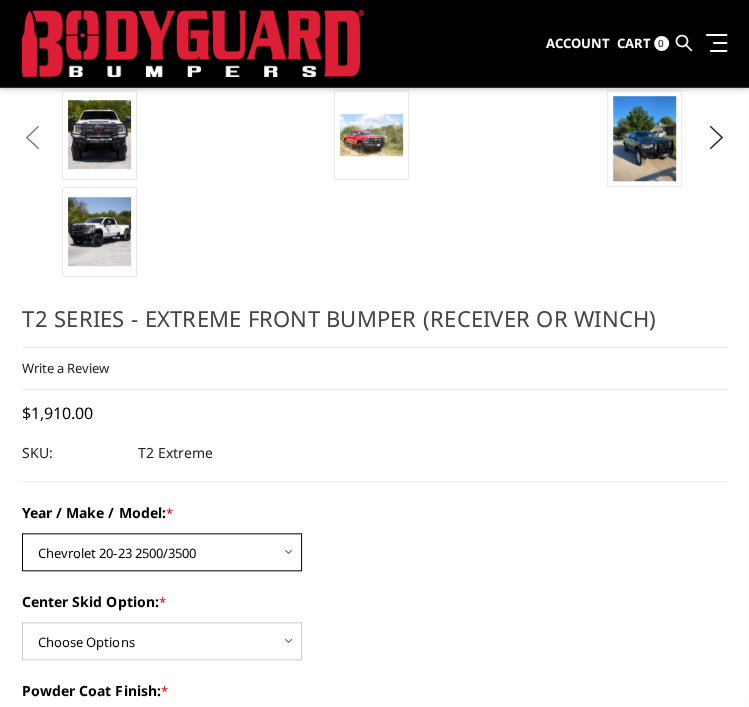click on "Choose Options
Chevrolet 19-21 1500
Chevrolet 15-19  2500 / 3500
Chevrolet 20-23 2500/3500
Chevrolet 24-25 2500/3500
Ford 17-22  F250 / F350
Ford 17-22  F450 / F550
Ford 23-25 F250/350
Ford 23-25 F450/550
GMC 15-19  2500 / 3500
GMC 20-23  2500 / 3500
GMC 24-25 2500/3500
Ram 10-18  2500 / 3500
Ram 19-24  2500 / 3500
Ram 19-24  4500 / 5500" at bounding box center [162, 552] 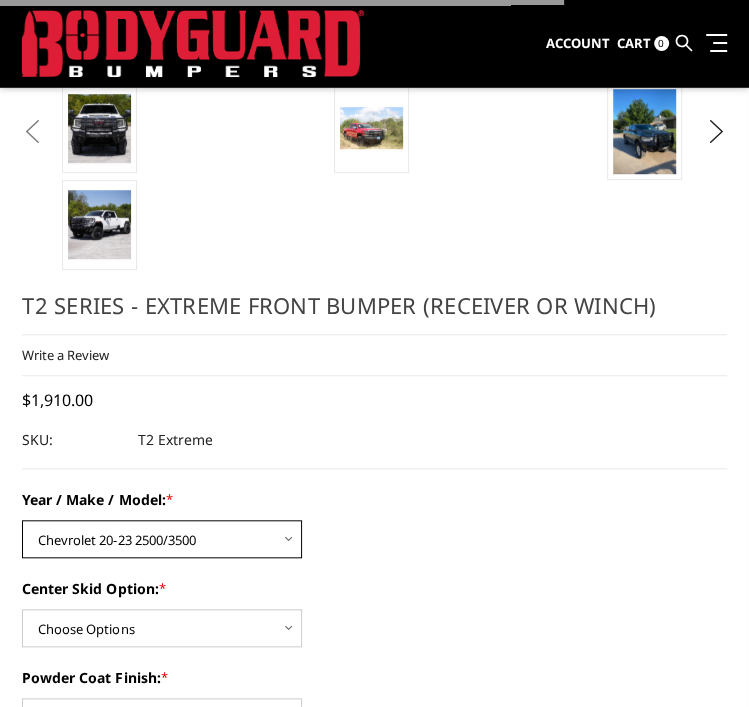 scroll, scrollTop: 659, scrollLeft: 0, axis: vertical 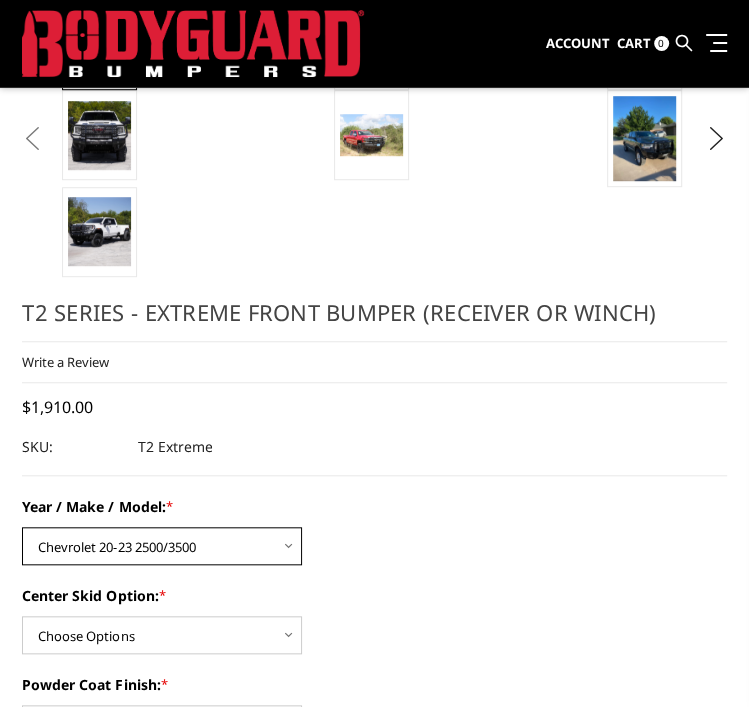 click on "Choose Options
Chevrolet 19-21 1500
Chevrolet 15-19  2500 / 3500
Chevrolet 20-23 2500/3500
Chevrolet 24-25 2500/3500
Ford 17-22  F250 / F350
Ford 17-22  F450 / F550
Ford 23-25 F250/350
Ford 23-25 F450/550
GMC 15-19  2500 / 3500
GMC 20-23  2500 / 3500
GMC 24-25 2500/3500
Ram 10-18  2500 / 3500
Ram 19-24  2500 / 3500
Ram 19-24  4500 / 5500" at bounding box center [162, 546] 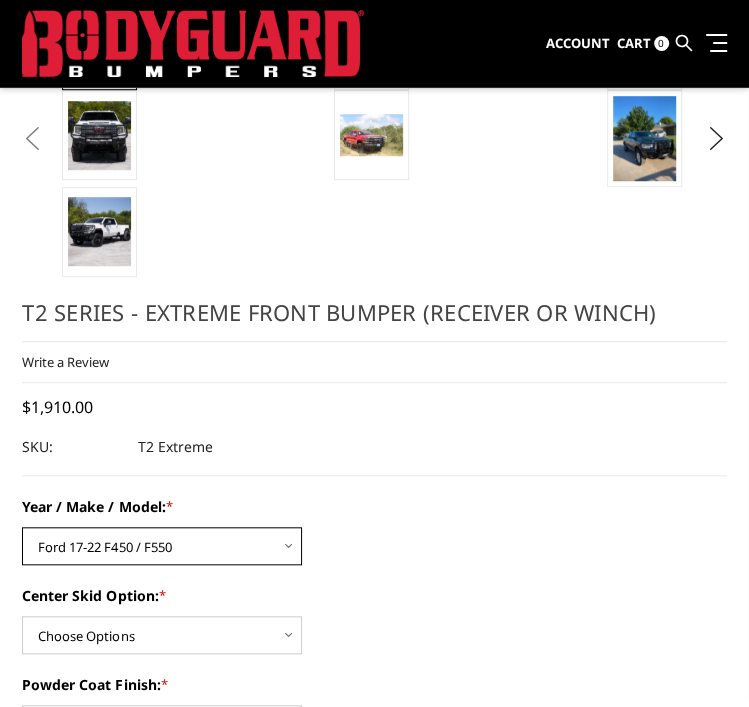 click on "Choose Options
Chevrolet 19-21 1500
Chevrolet 15-19  2500 / 3500
Chevrolet 20-23 2500/3500
Chevrolet 24-25 2500/3500
Ford 17-22  F250 / F350
Ford 17-22  F450 / F550
Ford 23-25 F250/350
Ford 23-25 F450/550
GMC 15-19  2500 / 3500
GMC 20-23  2500 / 3500
GMC 24-25 2500/3500
Ram 10-18  2500 / 3500
Ram 19-24  2500 / 3500
Ram 19-24  4500 / 5500" at bounding box center [162, 546] 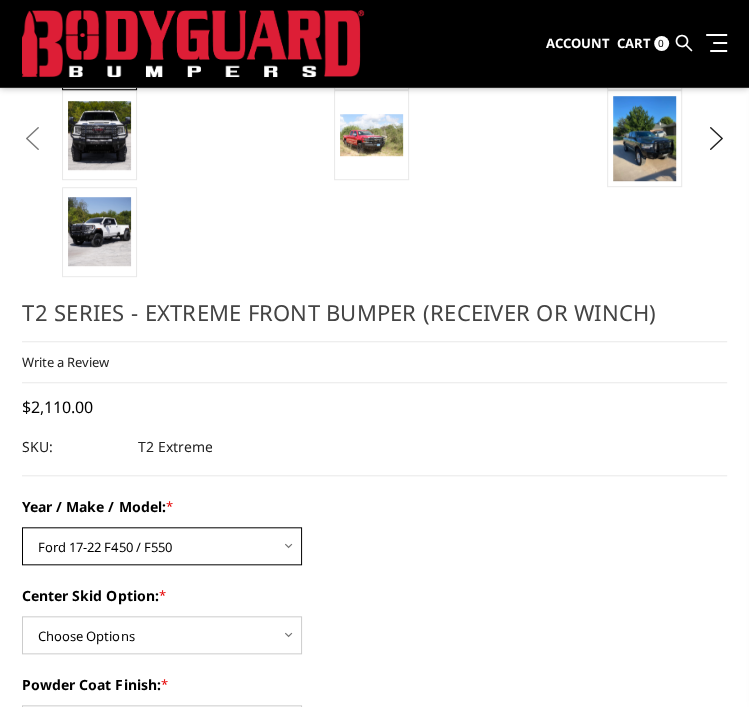 click on "Choose Options
Chevrolet 19-21 1500
Chevrolet 15-19  2500 / 3500
Chevrolet 20-23 2500/3500
Chevrolet 24-25 2500/3500
Ford 17-22  F250 / F350
Ford 17-22  F450 / F550
Ford 23-25 F250/350
Ford 23-25 F450/550
GMC 15-19  2500 / 3500
GMC 20-23  2500 / 3500
GMC 24-25 2500/3500
Ram 10-18  2500 / 3500
Ram 19-24  2500 / 3500
Ram 19-24  4500 / 5500" at bounding box center [162, 546] 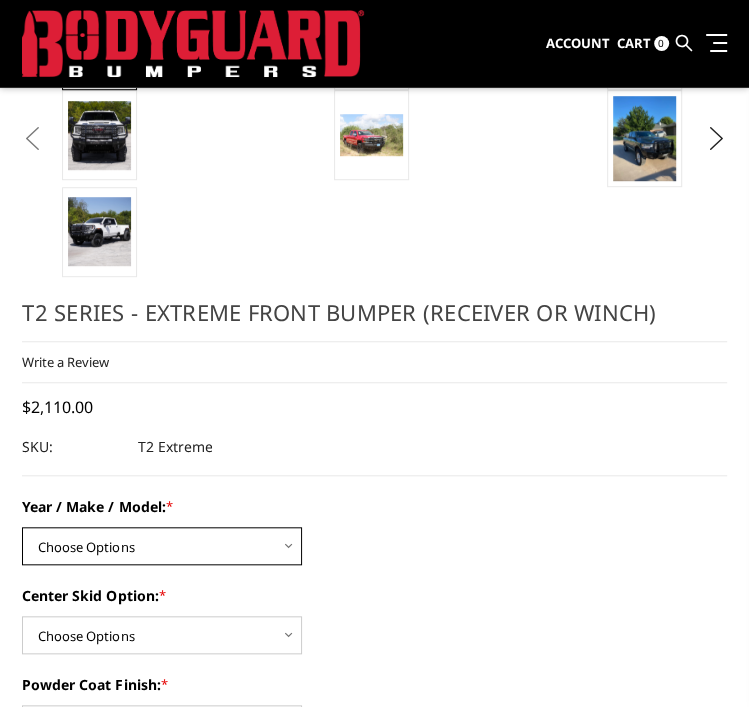 click on "Choose Options
Chevrolet 19-21 1500
Chevrolet 15-19  2500 / 3500
Chevrolet 20-23 2500/3500
Chevrolet 24-25 2500/3500
Ford 17-22  F250 / F350
Ford 17-22  F450 / F550
Ford 23-25 F250/350
Ford 23-25 F450/550
GMC 15-19  2500 / 3500
GMC 20-23  2500 / 3500
GMC 24-25 2500/3500
Ram 10-18  2500 / 3500
Ram 19-24  2500 / 3500
Ram 19-24  4500 / 5500" at bounding box center [162, 546] 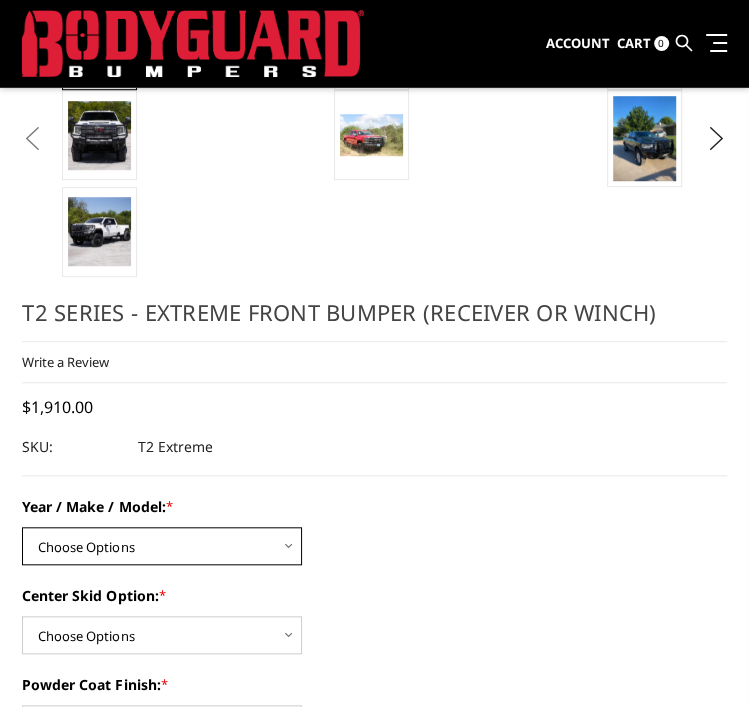 click on "Choose Options
Chevrolet 19-21 1500
Chevrolet 15-19  2500 / 3500
Chevrolet 20-23 2500/3500
Chevrolet 24-25 2500/3500
Ford 17-22  F250 / F350
Ford 17-22  F450 / F550
Ford 23-25 F250/350
Ford 23-25 F450/550
GMC 15-19  2500 / 3500
GMC 20-23  2500 / 3500
GMC 24-25 2500/3500
Ram 10-18  2500 / 3500
Ram 19-24  2500 / 3500
Ram 19-24  4500 / 5500" at bounding box center (162, 546) 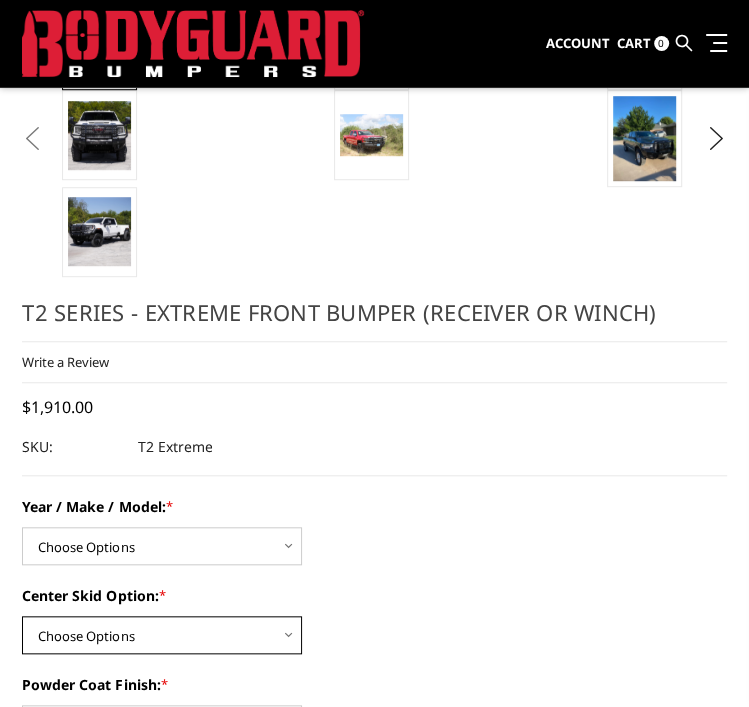 click on "Choose Options
Standard center skid plate (included)
Receiver tube
Winch mount box" at bounding box center (162, 635) 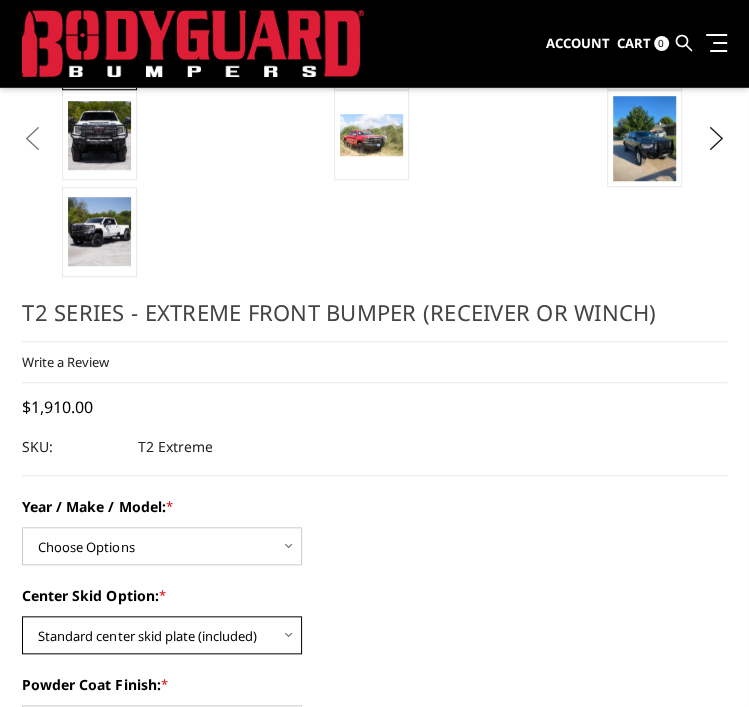 click on "Choose Options
Standard center skid plate (included)
Receiver tube
Winch mount box" at bounding box center [162, 635] 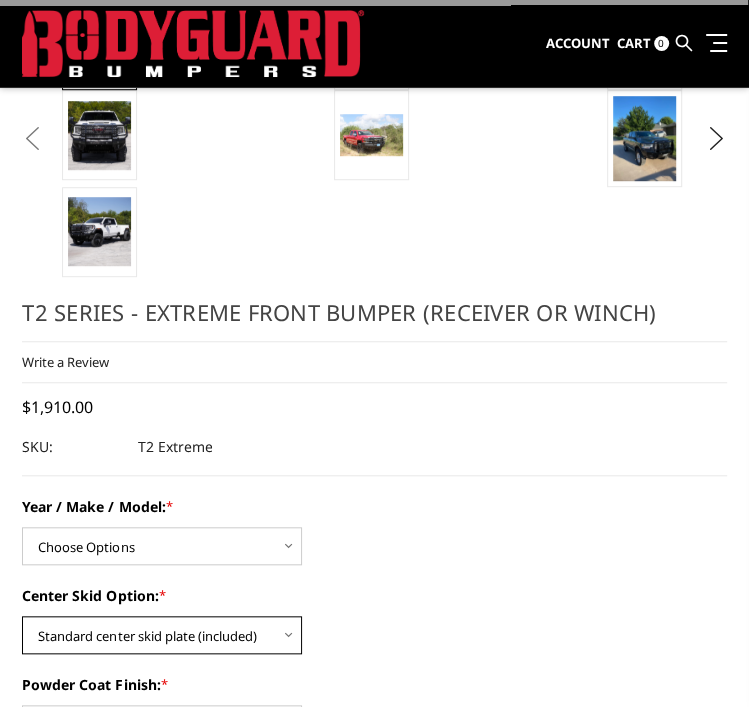 click on "Choose Options
Standard center skid plate (included)
Receiver tube
Winch mount box" at bounding box center [162, 635] 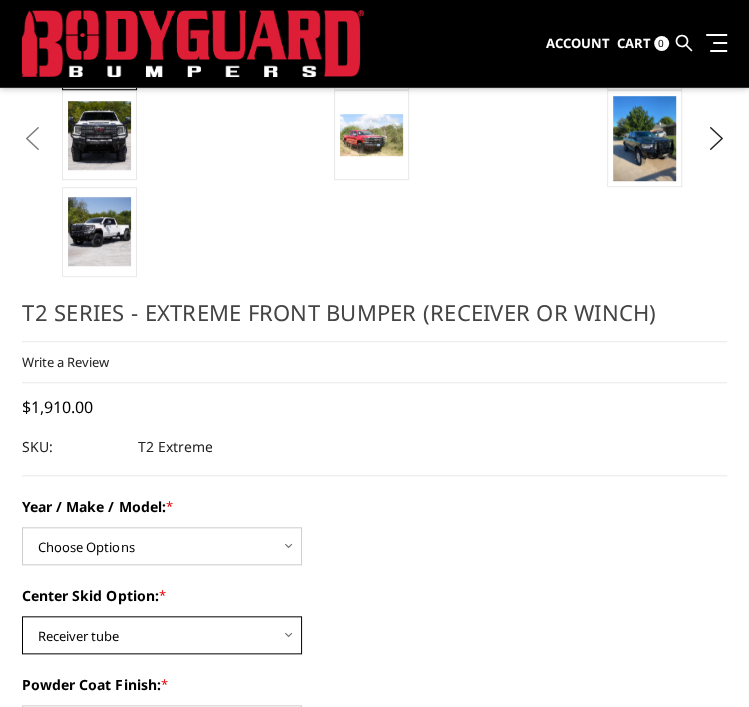 click on "Choose Options
Standard center skid plate (included)
Receiver tube
Winch mount box" at bounding box center [162, 635] 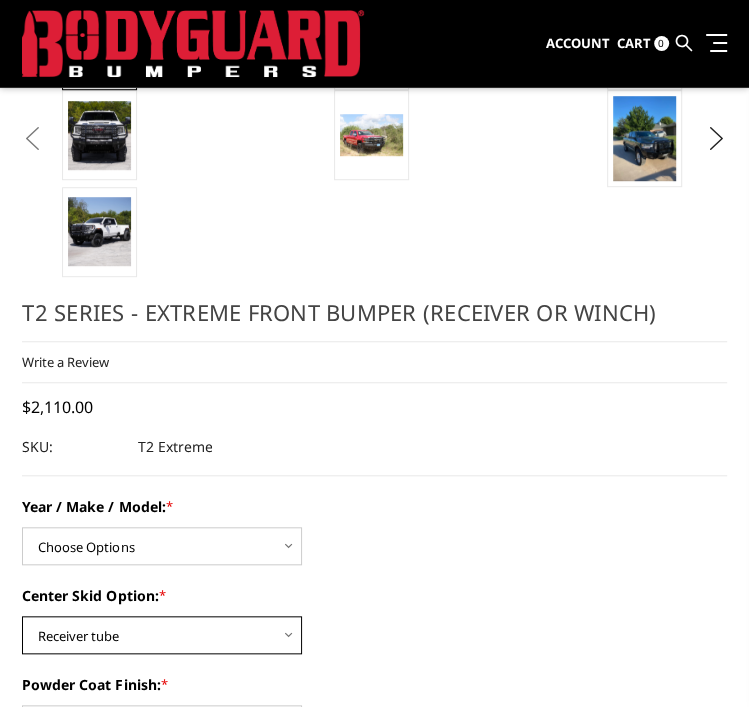click on "Choose Options
Standard center skid plate (included)
Receiver tube
Winch mount box" at bounding box center [162, 635] 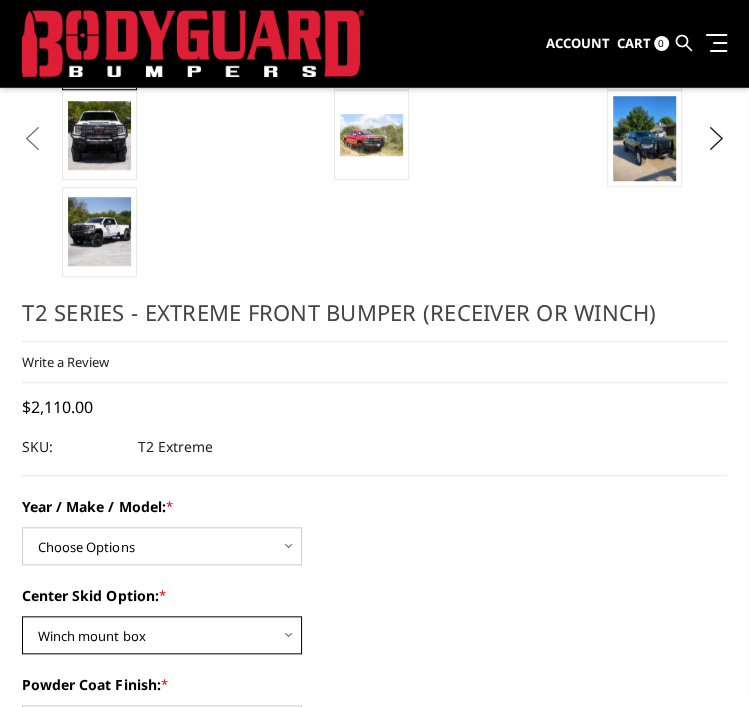 click on "Choose Options
Standard center skid plate (included)
Receiver tube
Winch mount box" at bounding box center (162, 635) 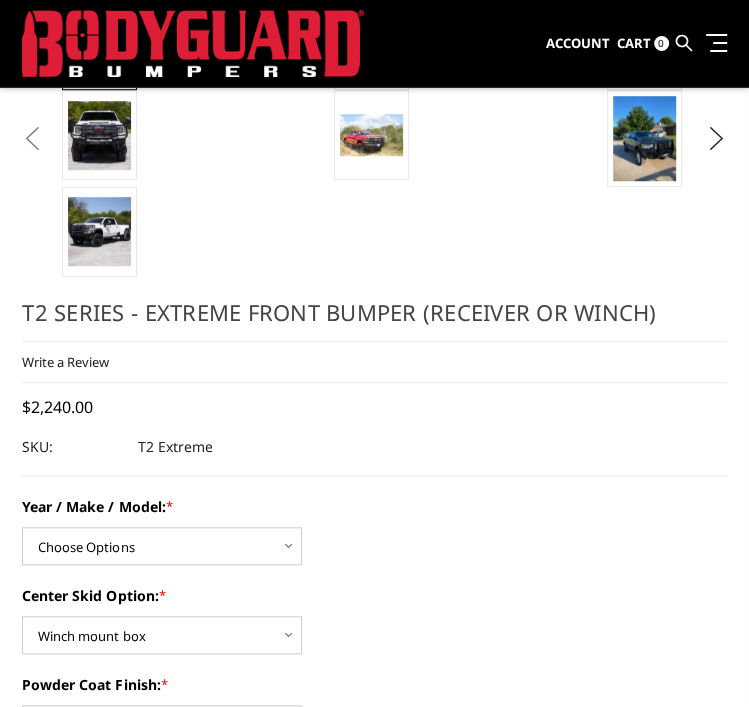 scroll, scrollTop: 792, scrollLeft: 0, axis: vertical 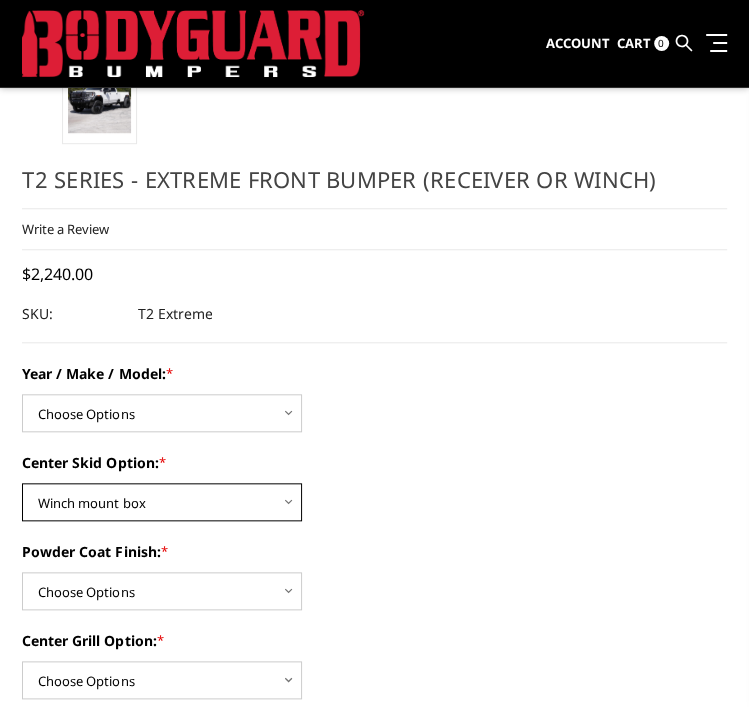 click on "Choose Options
Standard center skid plate (included)
Receiver tube
Winch mount box" at bounding box center (162, 502) 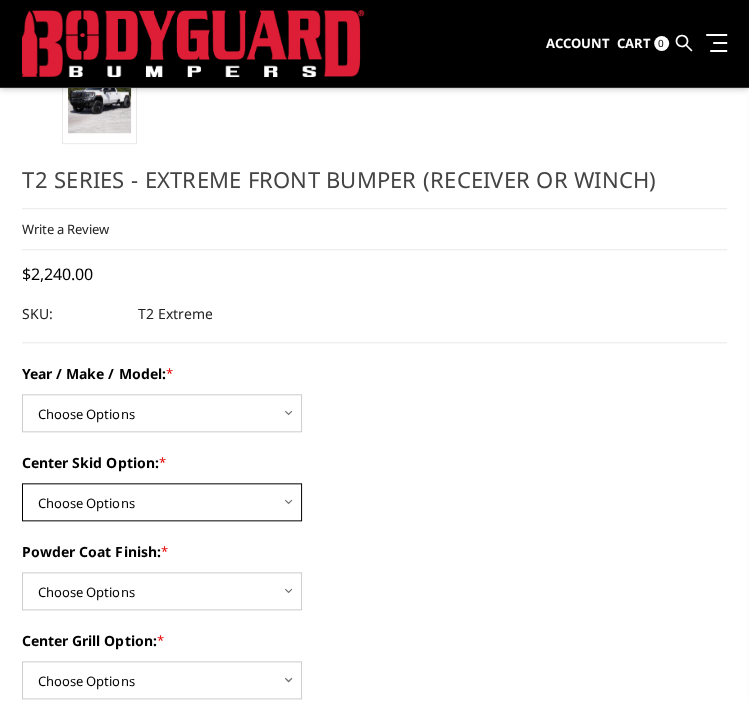 click on "Choose Options
Standard center skid plate (included)
Receiver tube
Winch mount box" at bounding box center [162, 502] 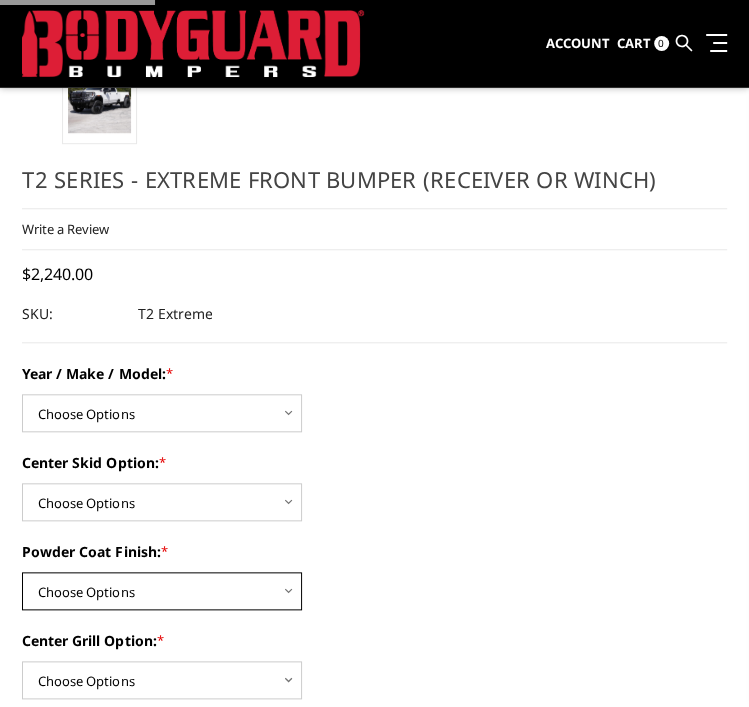 click on "Choose Options
Bare metal
Gloss Black Powder Coat
Texture Black Powder Coat" at bounding box center [162, 591] 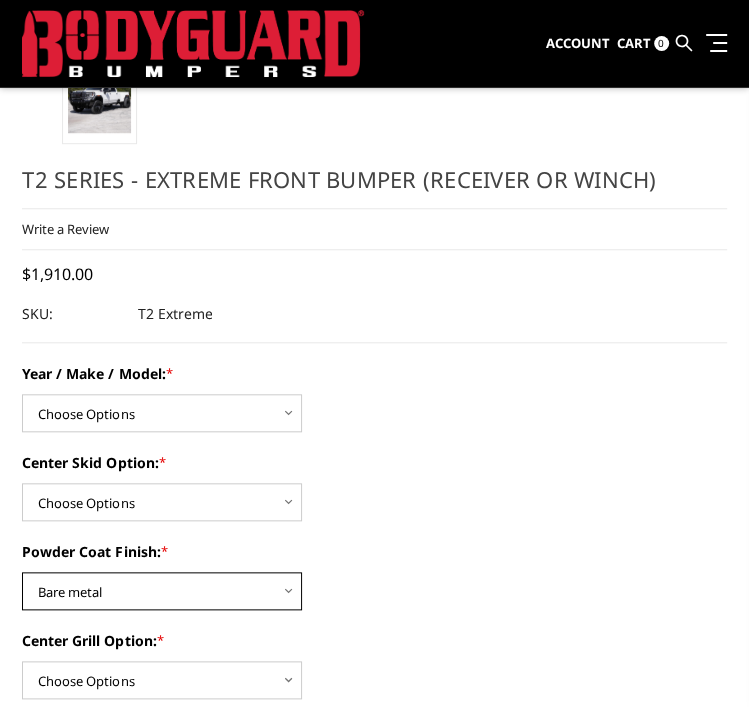 click on "Choose Options
Bare metal
Gloss Black Powder Coat
Texture Black Powder Coat" at bounding box center [162, 591] 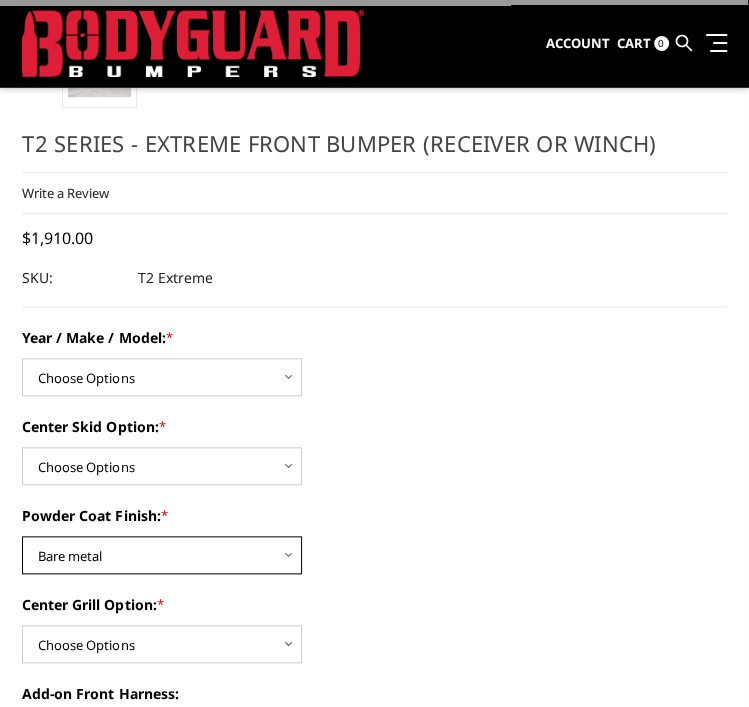 scroll, scrollTop: 926, scrollLeft: 0, axis: vertical 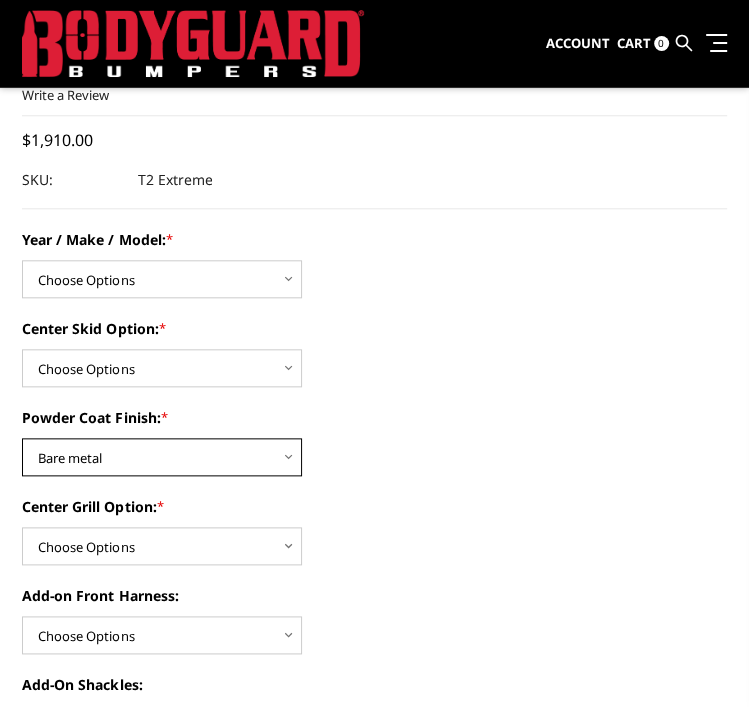 click on "Choose Options
Bare metal
Gloss Black Powder Coat
Texture Black Powder Coat" at bounding box center [162, 457] 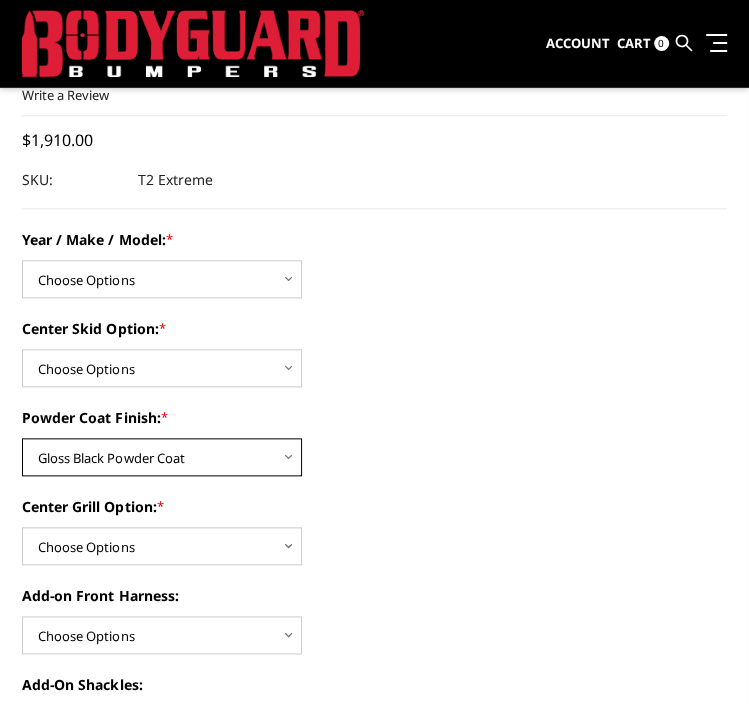 click on "Choose Options
Bare metal
Gloss Black Powder Coat
Texture Black Powder Coat" at bounding box center (162, 457) 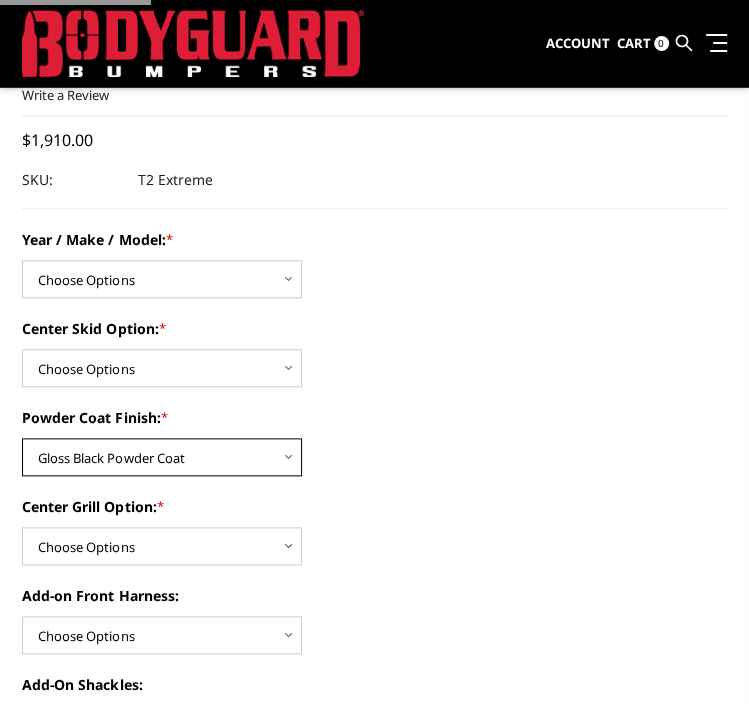 scroll, scrollTop: 920, scrollLeft: 0, axis: vertical 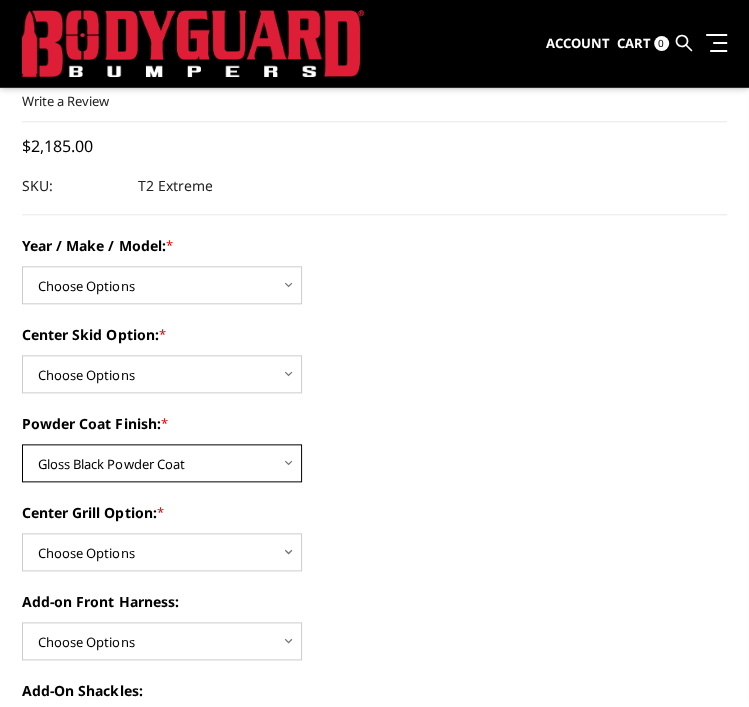 click on "Choose Options
Bare metal
Gloss Black Powder Coat
Texture Black Powder Coat" at bounding box center [162, 463] 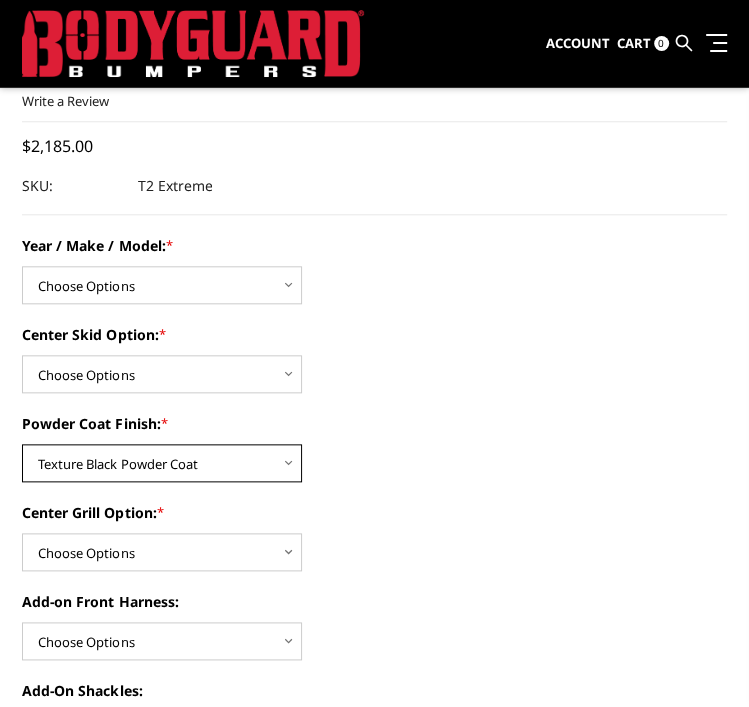 click on "Choose Options
Bare metal
Gloss Black Powder Coat
Texture Black Powder Coat" at bounding box center (162, 463) 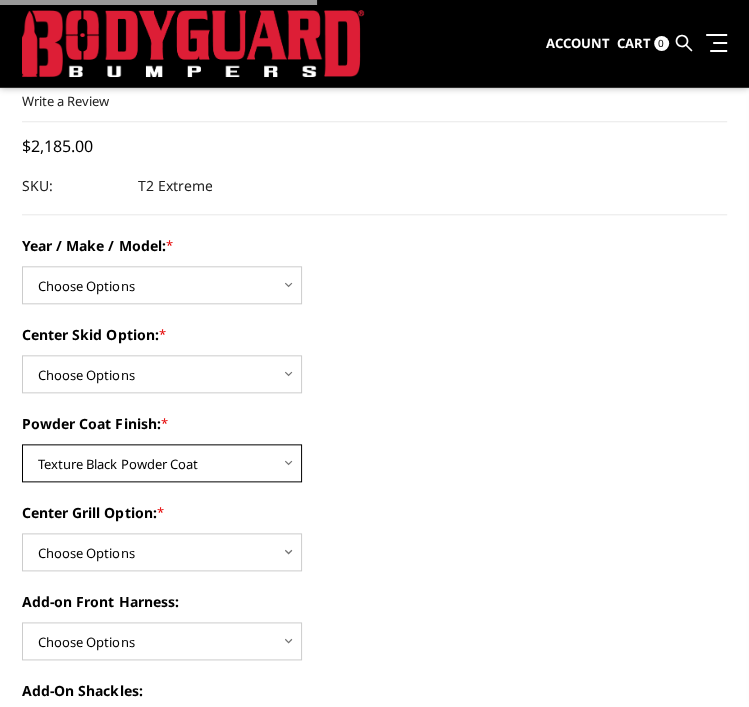 scroll, scrollTop: 913, scrollLeft: 0, axis: vertical 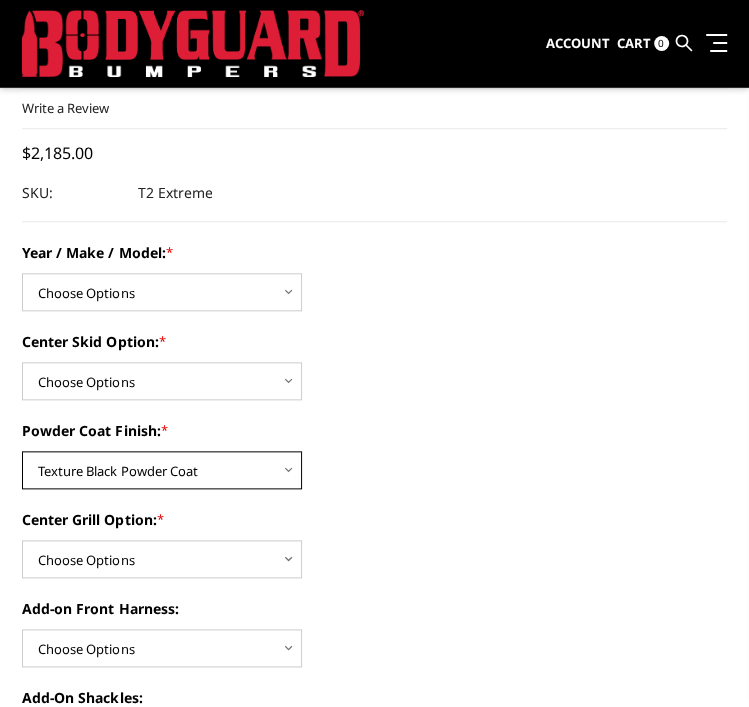 click on "Choose Options
Bare metal
Gloss Black Powder Coat
Texture Black Powder Coat" at bounding box center (162, 470) 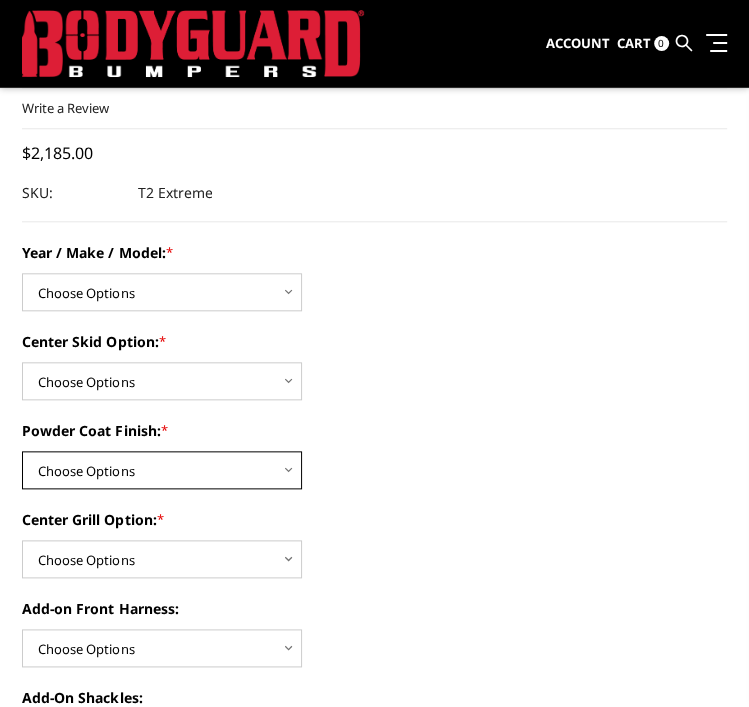 click on "Choose Options
Bare metal
Gloss Black Powder Coat
Texture Black Powder Coat" at bounding box center [162, 470] 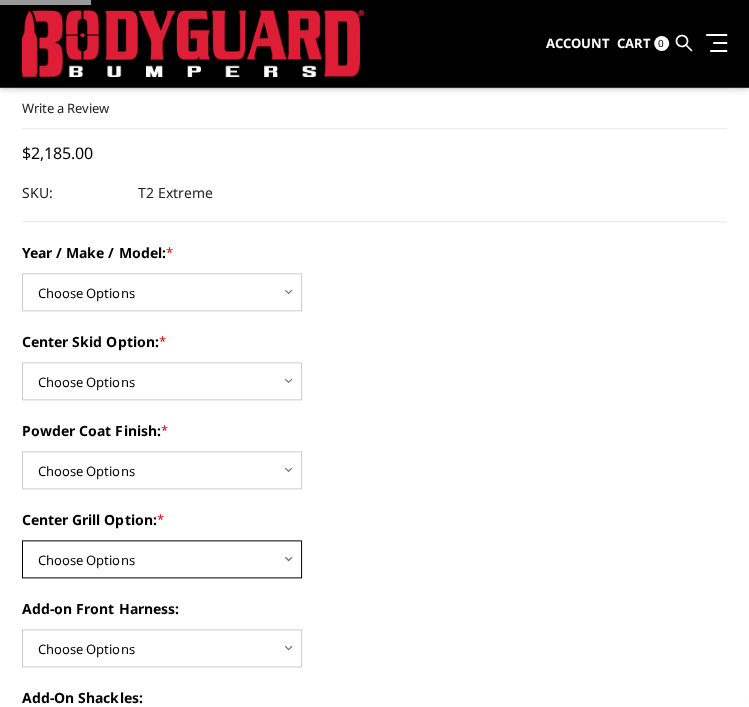 click on "Choose Options
Add expanded metal in center grill
Decline this option" at bounding box center (162, 559) 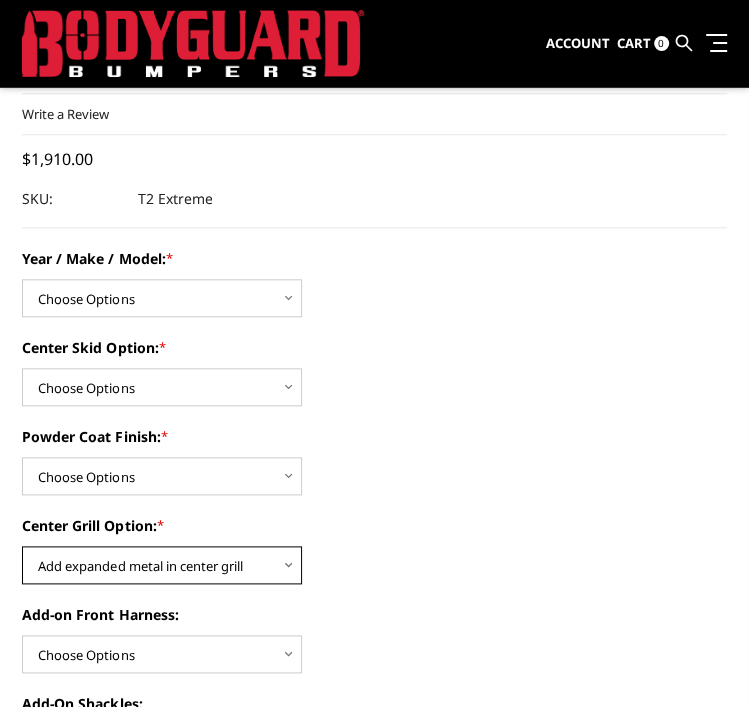 click on "Choose Options
Add expanded metal in center grill
Decline this option" at bounding box center [162, 565] 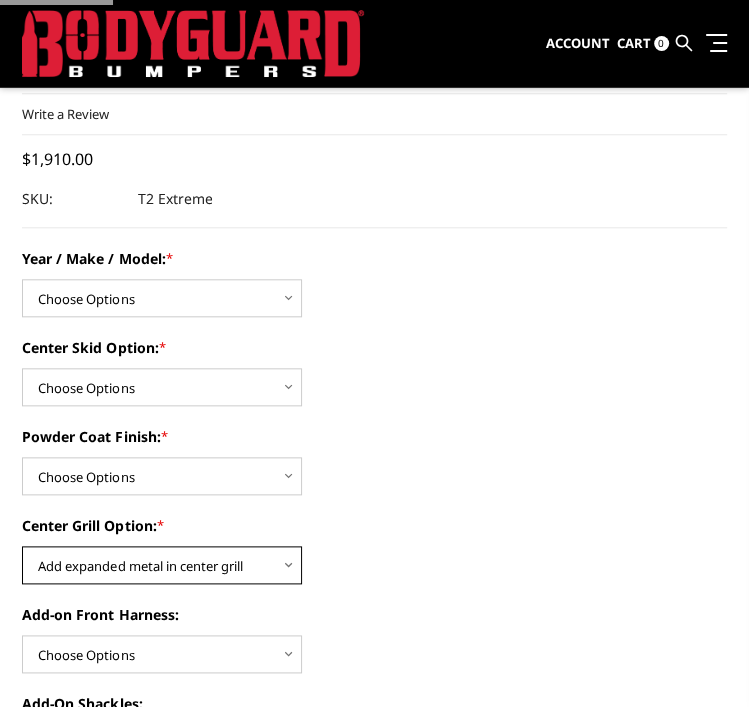scroll, scrollTop: 900, scrollLeft: 0, axis: vertical 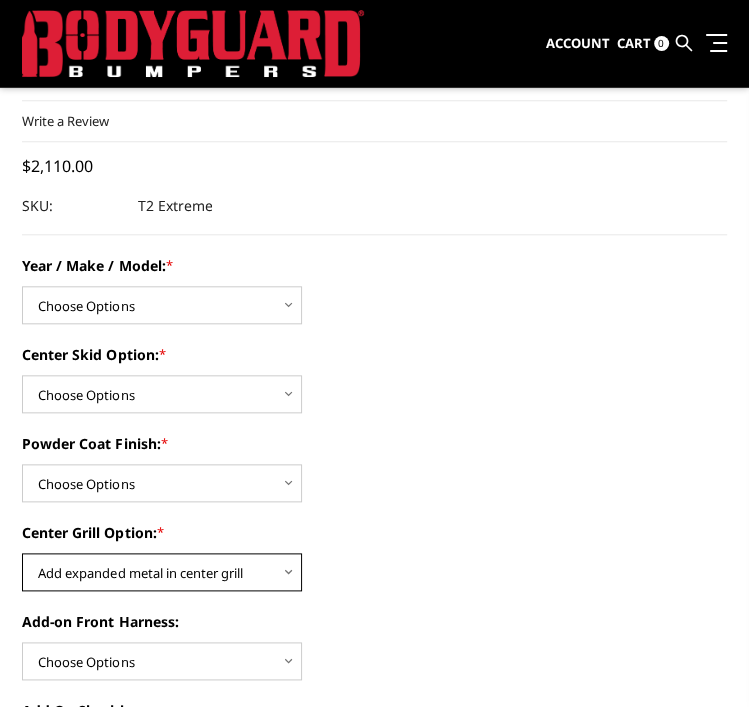 click on "Choose Options
Add expanded metal in center grill
Decline this option" at bounding box center [162, 572] 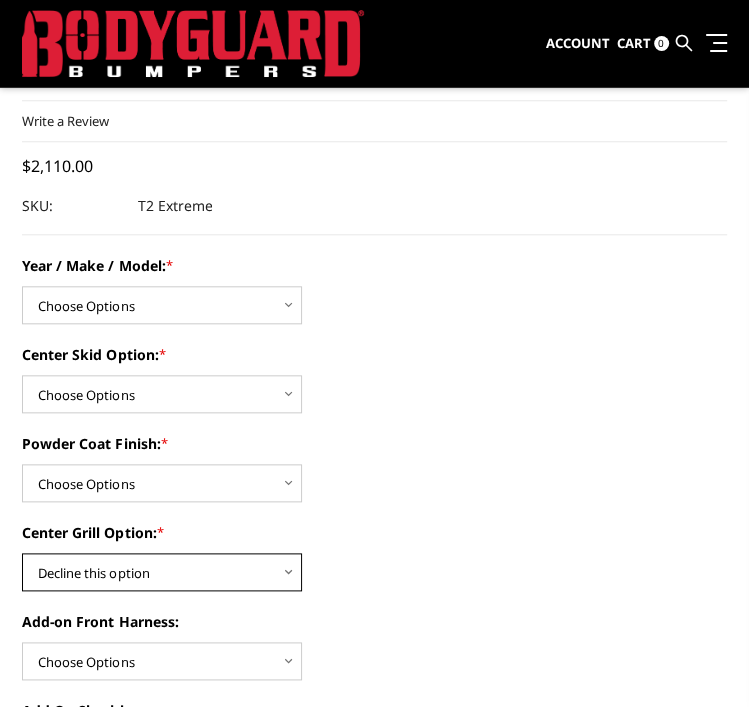 click on "Choose Options
Add expanded metal in center grill
Decline this option" at bounding box center (162, 572) 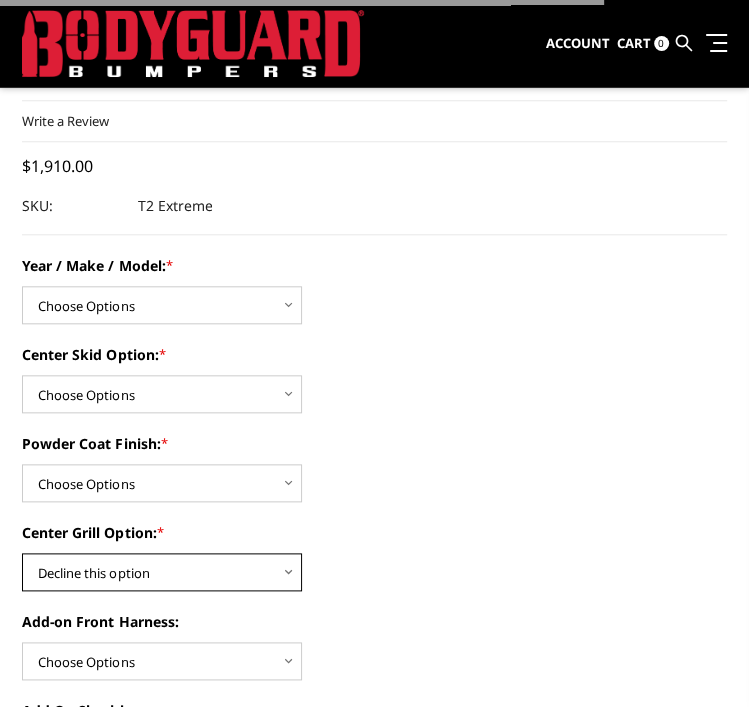 scroll, scrollTop: 894, scrollLeft: 0, axis: vertical 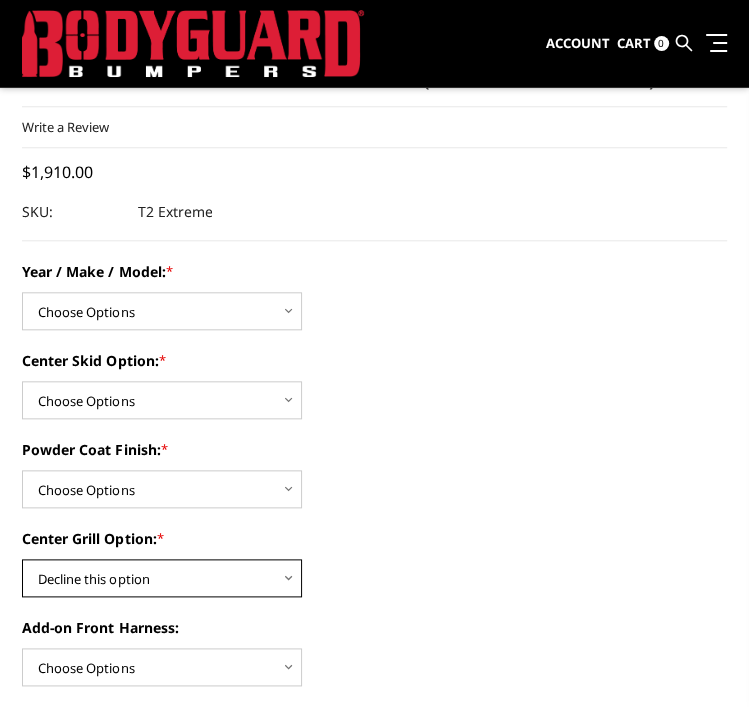 click on "Choose Options
Add expanded metal in center grill
Decline this option" at bounding box center (162, 578) 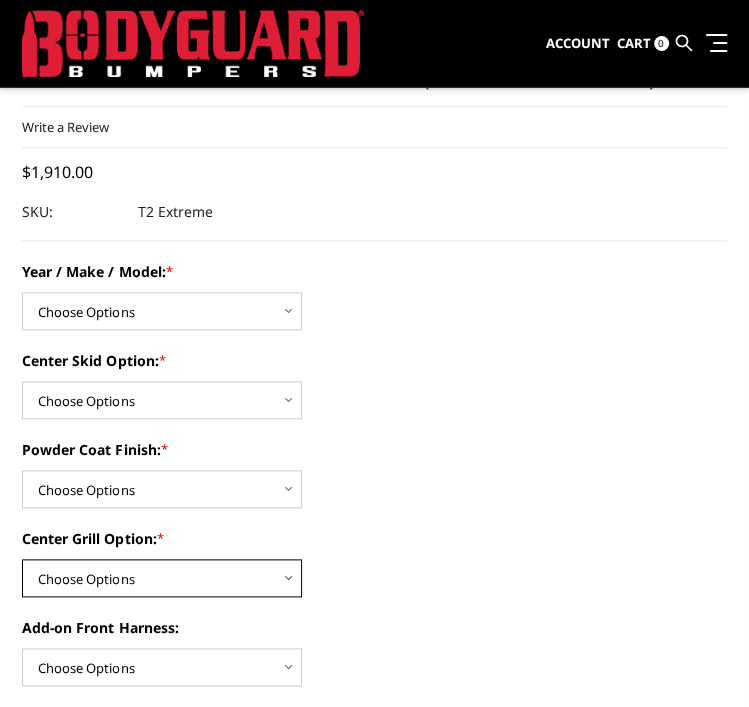 click on "Choose Options
Add expanded metal in center grill
Decline this option" at bounding box center (162, 578) 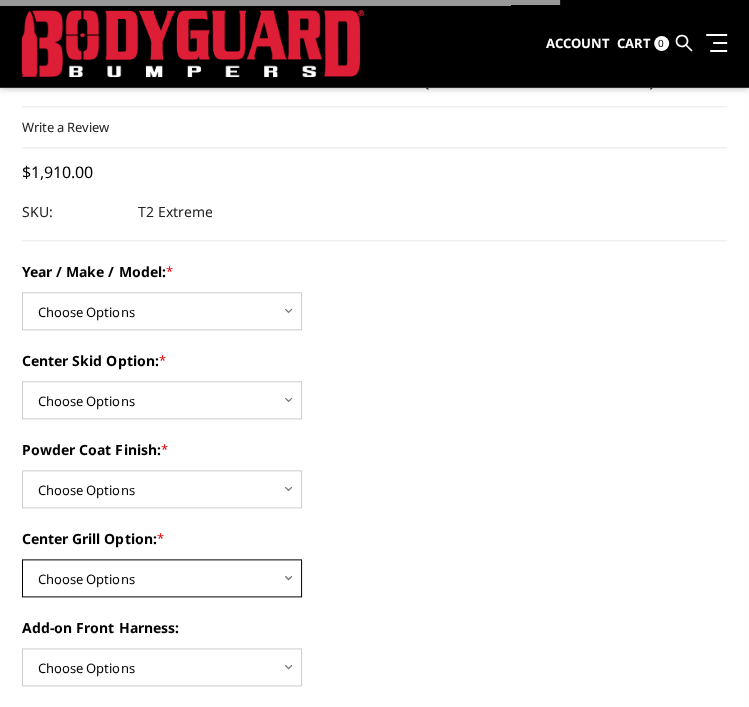 scroll, scrollTop: 888, scrollLeft: 0, axis: vertical 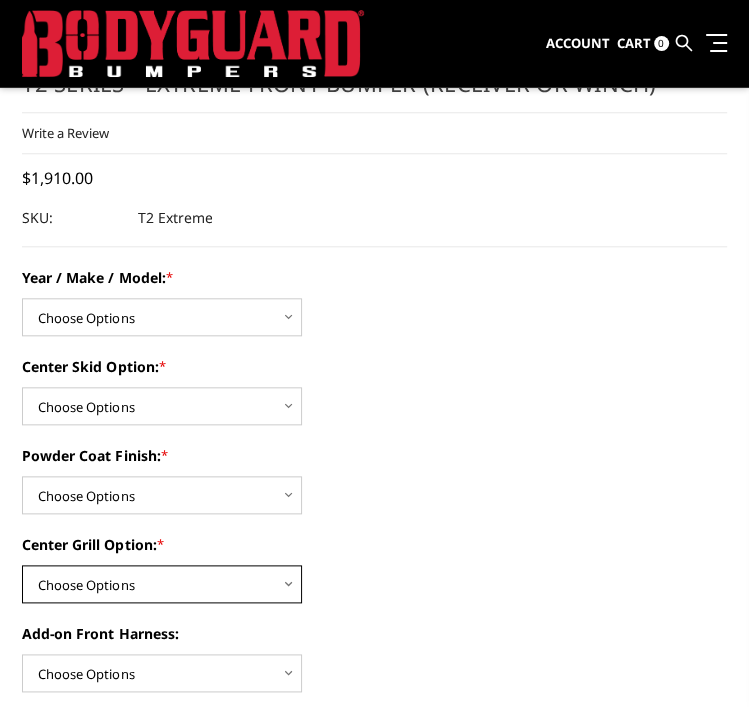 click on "Choose Options
Add expanded metal in center grill
Decline this option" at bounding box center [162, 584] 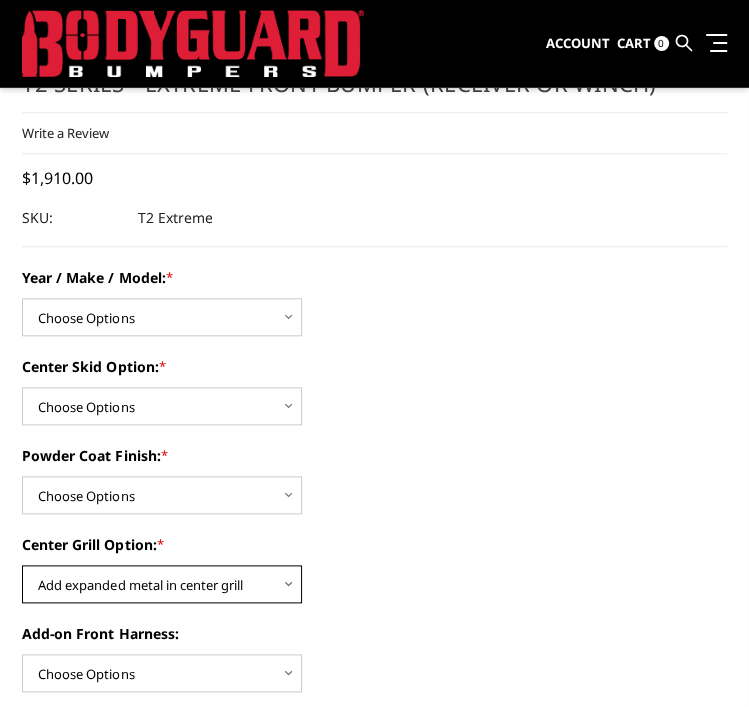 click on "Choose Options
Add expanded metal in center grill
Decline this option" at bounding box center (162, 584) 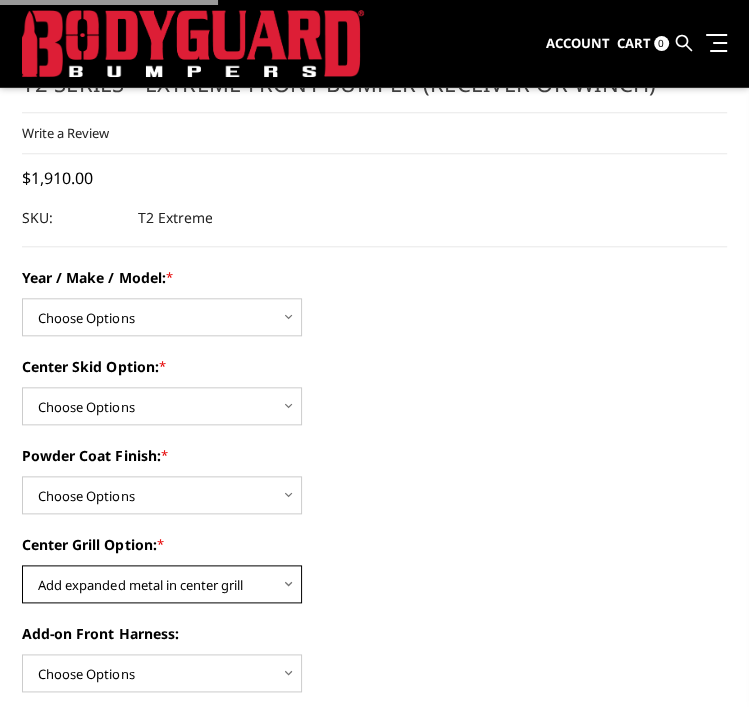 scroll, scrollTop: 881, scrollLeft: 0, axis: vertical 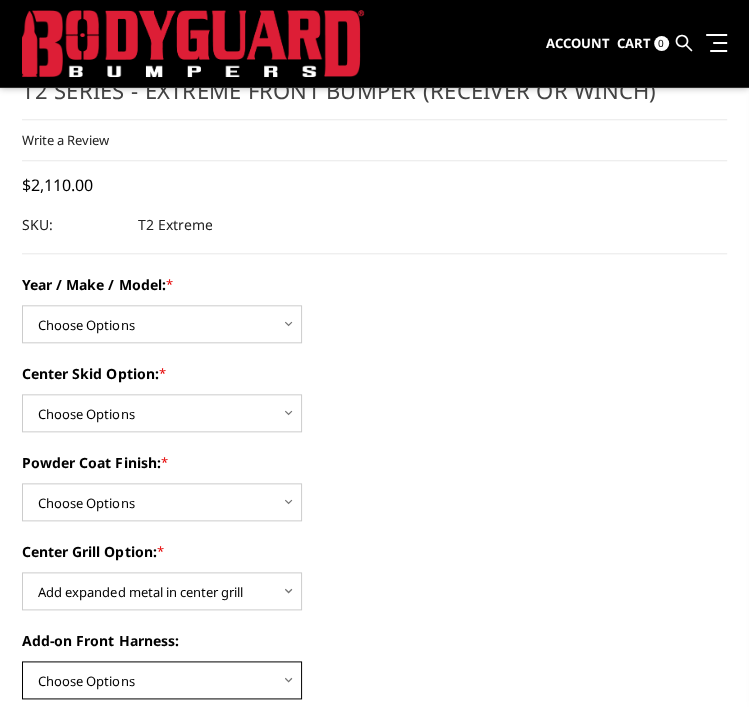click on "Choose Options
WITH front camera harness
WITHOUT front camera harness" at bounding box center [162, 680] 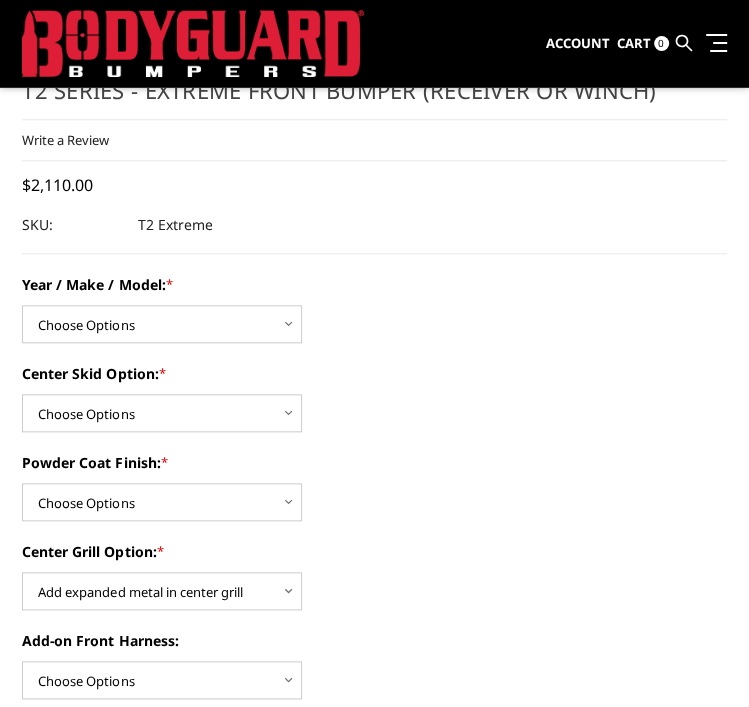 click on "Powder Coat Finish:
*
Choose Options
Bare metal
Gloss Black Powder Coat
Texture Black Powder Coat" at bounding box center (374, 486) 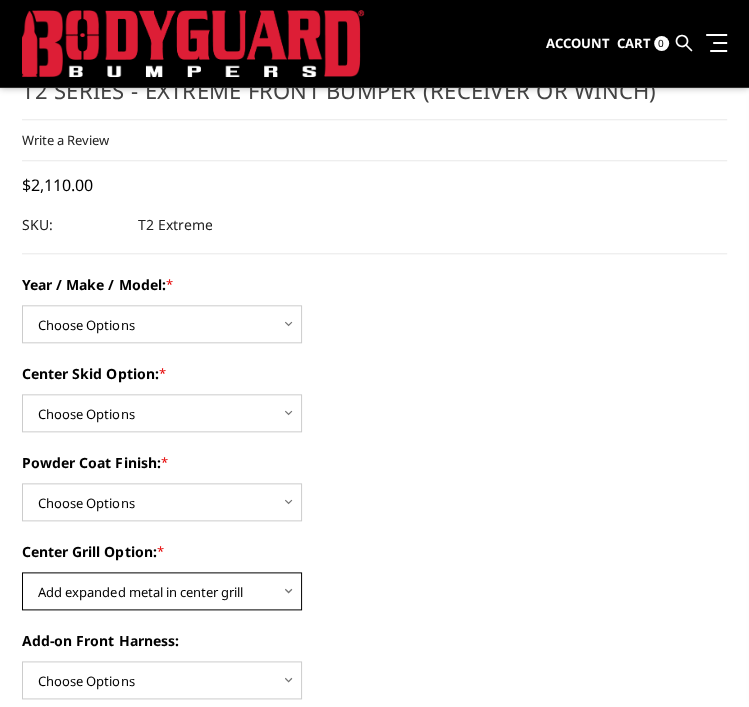 click on "Choose Options
Add expanded metal in center grill
Decline this option" at bounding box center [162, 591] 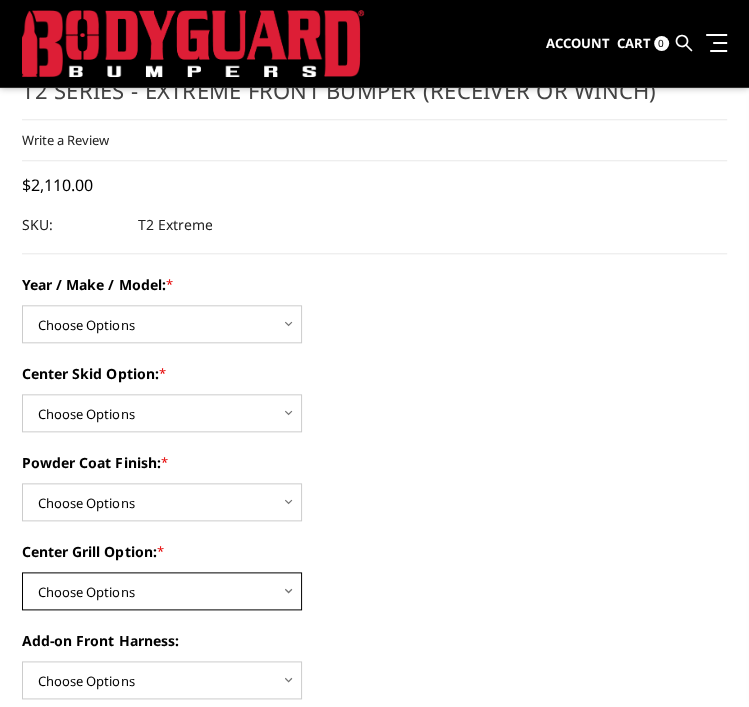 click on "Choose Options
Add expanded metal in center grill
Decline this option" at bounding box center [162, 591] 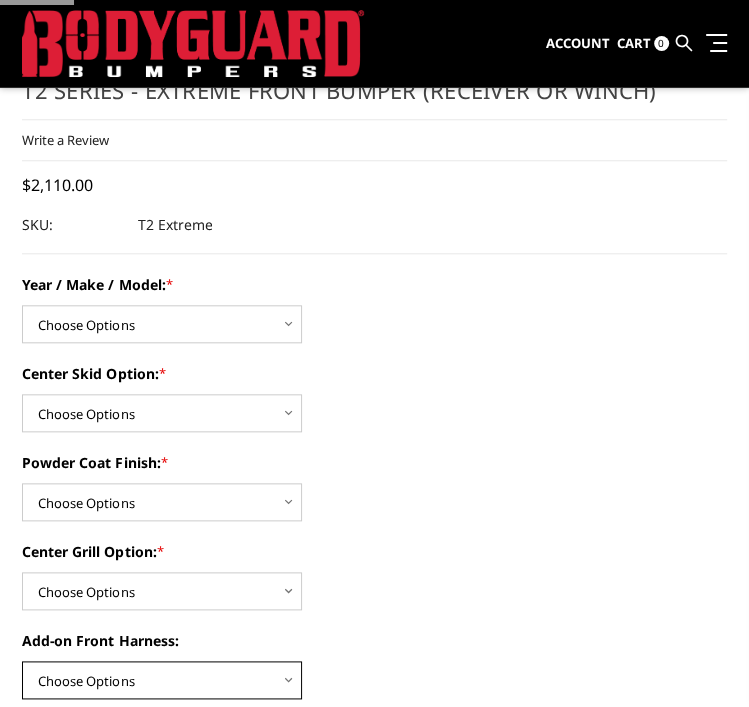 click on "Choose Options
WITH front camera harness
WITHOUT front camera harness" at bounding box center [162, 680] 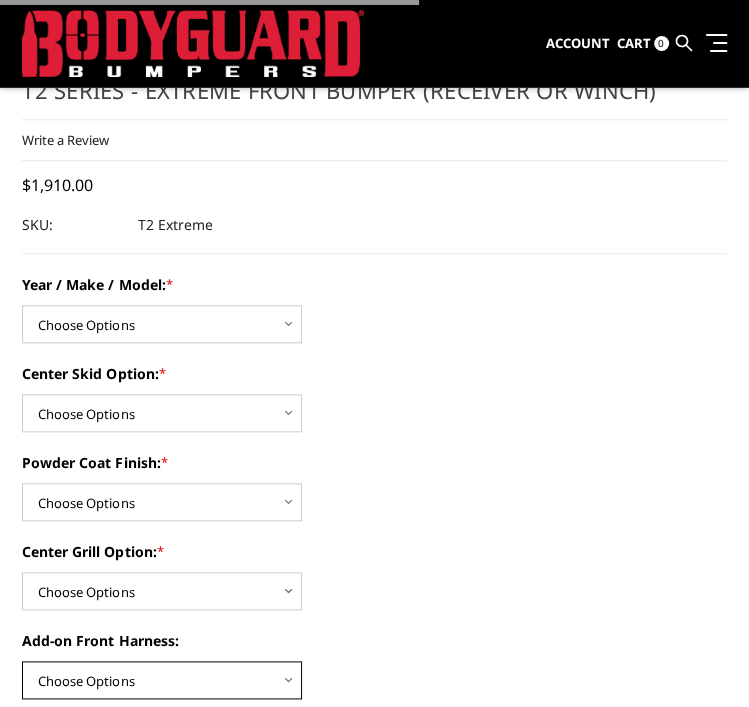 scroll, scrollTop: 875, scrollLeft: 0, axis: vertical 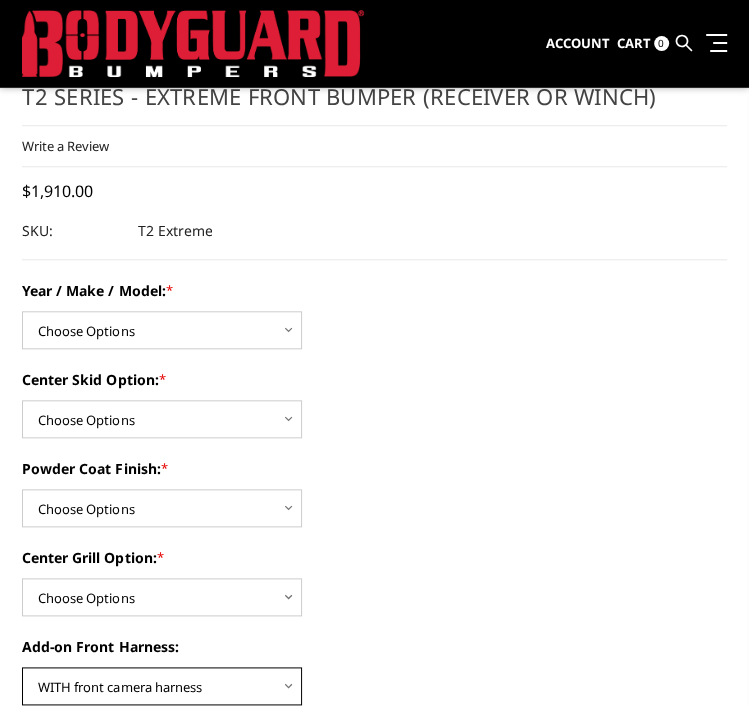 click on "Choose Options
WITH front camera harness
WITHOUT front camera harness" at bounding box center [162, 686] 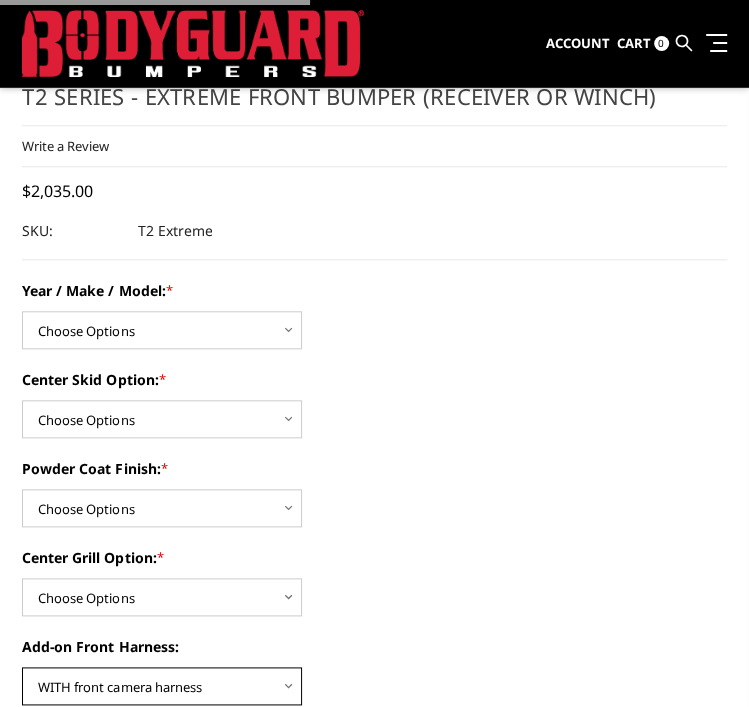 scroll, scrollTop: 868, scrollLeft: 0, axis: vertical 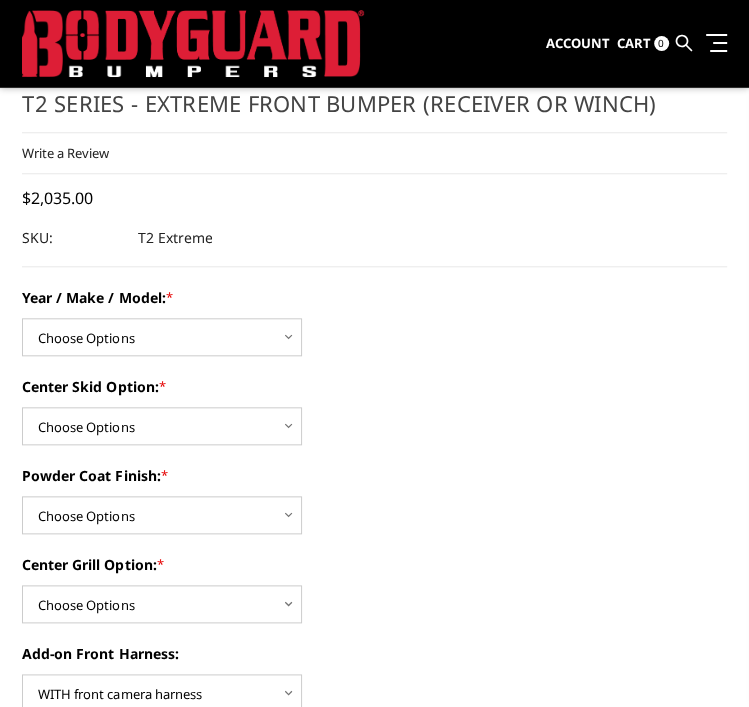 click on "Add-on Front Harness:
Choose Options
WITH front camera harness
WITHOUT front camera harness" at bounding box center [374, 677] 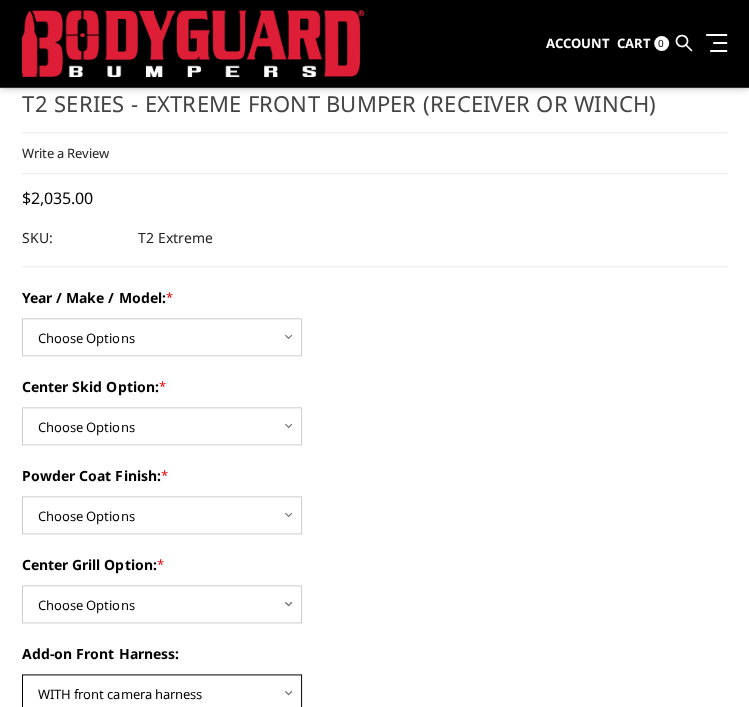 click on "Choose Options
WITH front camera harness
WITHOUT front camera harness" at bounding box center (162, 693) 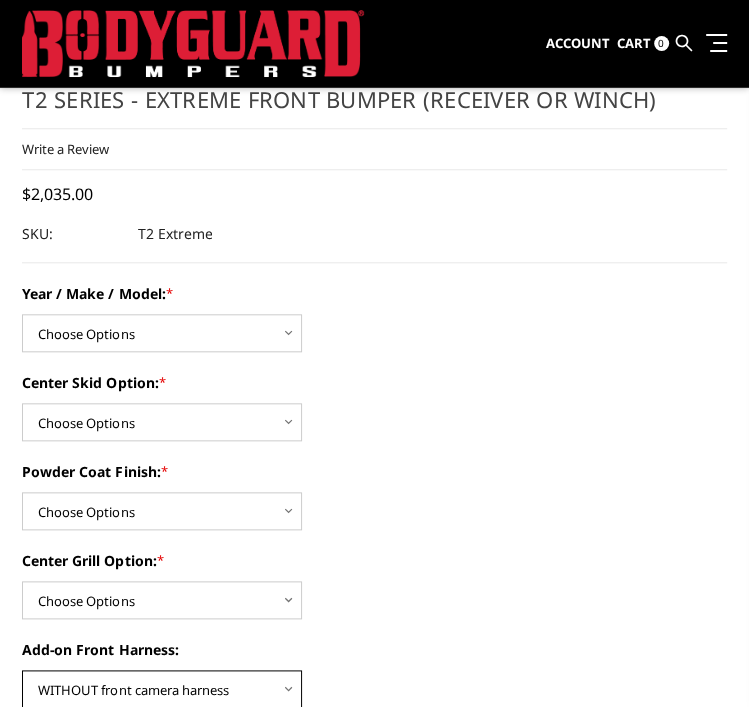 click on "Choose Options
WITH front camera harness
WITHOUT front camera harness" at bounding box center [162, 689] 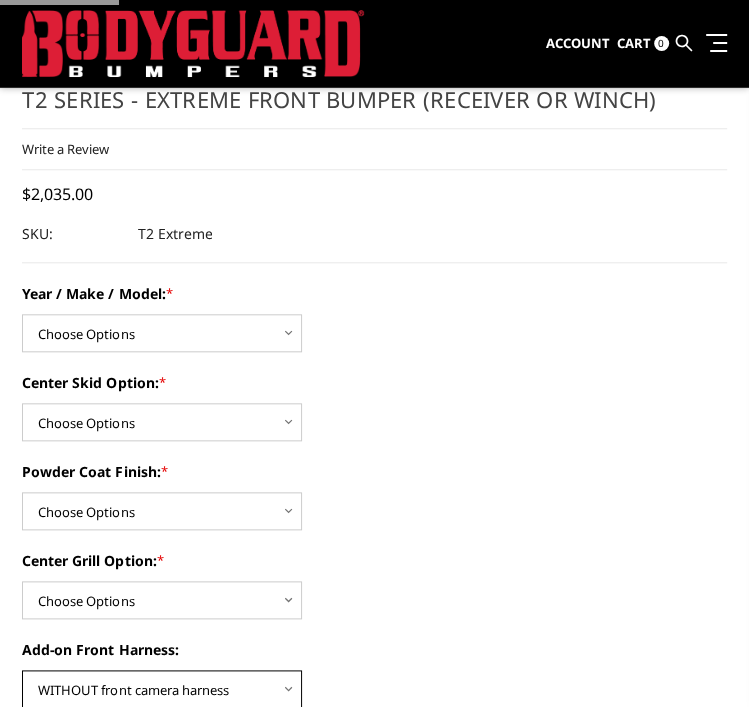scroll, scrollTop: 865, scrollLeft: 0, axis: vertical 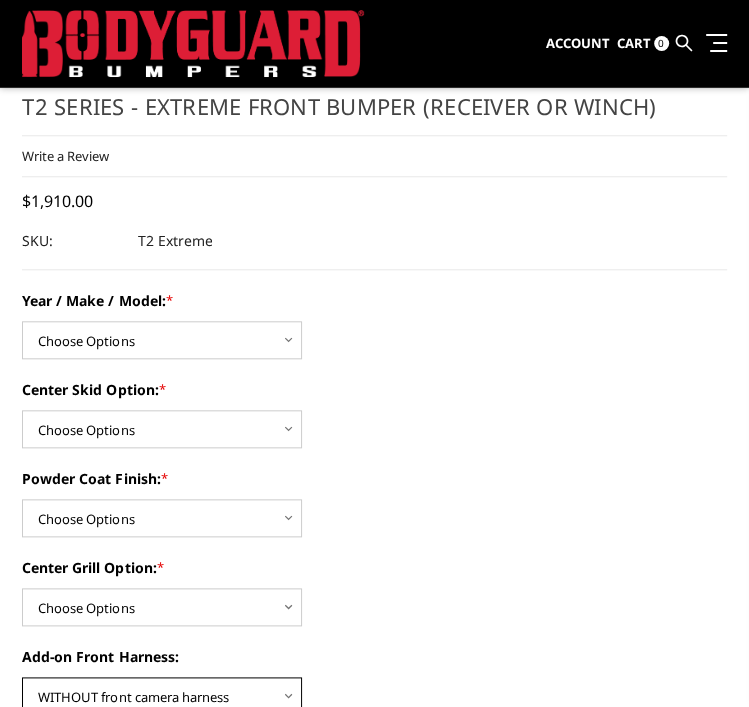 click on "Choose Options
WITH front camera harness
WITHOUT front camera harness" at bounding box center [162, 696] 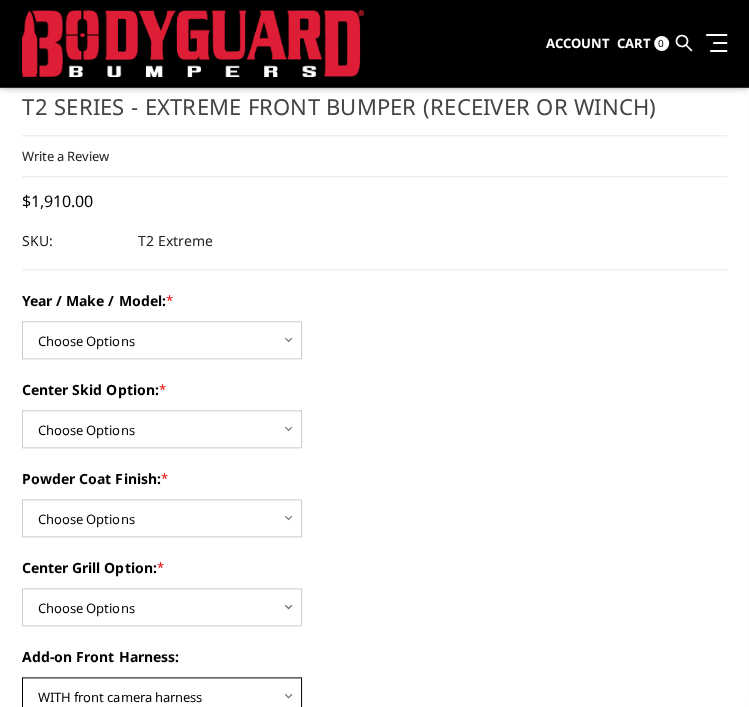click on "Choose Options
WITH front camera harness
WITHOUT front camera harness" at bounding box center (162, 696) 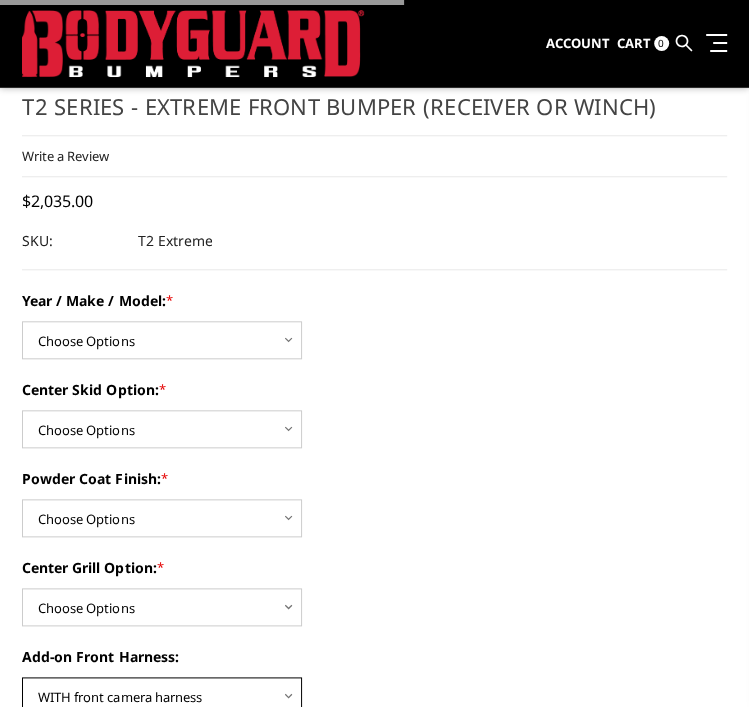 scroll, scrollTop: 859, scrollLeft: 0, axis: vertical 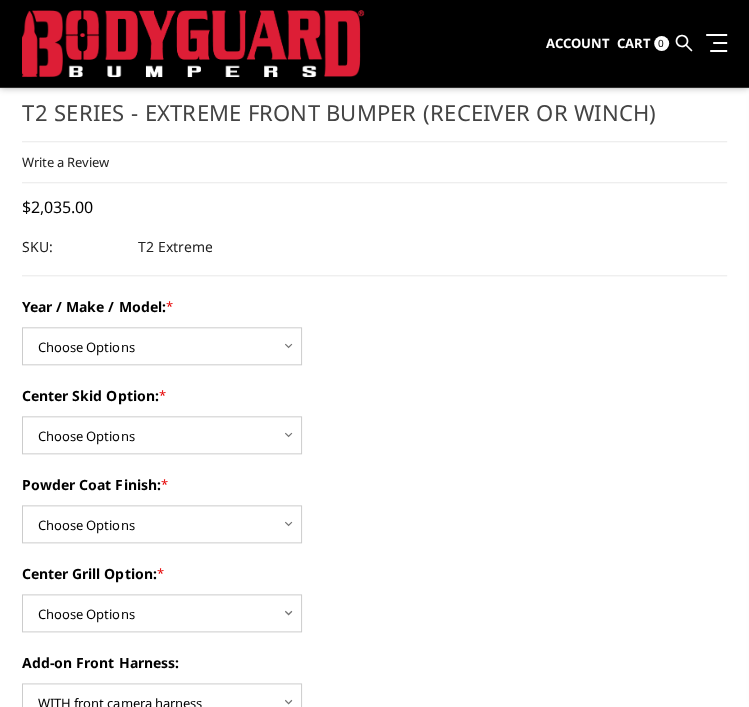 click on "Powder Coat Finish:
*
Choose Options
Bare metal
Gloss Black Powder Coat
Texture Black Powder Coat" at bounding box center (374, 508) 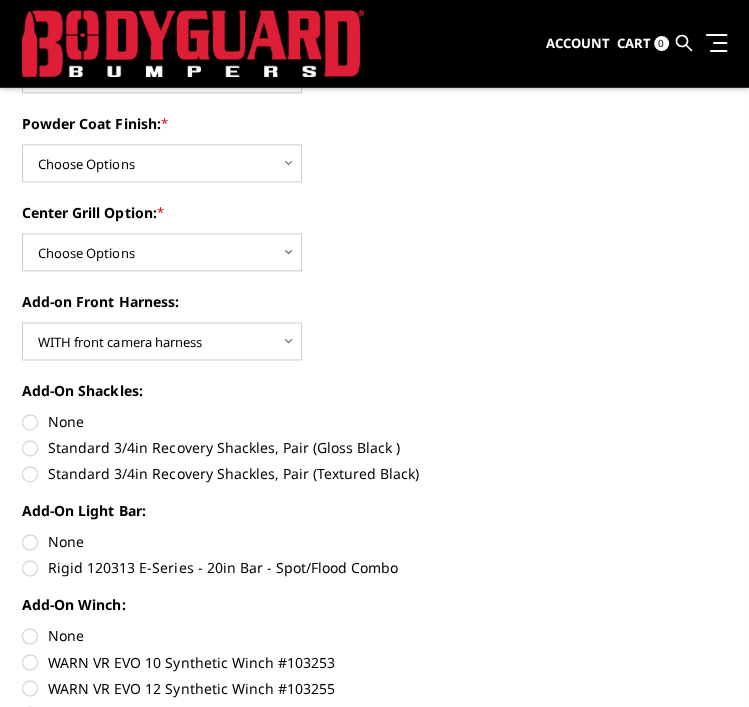 scroll, scrollTop: 1259, scrollLeft: 0, axis: vertical 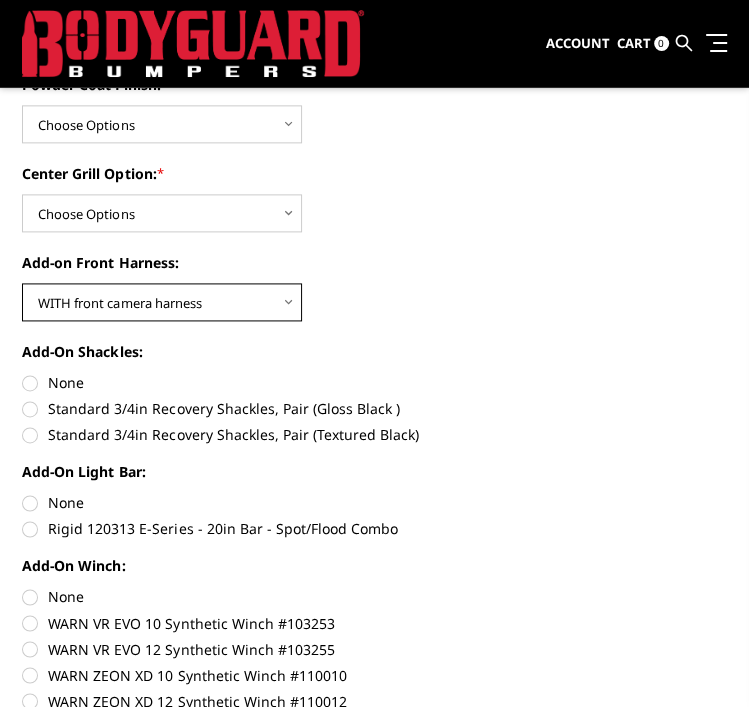 drag, startPoint x: 173, startPoint y: 296, endPoint x: 173, endPoint y: 309, distance: 13 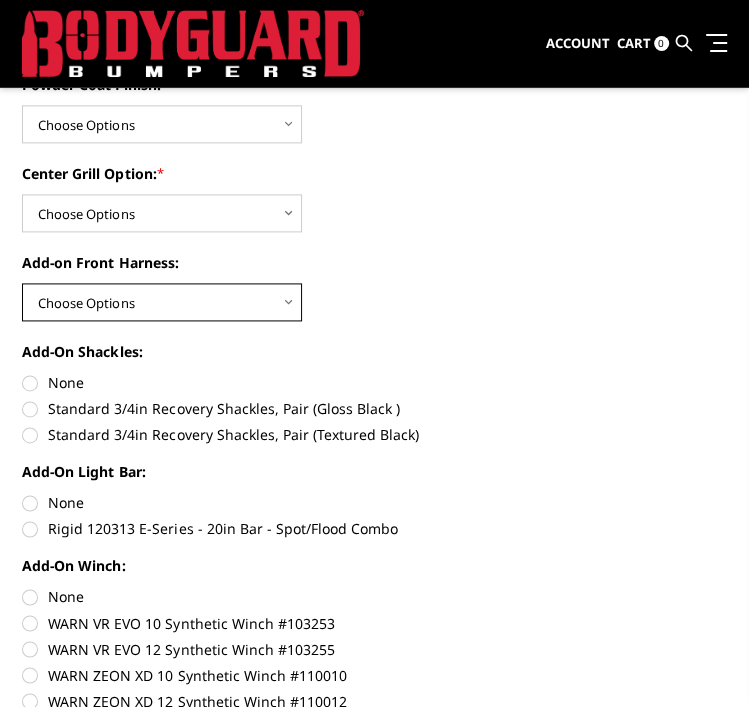 click on "Choose Options
WITH front camera harness
WITHOUT front camera harness" at bounding box center (162, 302) 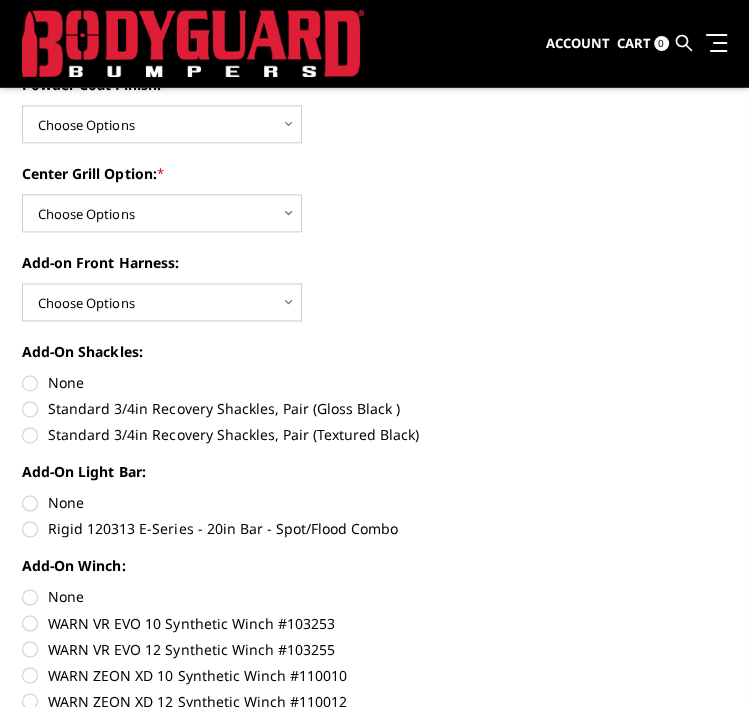 click on "Standard 3/4in Recovery Shackles, Pair (Gloss Black )" at bounding box center (374, 408) 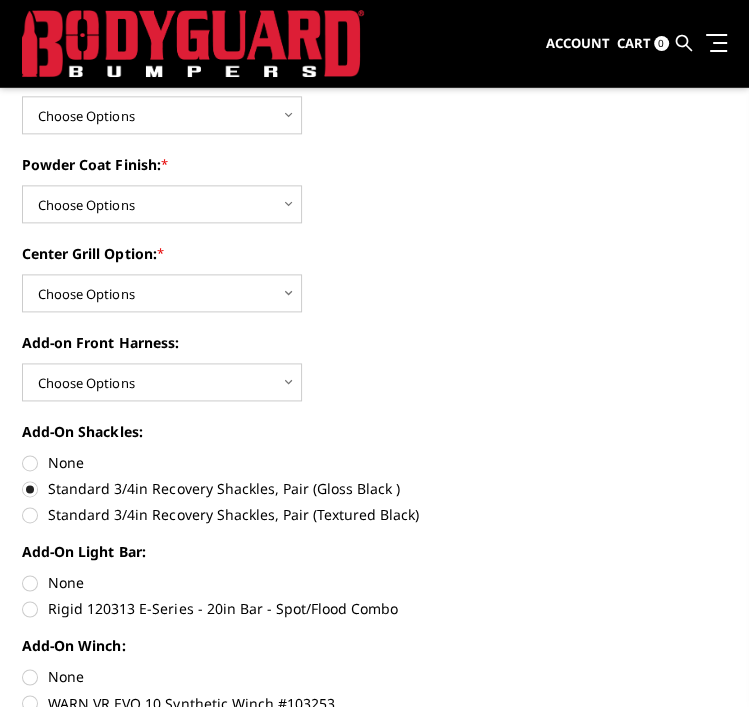 scroll, scrollTop: 1259, scrollLeft: 0, axis: vertical 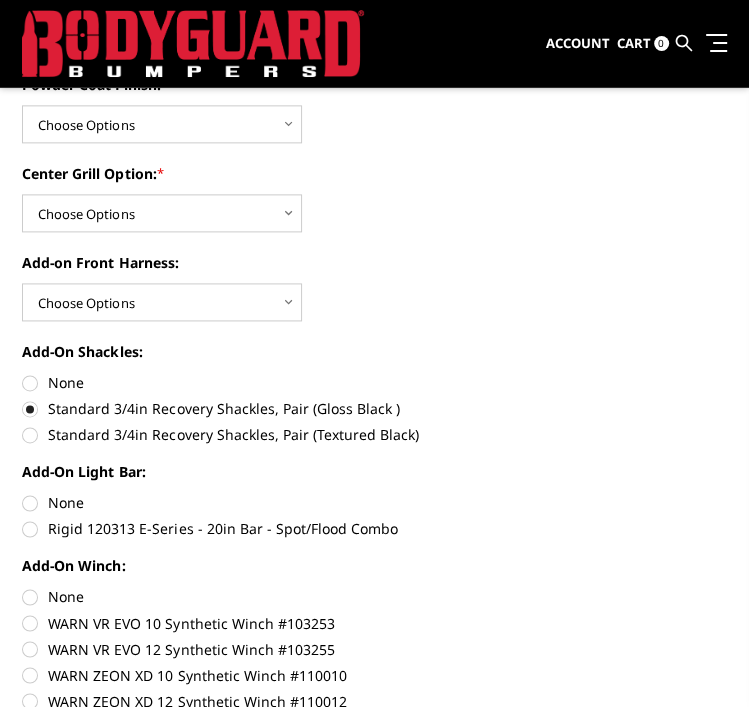 click on "Standard 3/4in Recovery Shackles, Pair (Textured Black)" at bounding box center (374, 434) 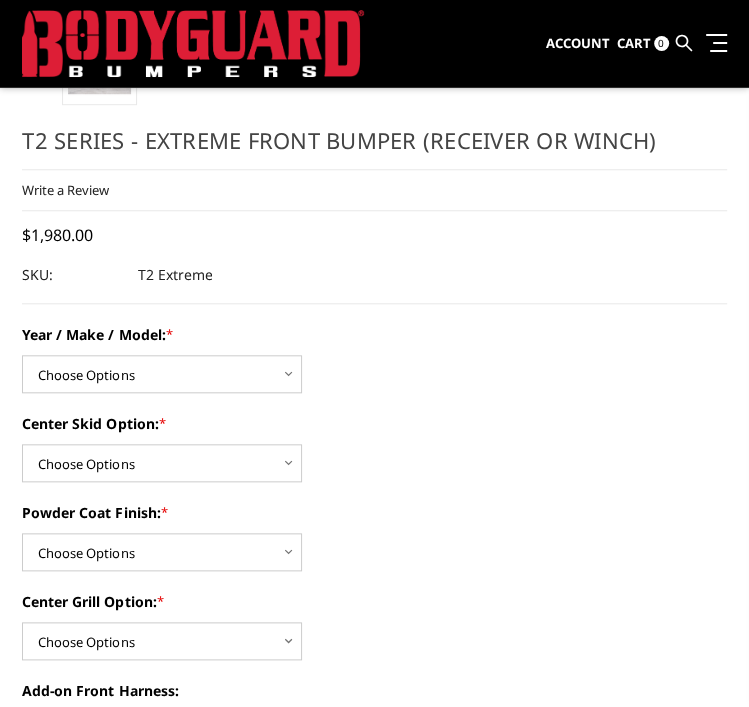 scroll, scrollTop: 1259, scrollLeft: 0, axis: vertical 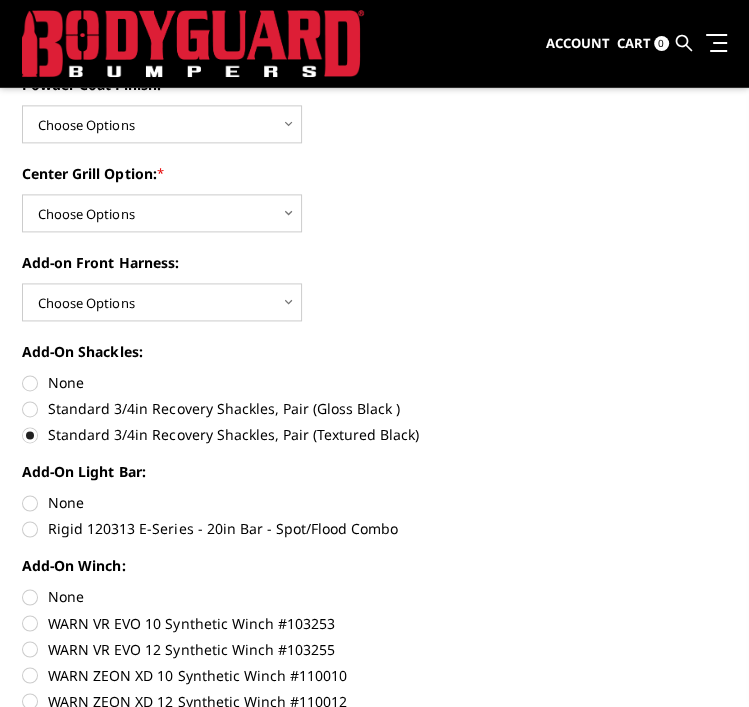 click on "None" at bounding box center [374, 382] 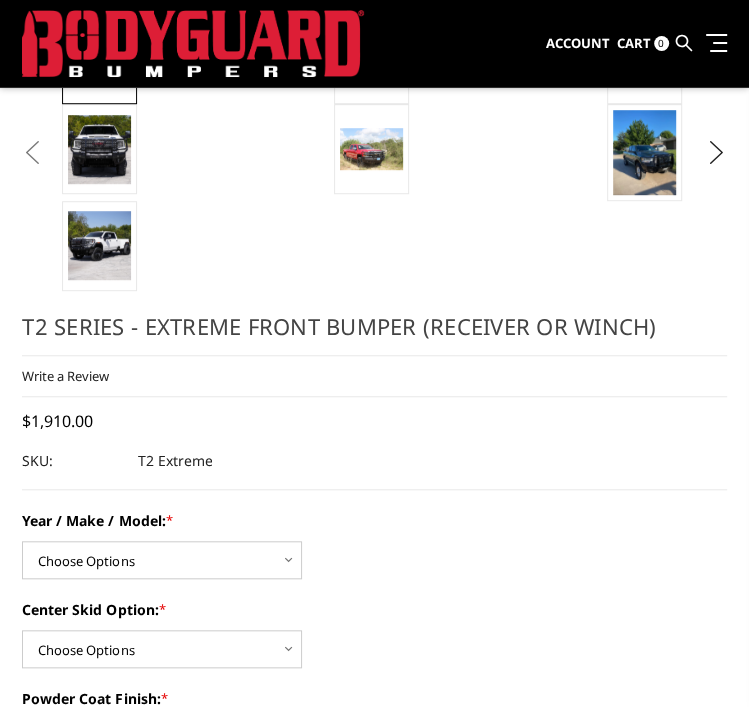 scroll, scrollTop: 592, scrollLeft: 0, axis: vertical 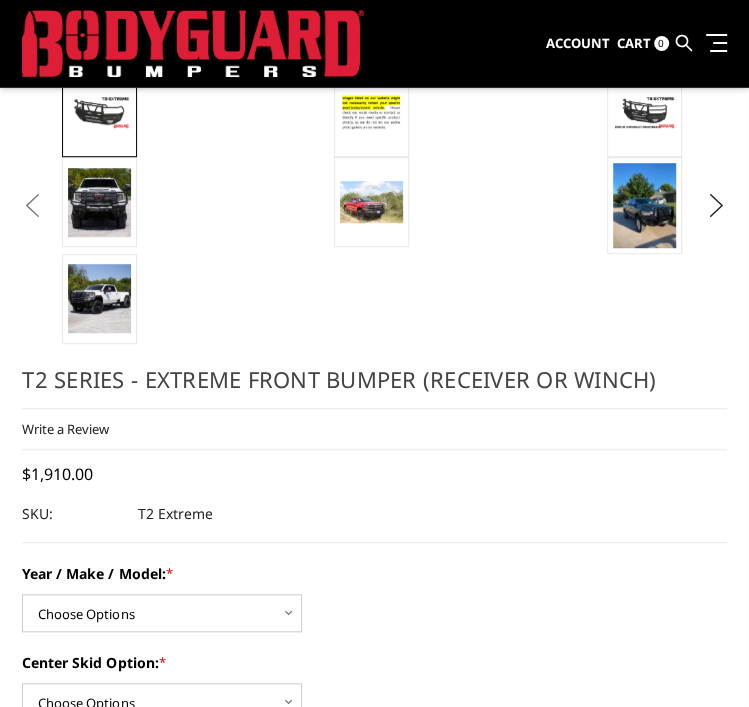 click on "Year / Make / Model:
*" at bounding box center (374, 573) 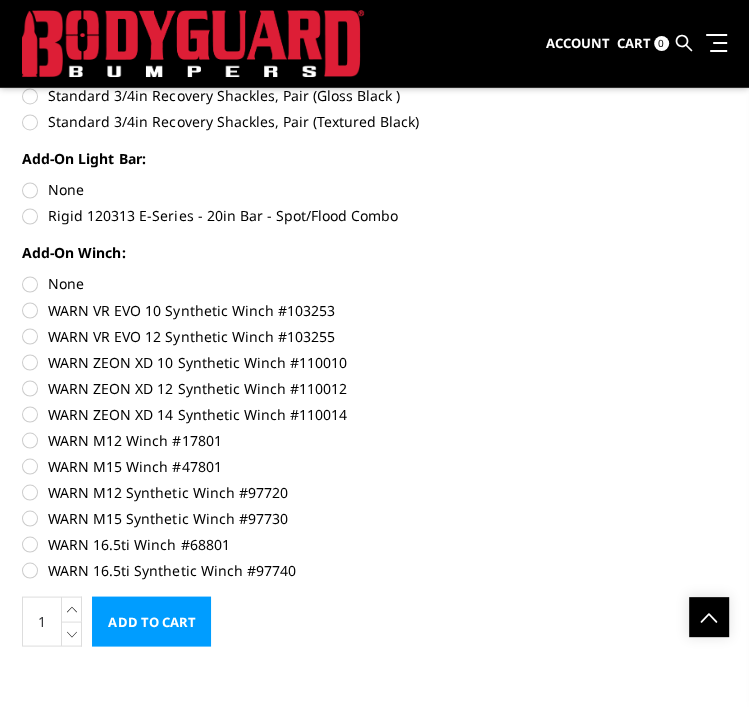 scroll, scrollTop: 1525, scrollLeft: 0, axis: vertical 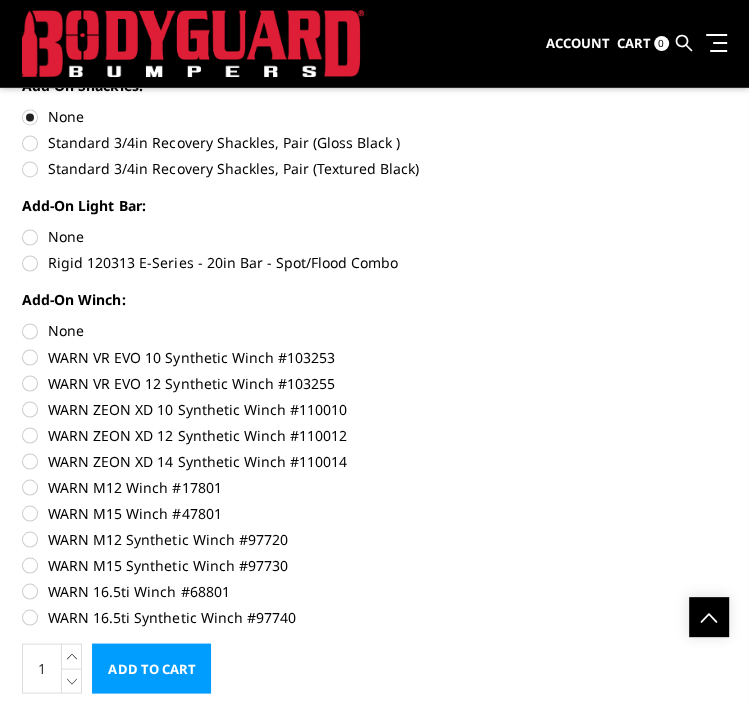 click on "Rigid 120313 E-Series - 20in Bar - Spot/Flood Combo" at bounding box center [374, 262] 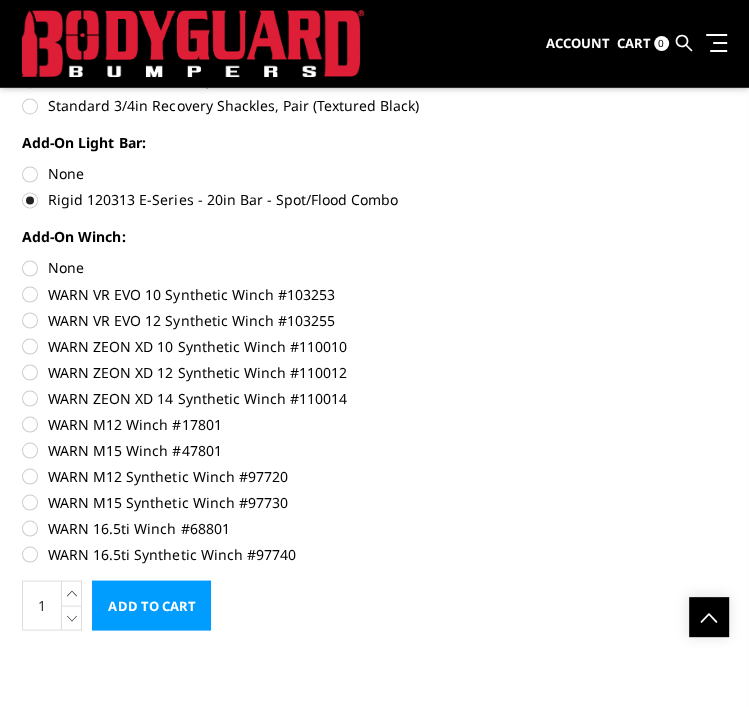 scroll, scrollTop: 1525, scrollLeft: 0, axis: vertical 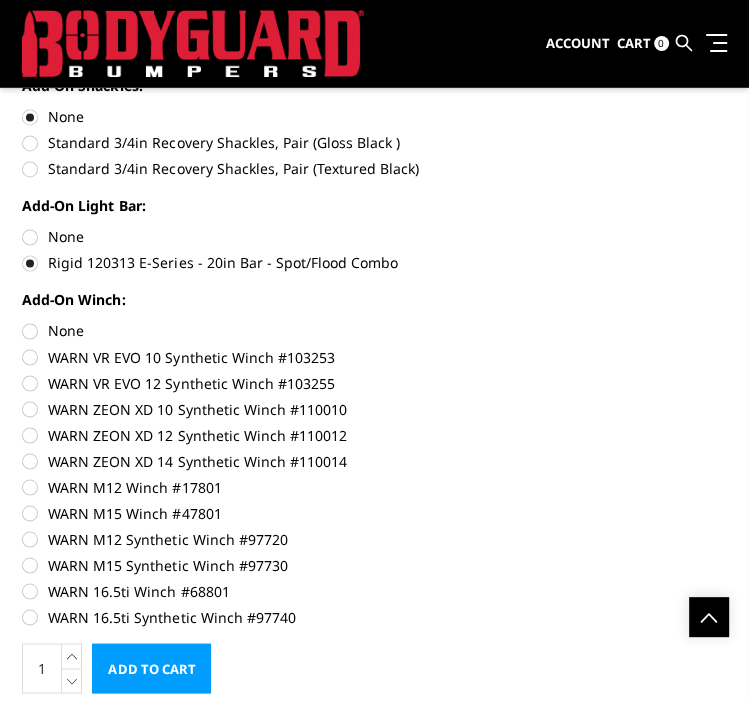 click on "None" at bounding box center (374, 236) 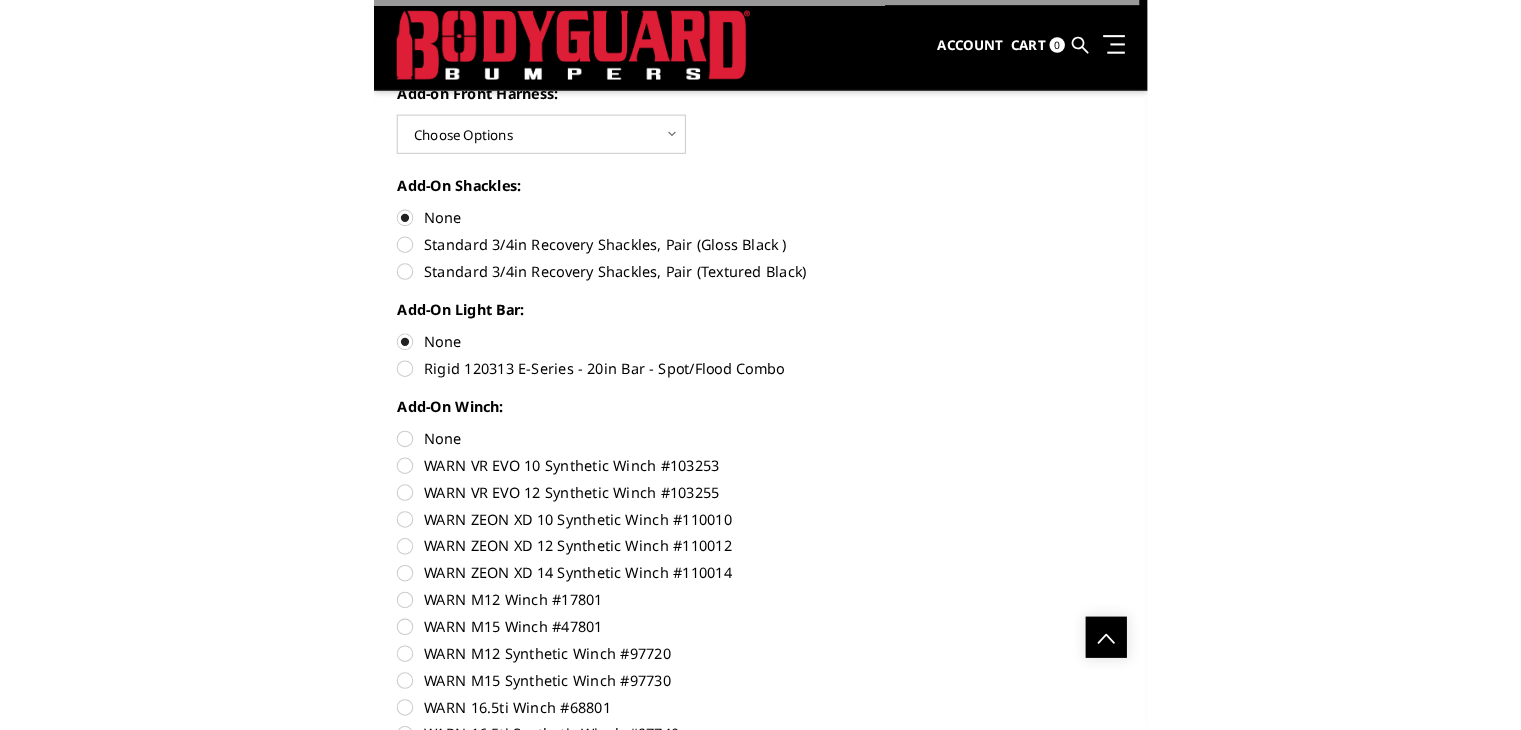 scroll, scrollTop: 1392, scrollLeft: 0, axis: vertical 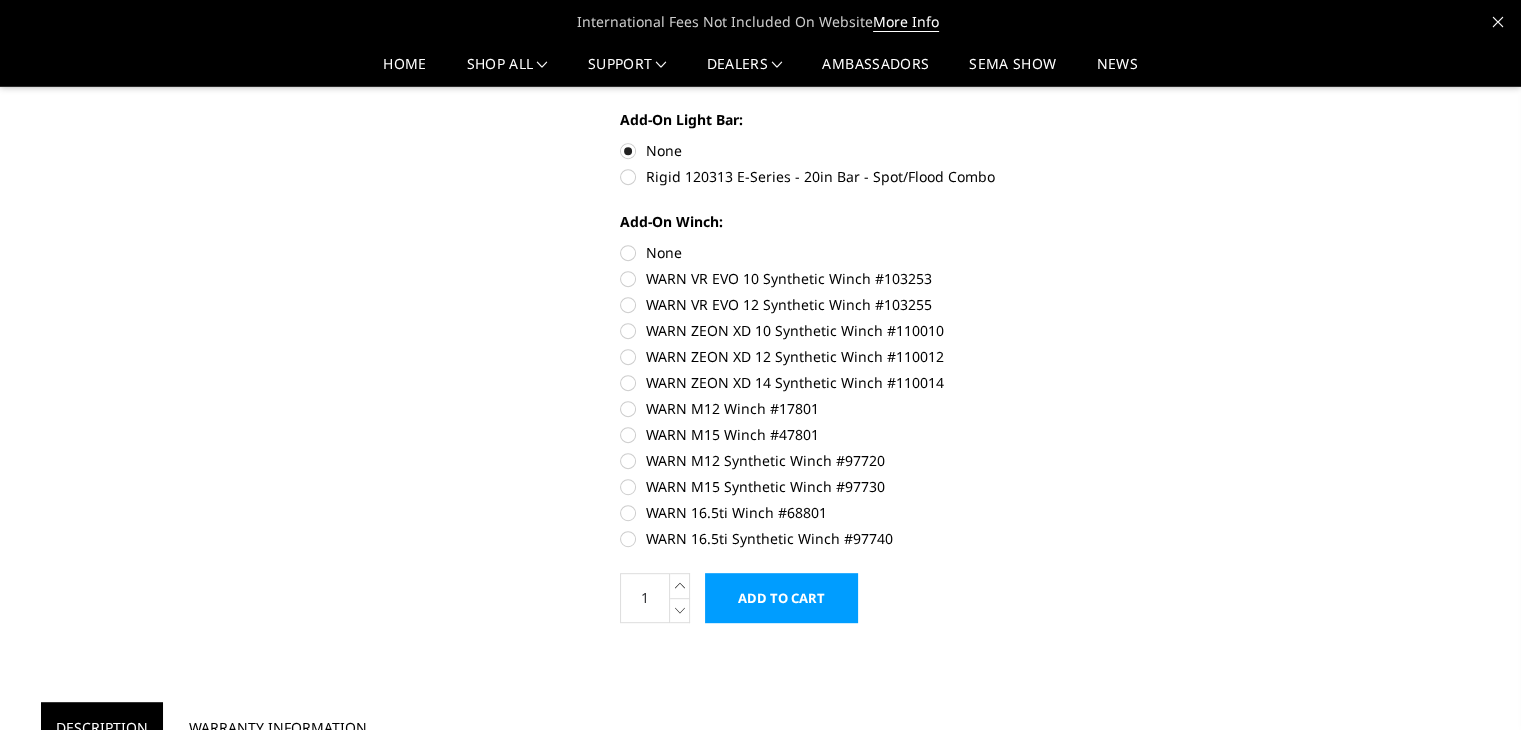 click on "WARN VR EVO 10 Synthetic Winch #103253" at bounding box center (896, 278) 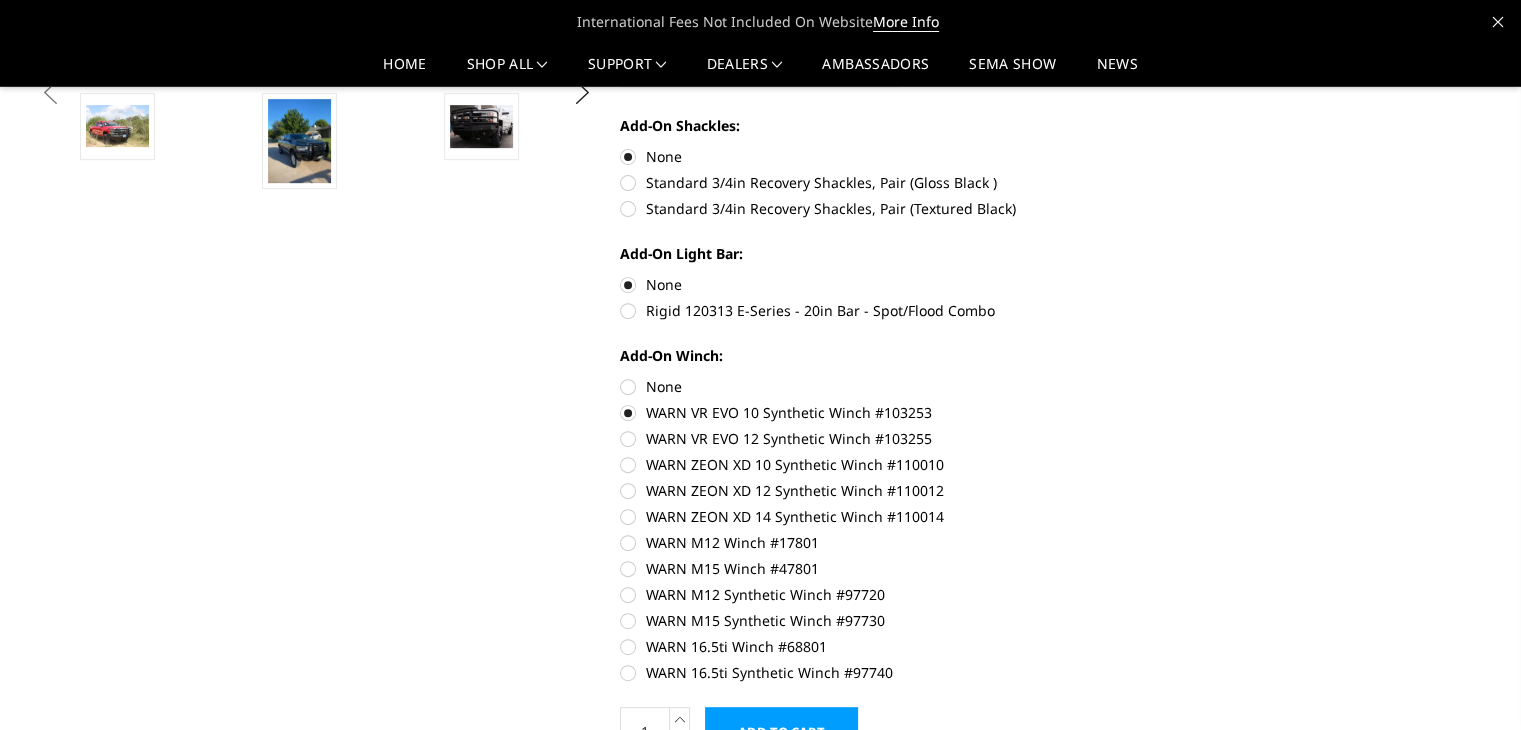 scroll, scrollTop: 859, scrollLeft: 0, axis: vertical 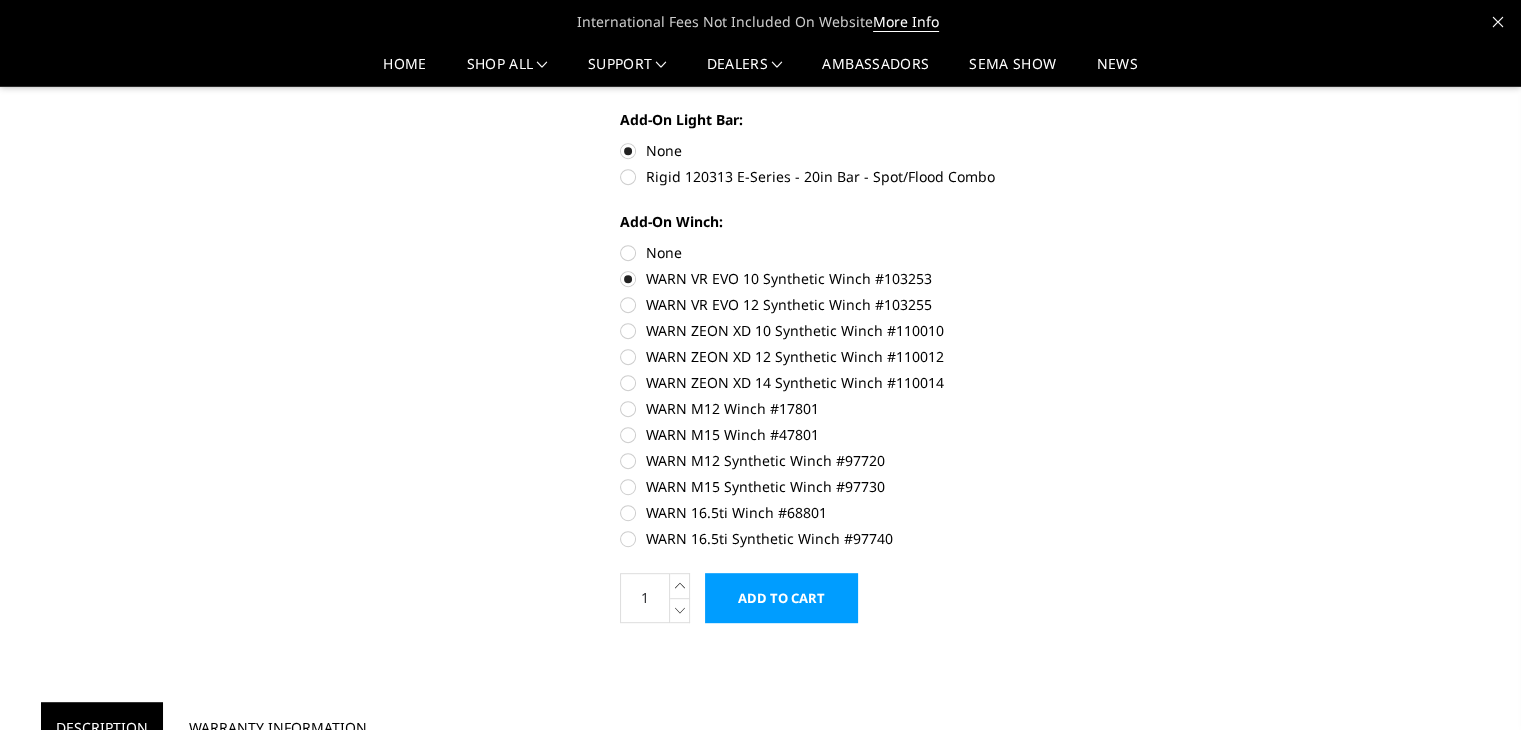click on "None" at bounding box center [896, 252] 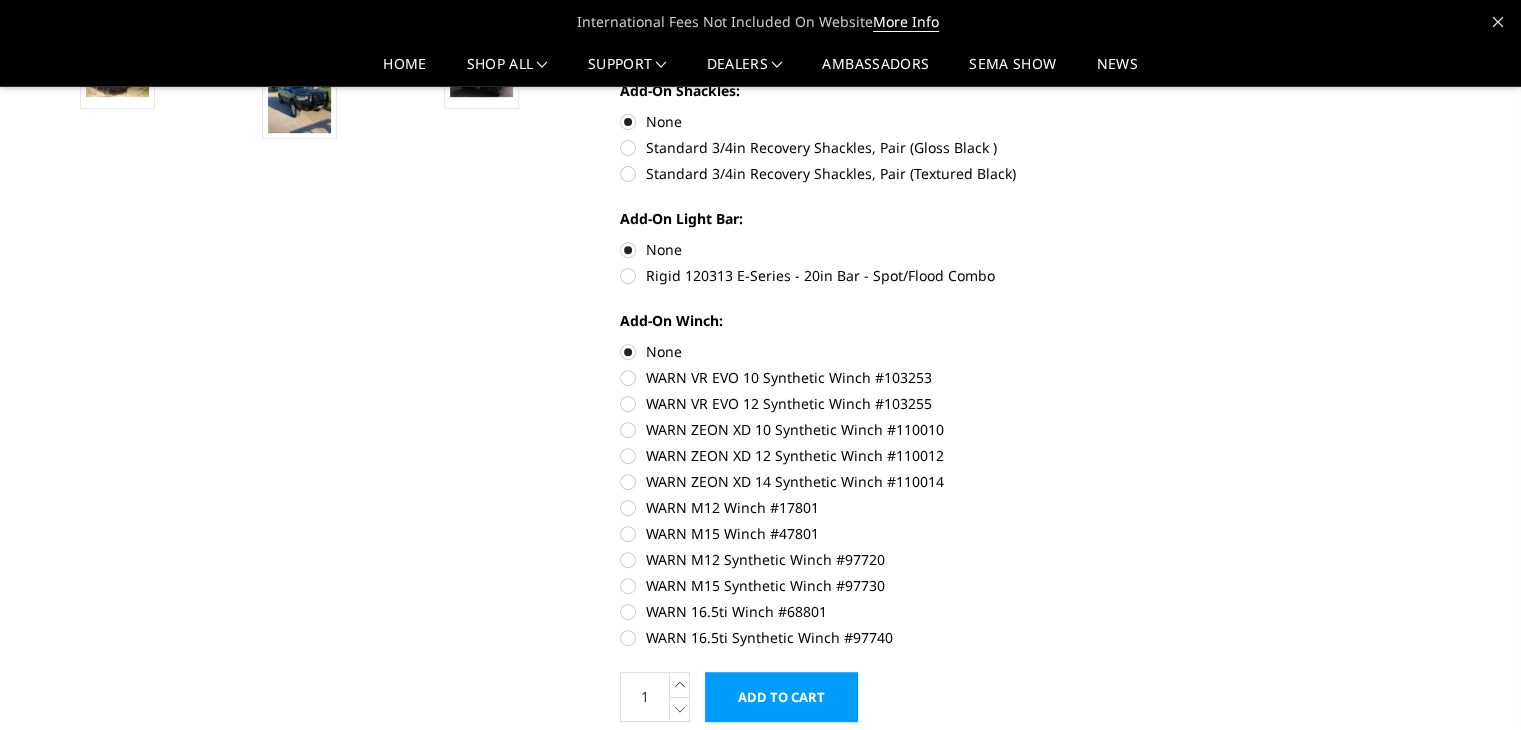 scroll, scrollTop: 843, scrollLeft: 0, axis: vertical 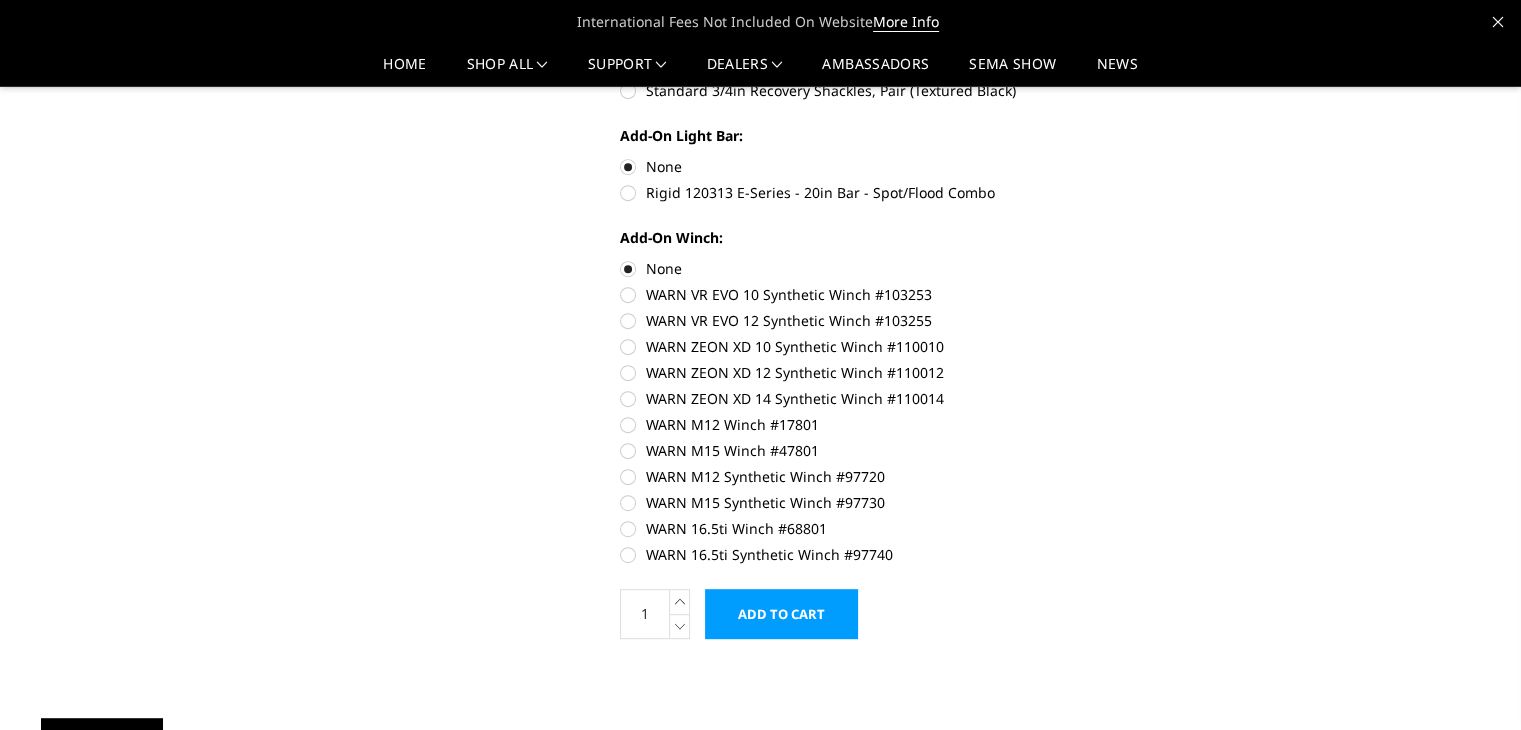 click on "WARN VR EVO 10 Synthetic Winch #103253" at bounding box center (896, 294) 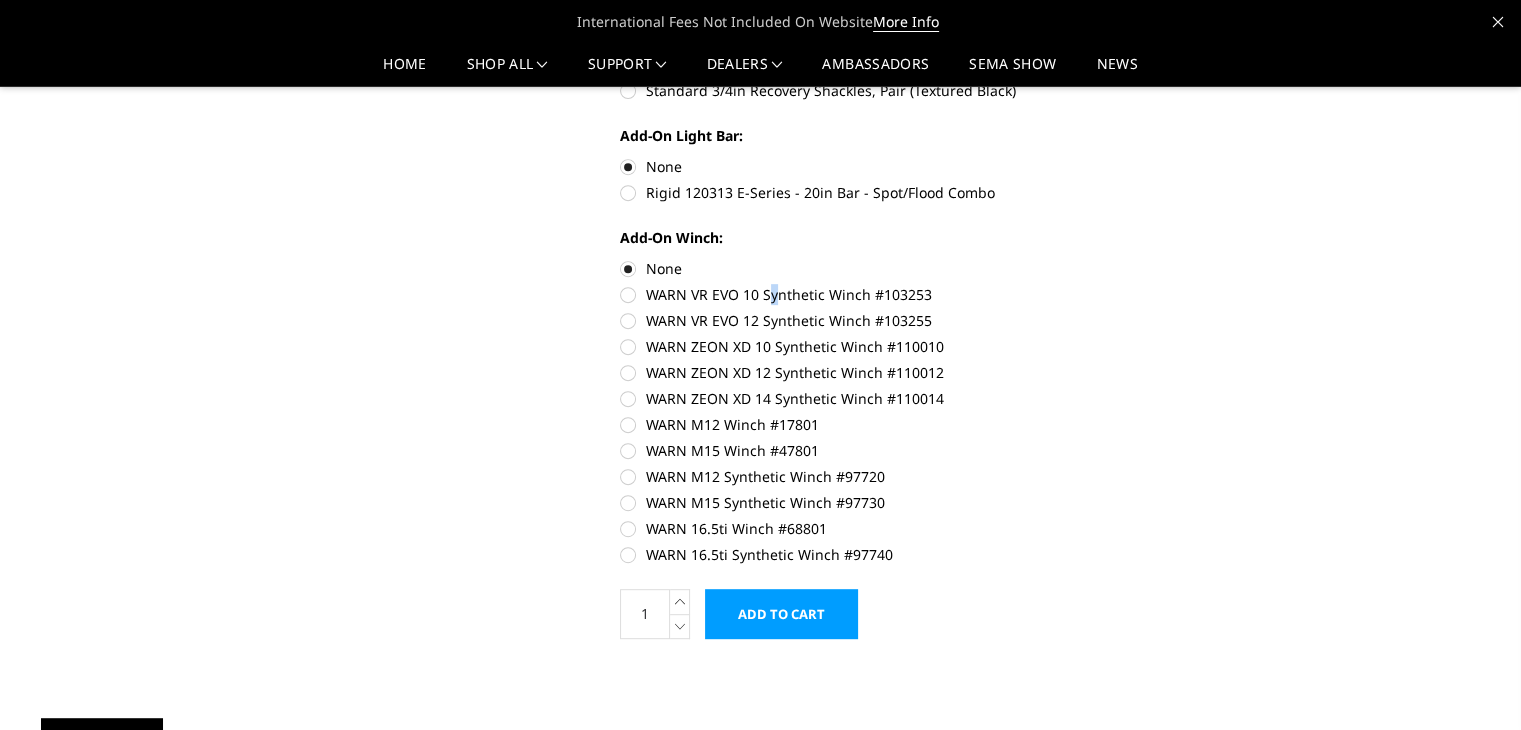 click on "WARN VR EVO 10 Synthetic Winch #103253" at bounding box center (896, 294) 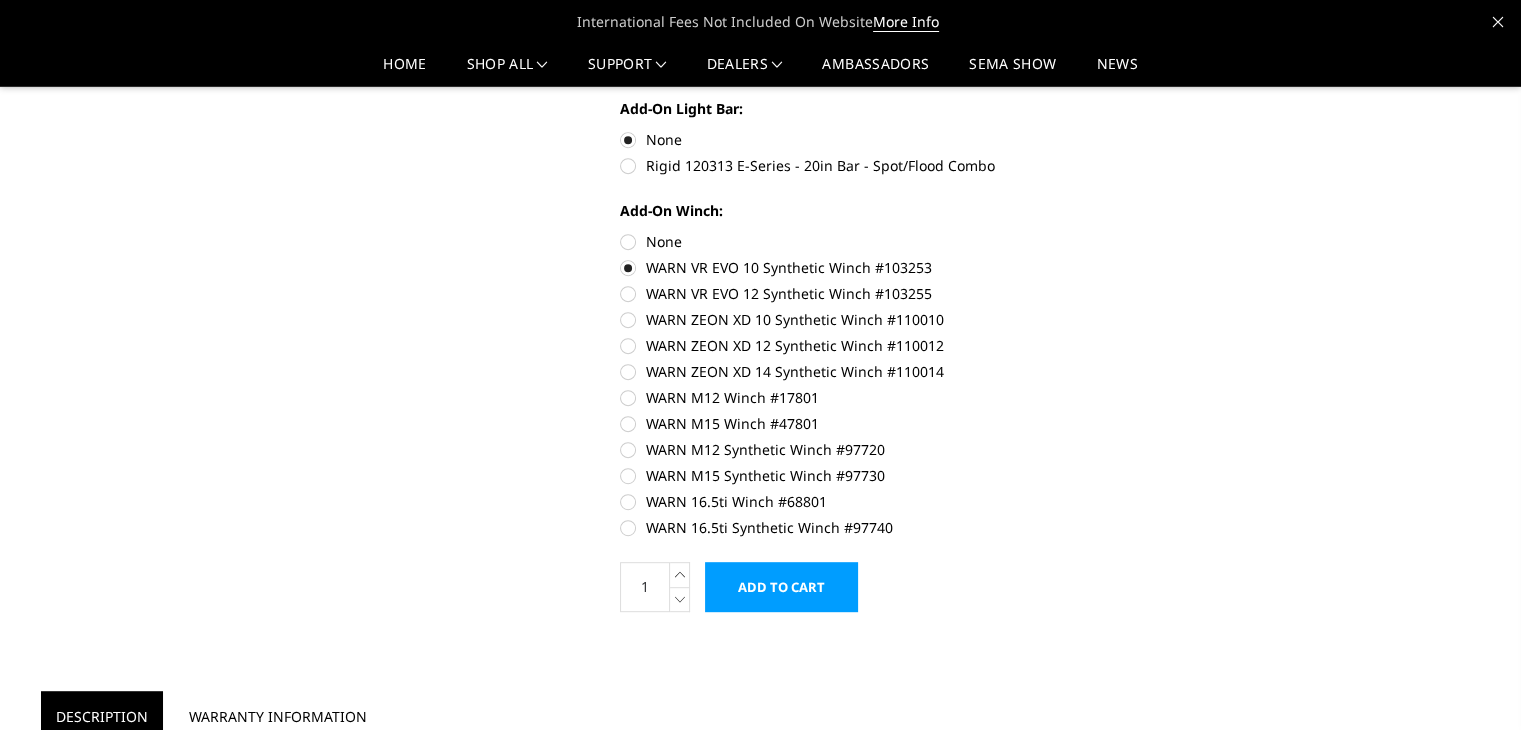 scroll, scrollTop: 976, scrollLeft: 0, axis: vertical 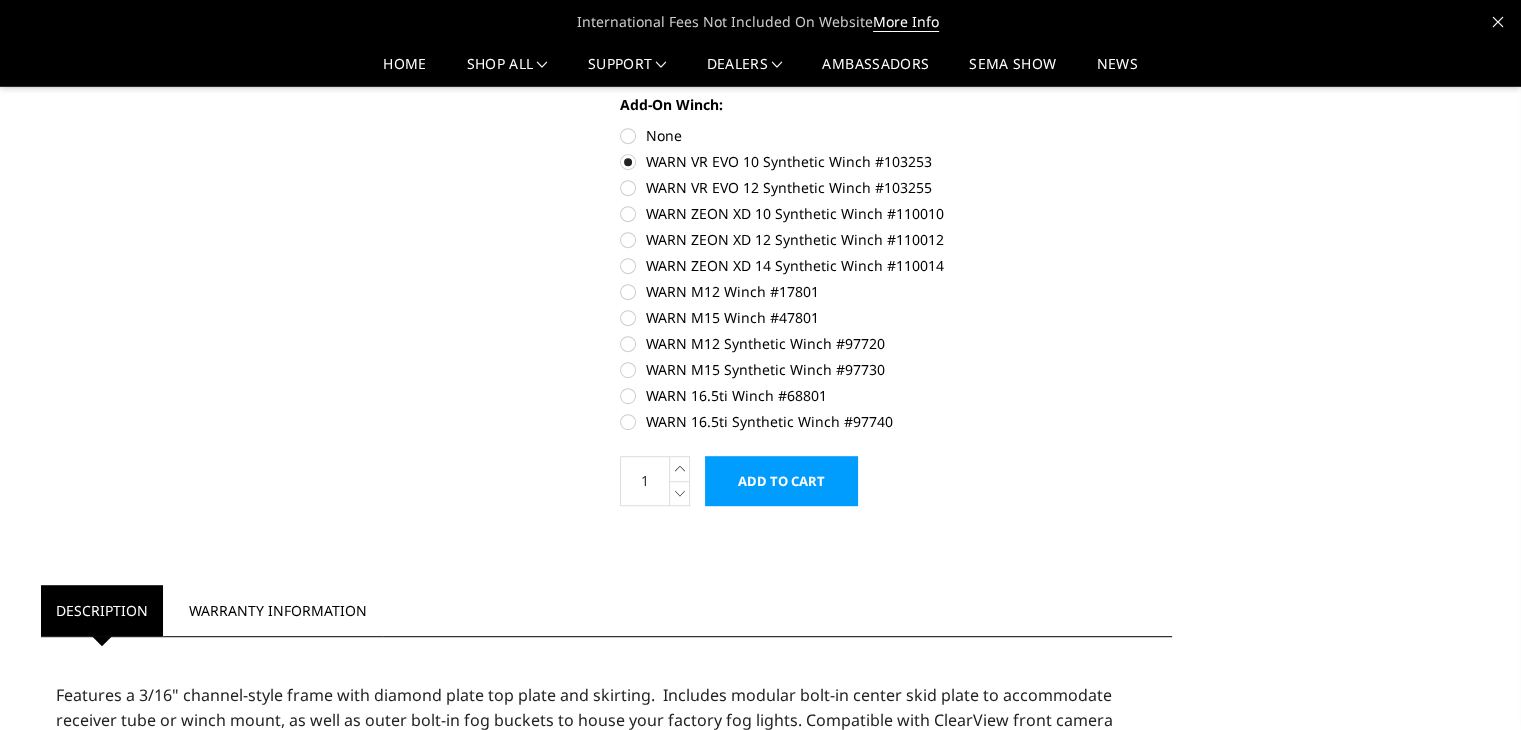 click on "None" at bounding box center [896, 135] 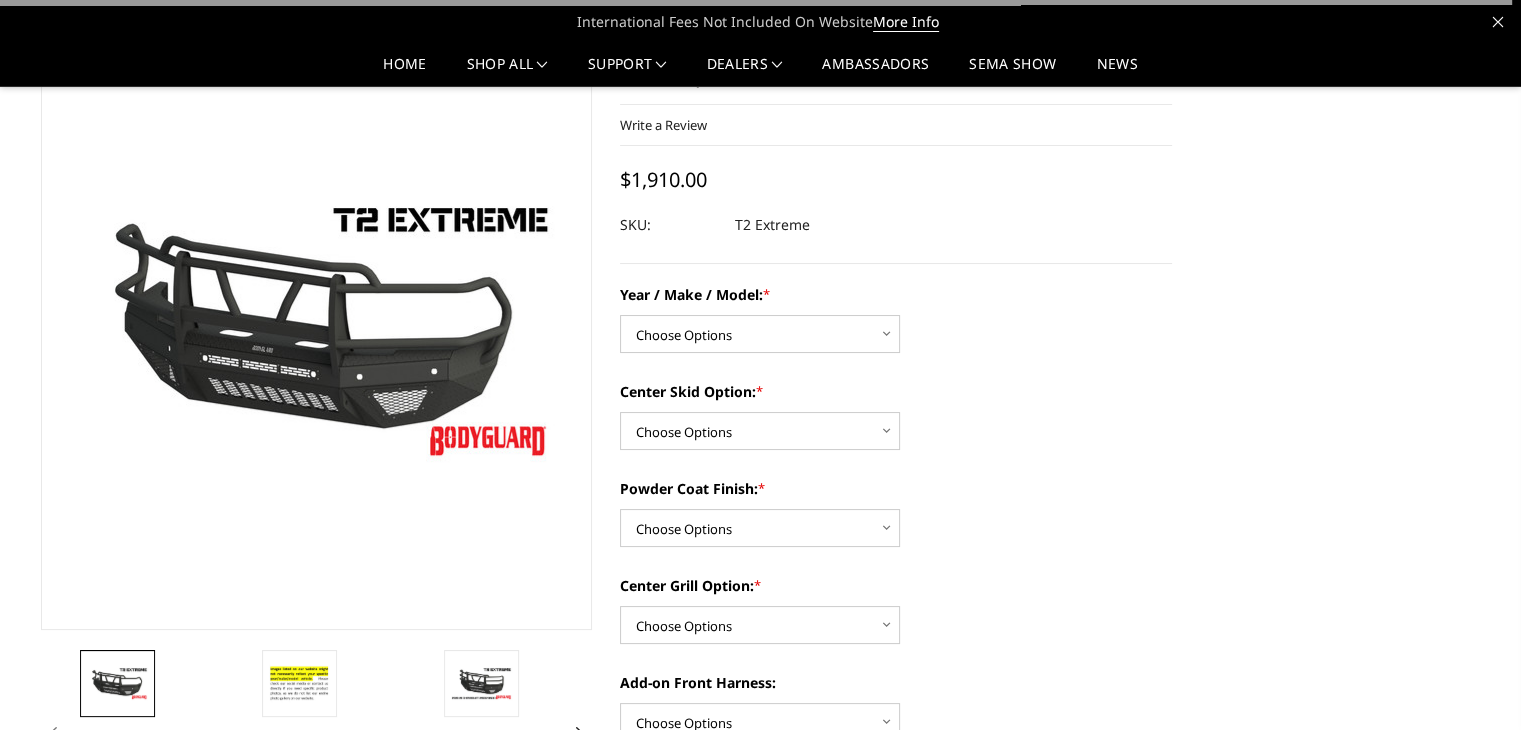 scroll, scrollTop: 0, scrollLeft: 0, axis: both 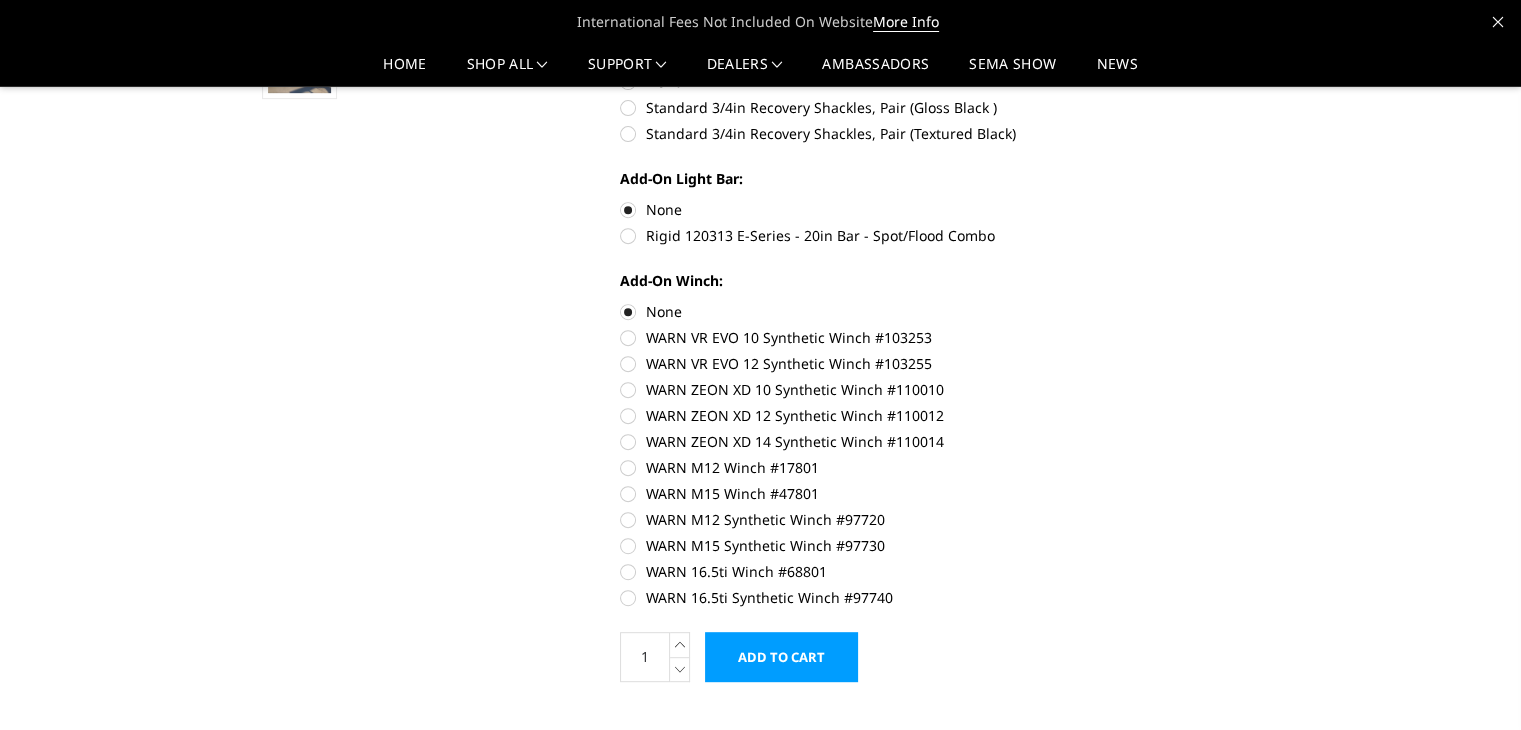 click on "WARN VR EVO 12 Synthetic Winch #103255" at bounding box center [896, 363] 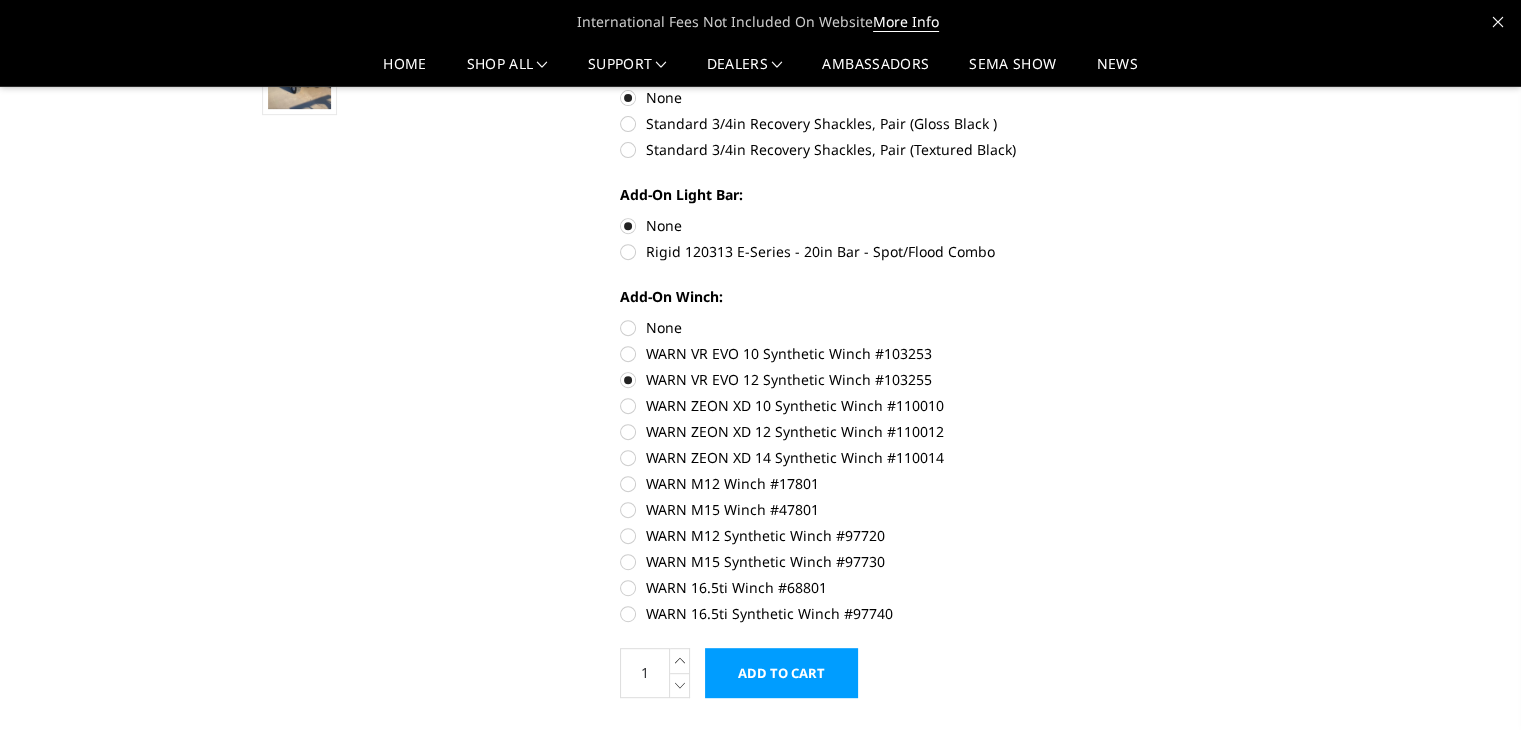 scroll, scrollTop: 800, scrollLeft: 0, axis: vertical 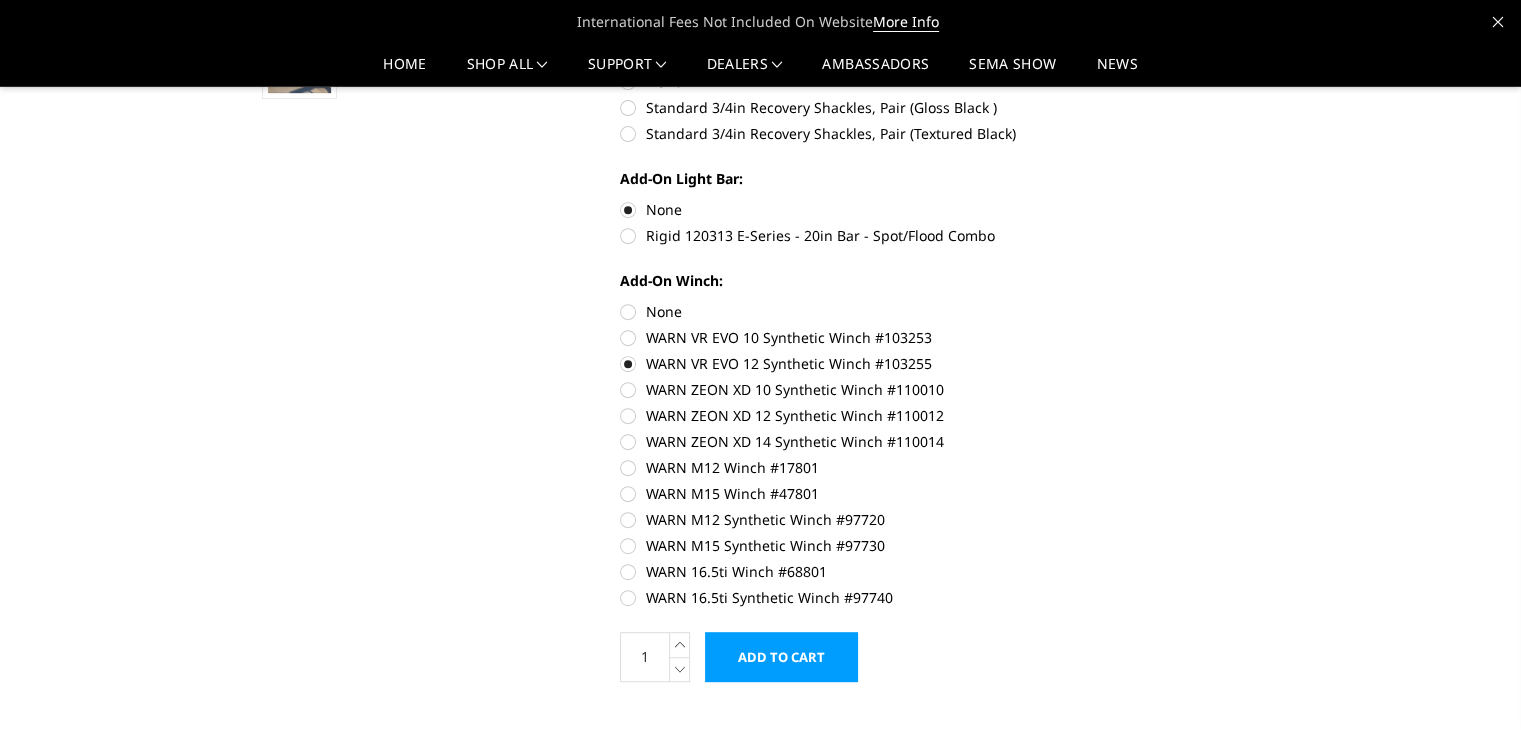 click on "WARN ZEON XD 10 Synthetic Winch #110010" at bounding box center (896, 389) 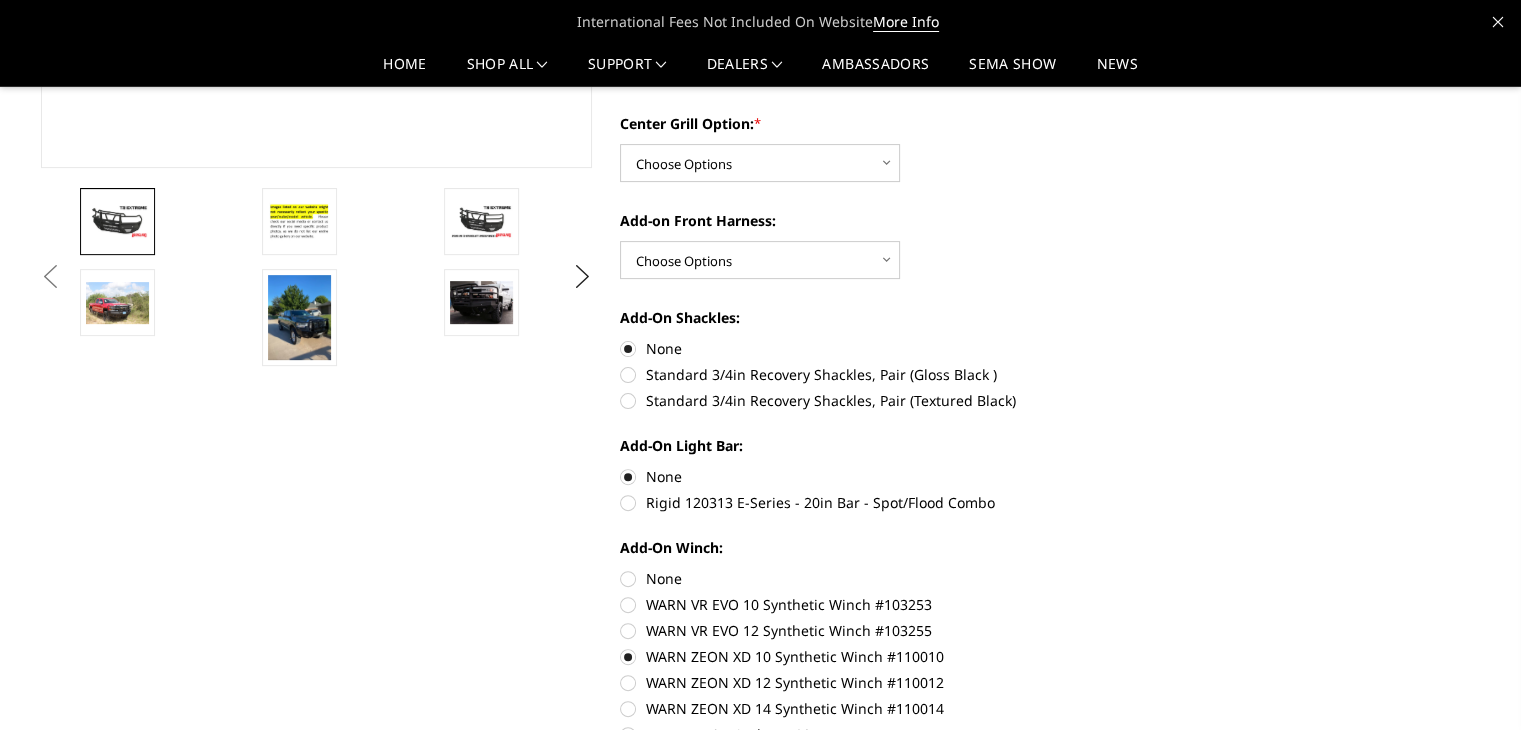scroll, scrollTop: 666, scrollLeft: 0, axis: vertical 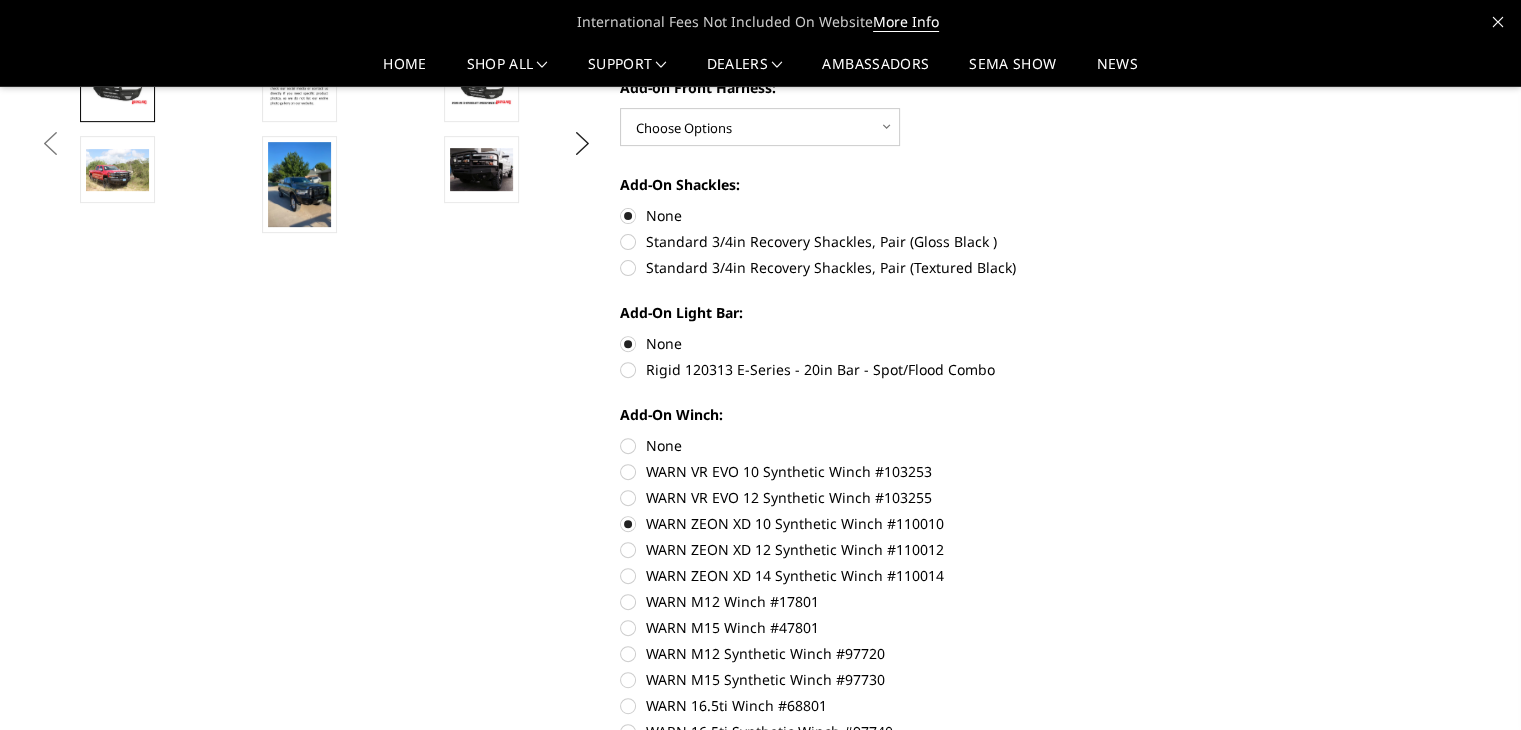 click on "WARN ZEON XD 12 Synthetic Winch #110012" at bounding box center (896, 549) 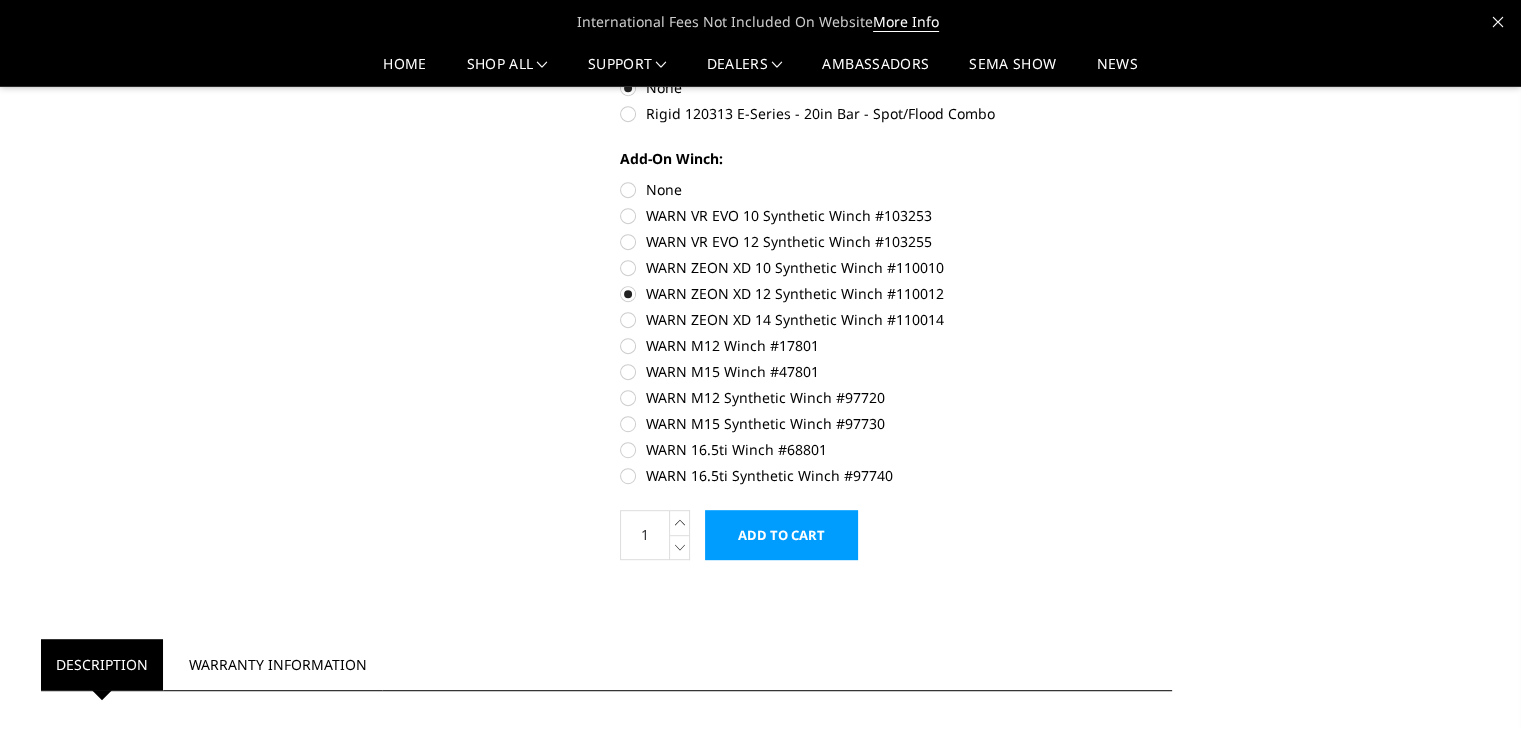 scroll, scrollTop: 933, scrollLeft: 0, axis: vertical 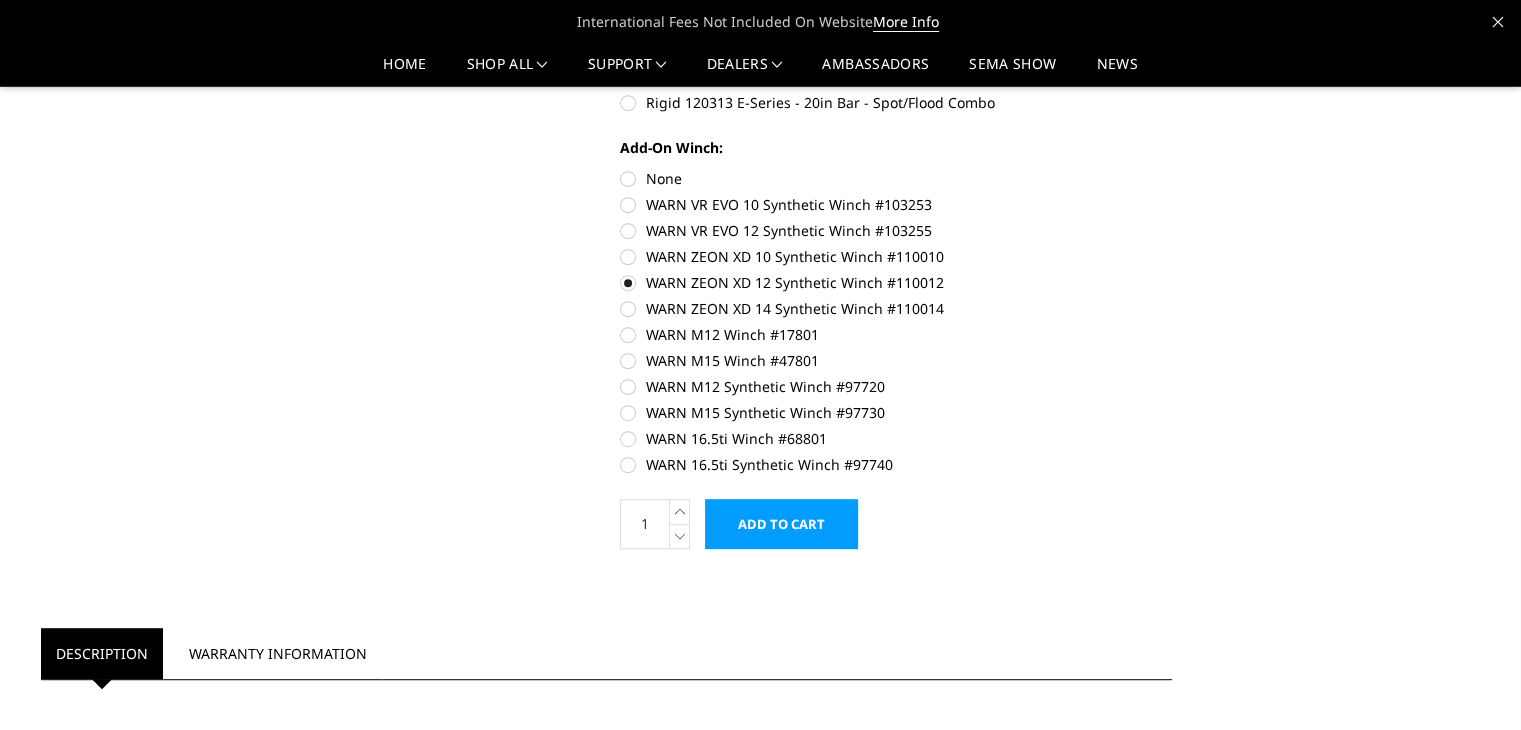 click on "WARN ZEON XD 14 Synthetic Winch #110014" at bounding box center (896, 308) 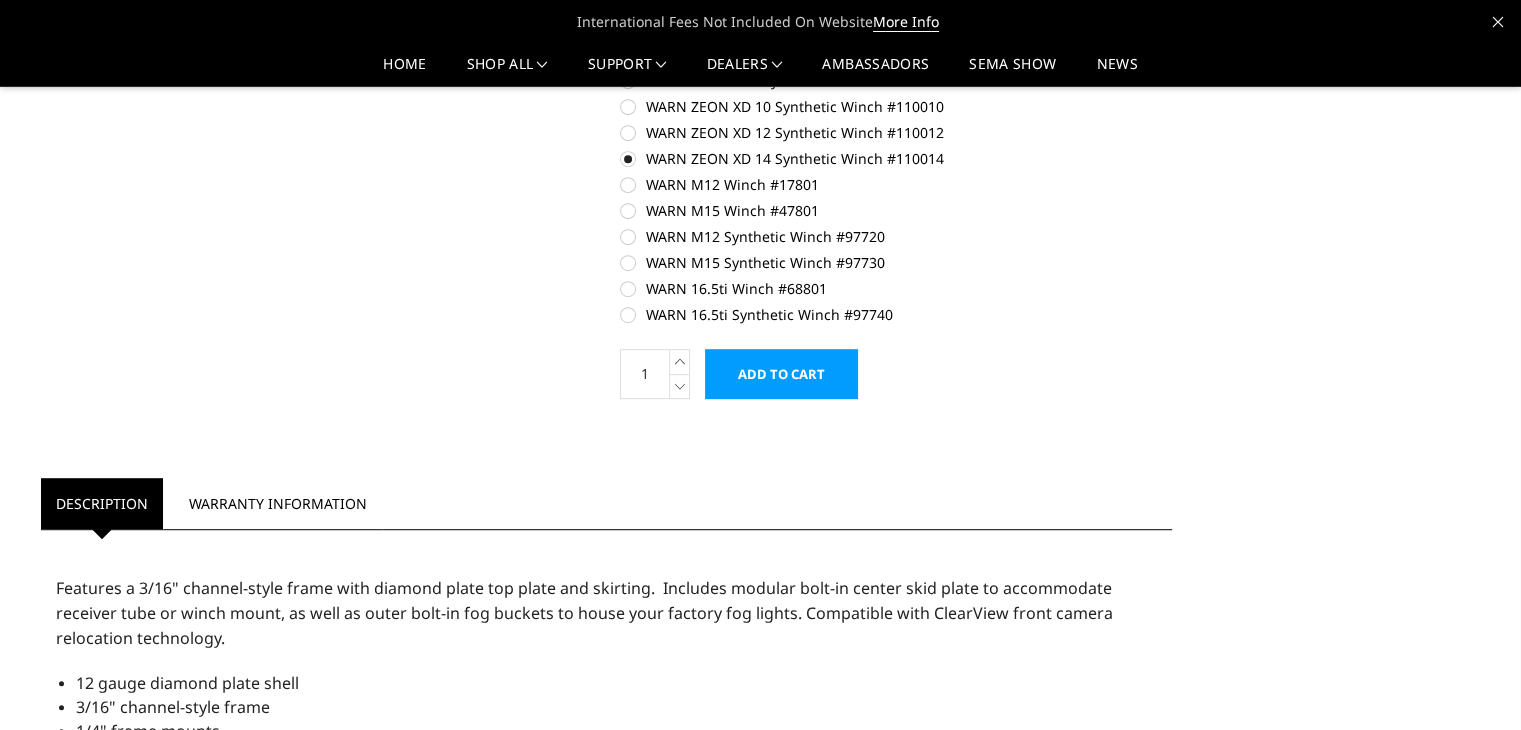 scroll, scrollTop: 933, scrollLeft: 0, axis: vertical 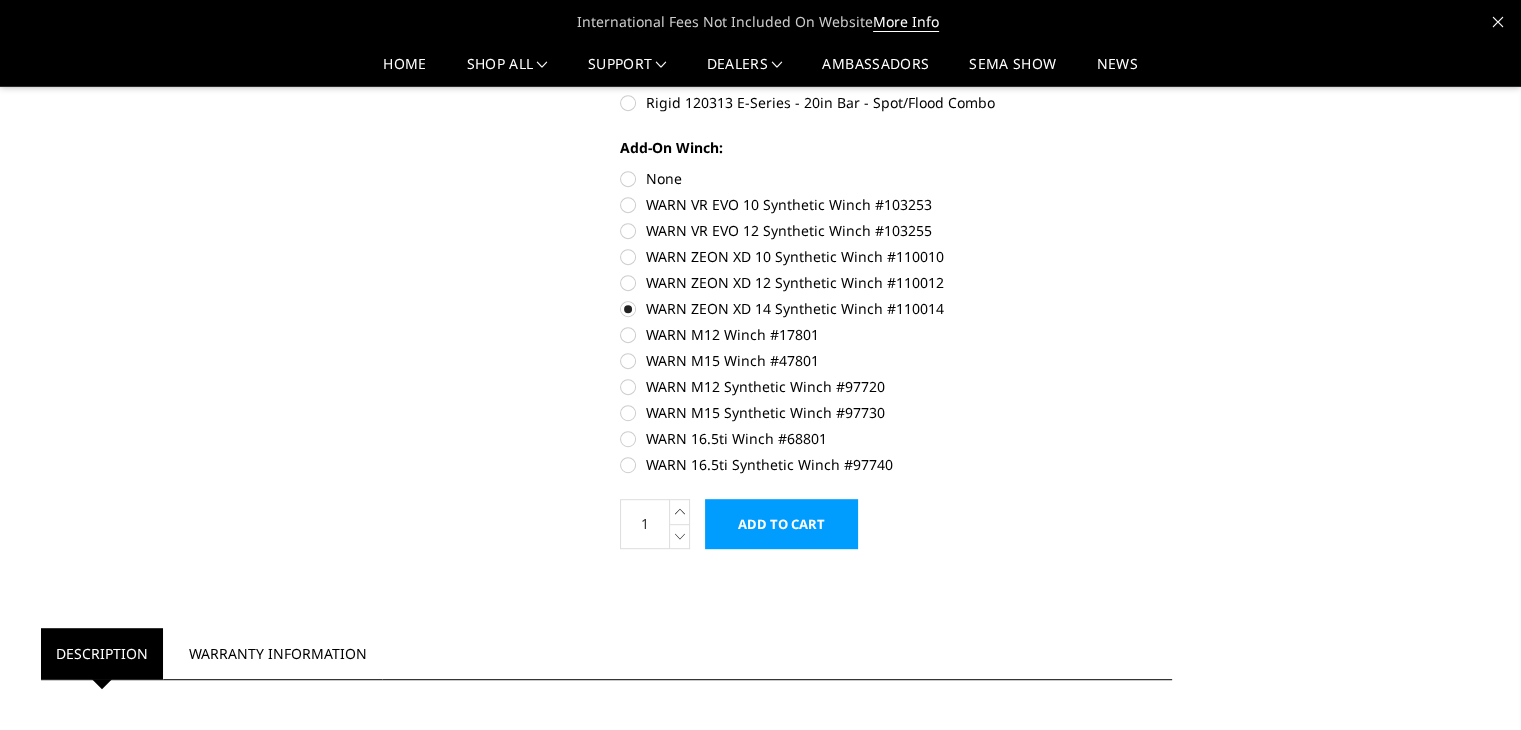 click on "WARN M12 Winch #17801" at bounding box center [896, 334] 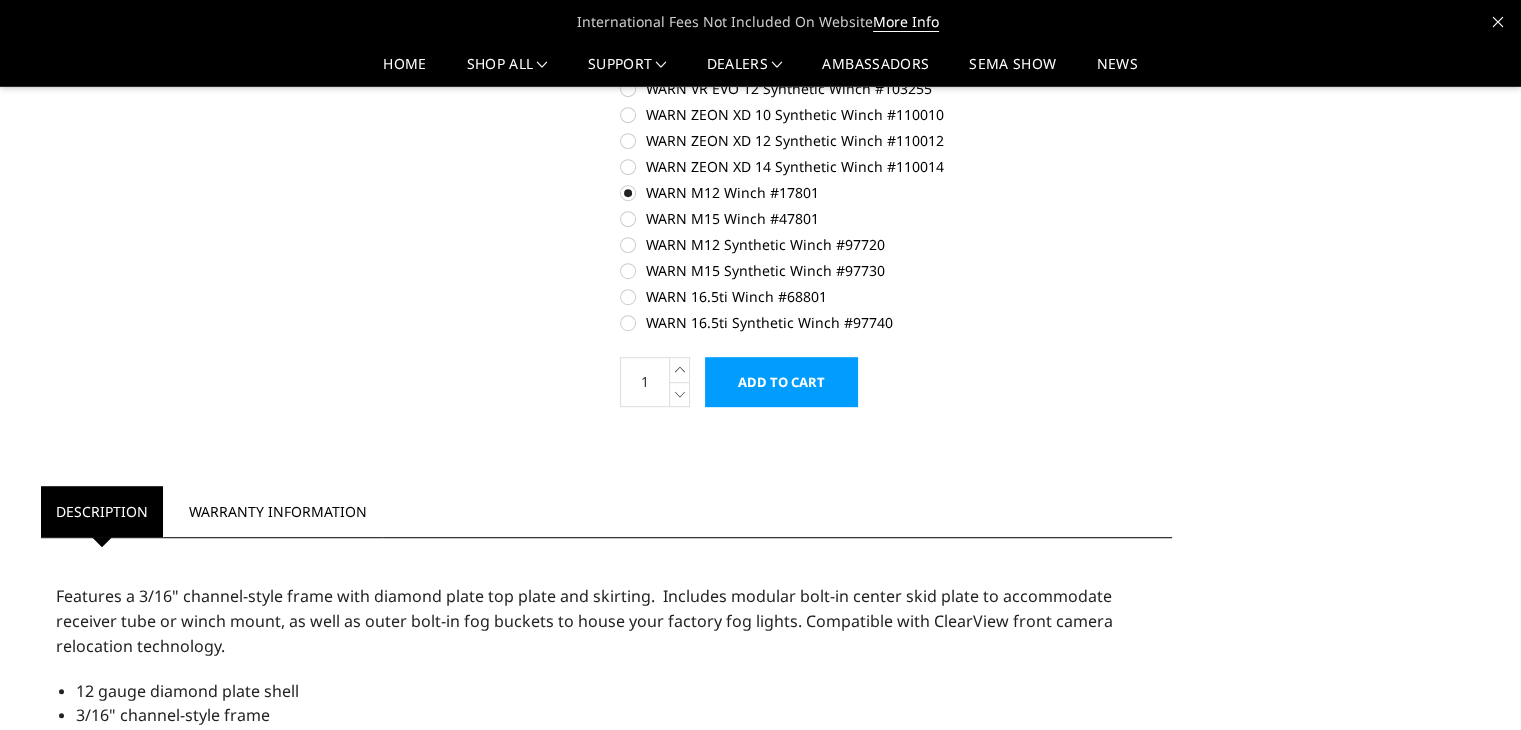 scroll, scrollTop: 933, scrollLeft: 0, axis: vertical 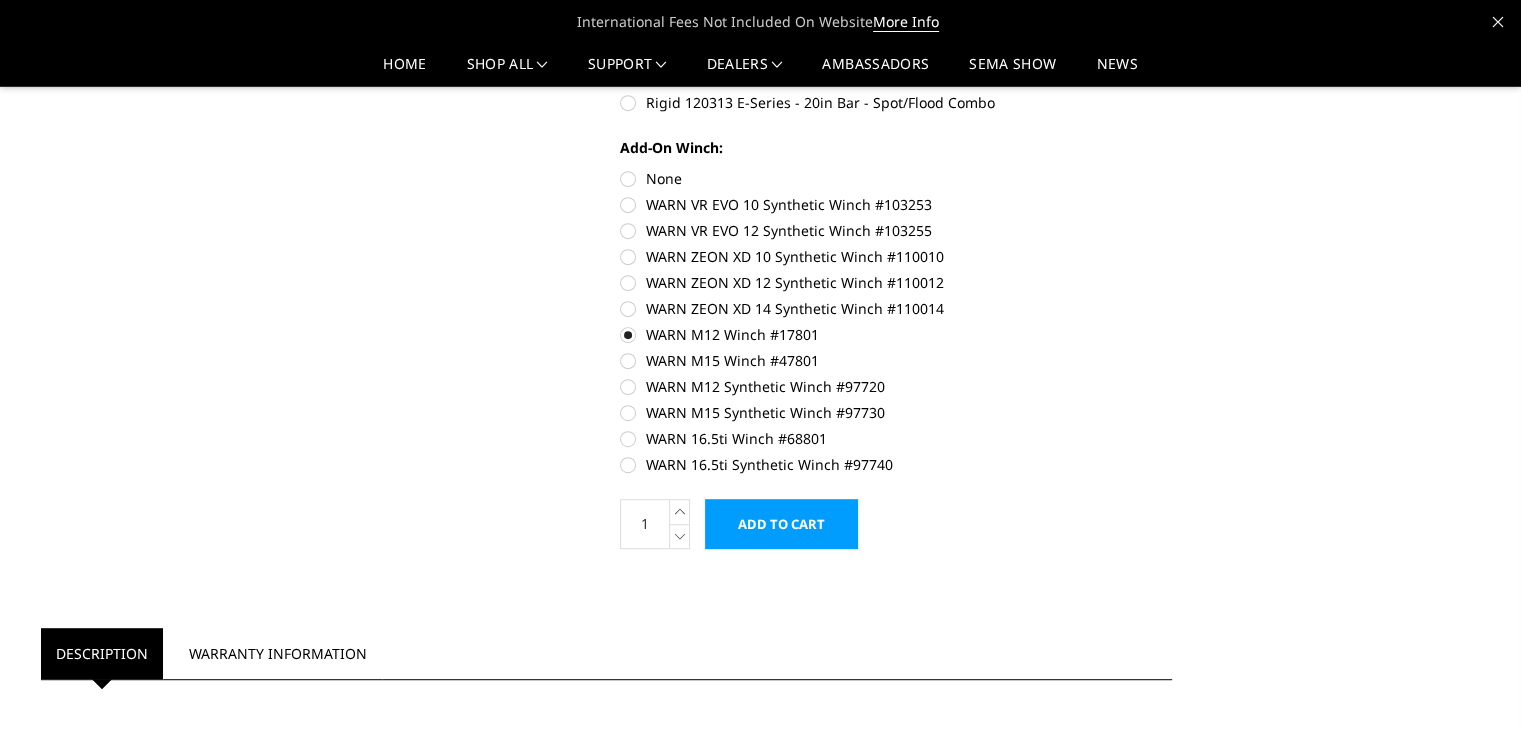click on "WARN M15 Winch #47801" at bounding box center [896, 360] 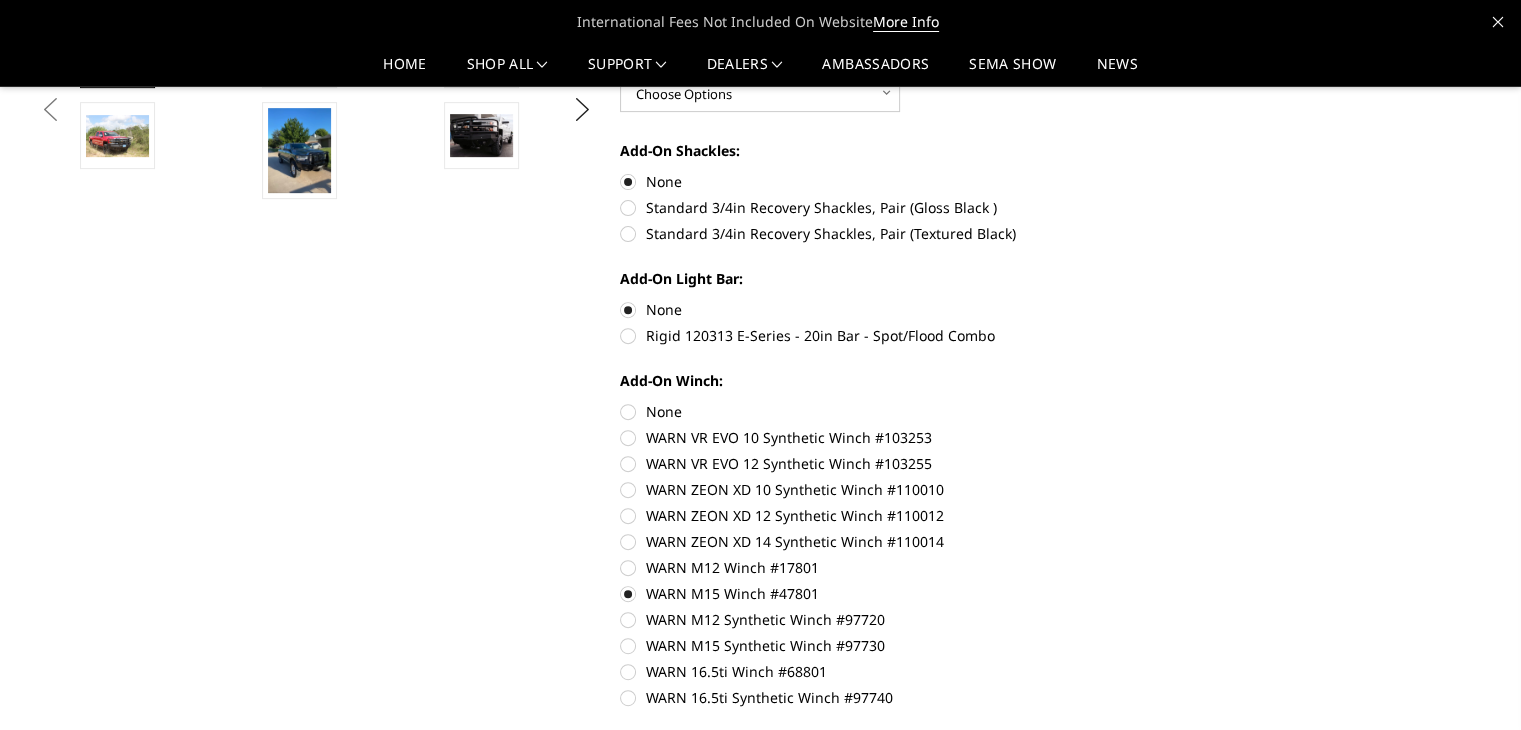 scroll, scrollTop: 933, scrollLeft: 0, axis: vertical 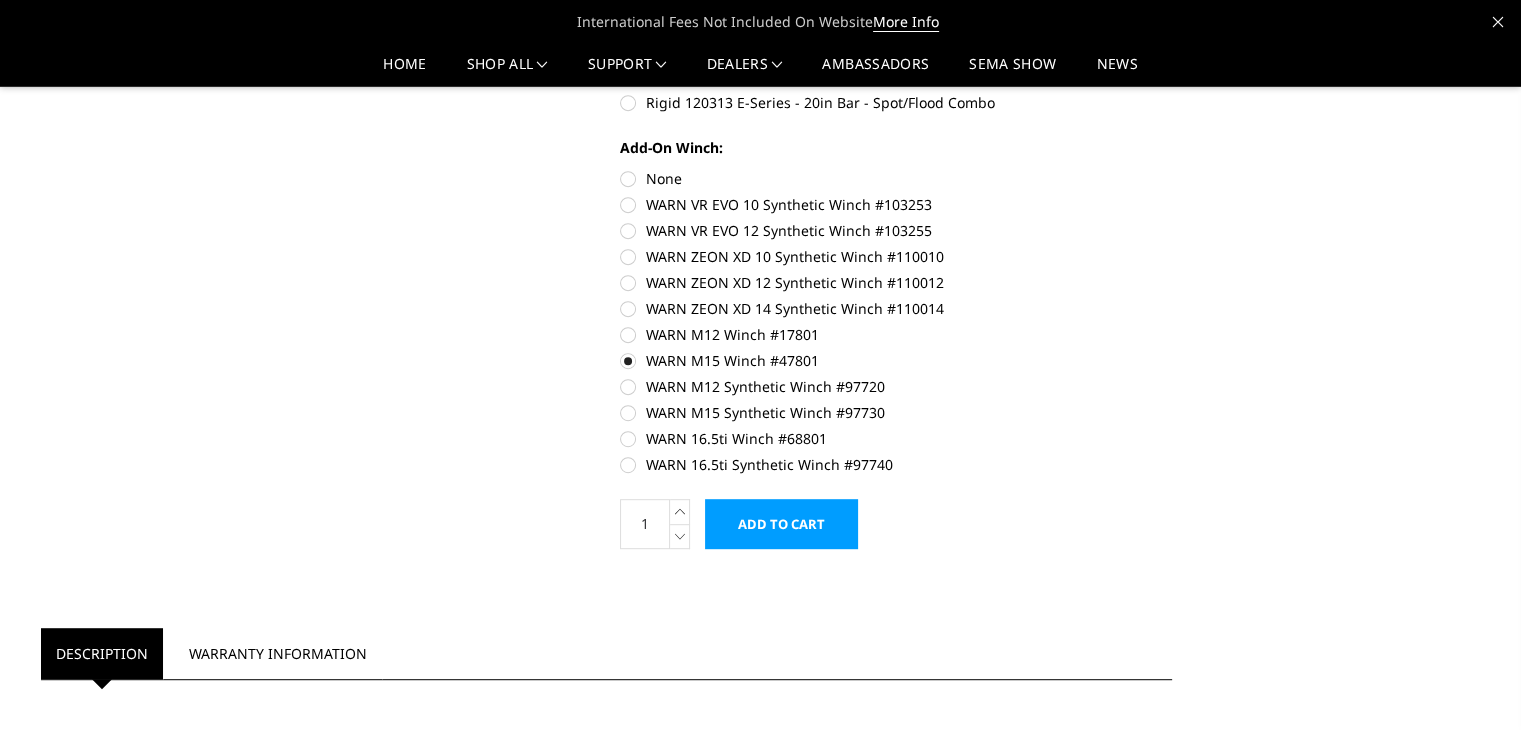 click on "Add-On Winch:
None
WARN VR EVO 10 Synthetic Winch #103253
WARN VR EVO 12 Synthetic Winch #103255
WARN ZEON XD 10 Synthetic Winch #110010
WARN ZEON XD 12 Synthetic Winch #110012
WARN ZEON XD 14 Synthetic Winch #110014
WARN M12 Winch #17801
WARN M15 Winch #47801
WARN M12 Synthetic Winch #97720
WARN M15 Synthetic Winch #97730
WARN 16.5ti Winch #68801
WARN 16.5ti Synthetic Winch #97740" at bounding box center (896, 304) 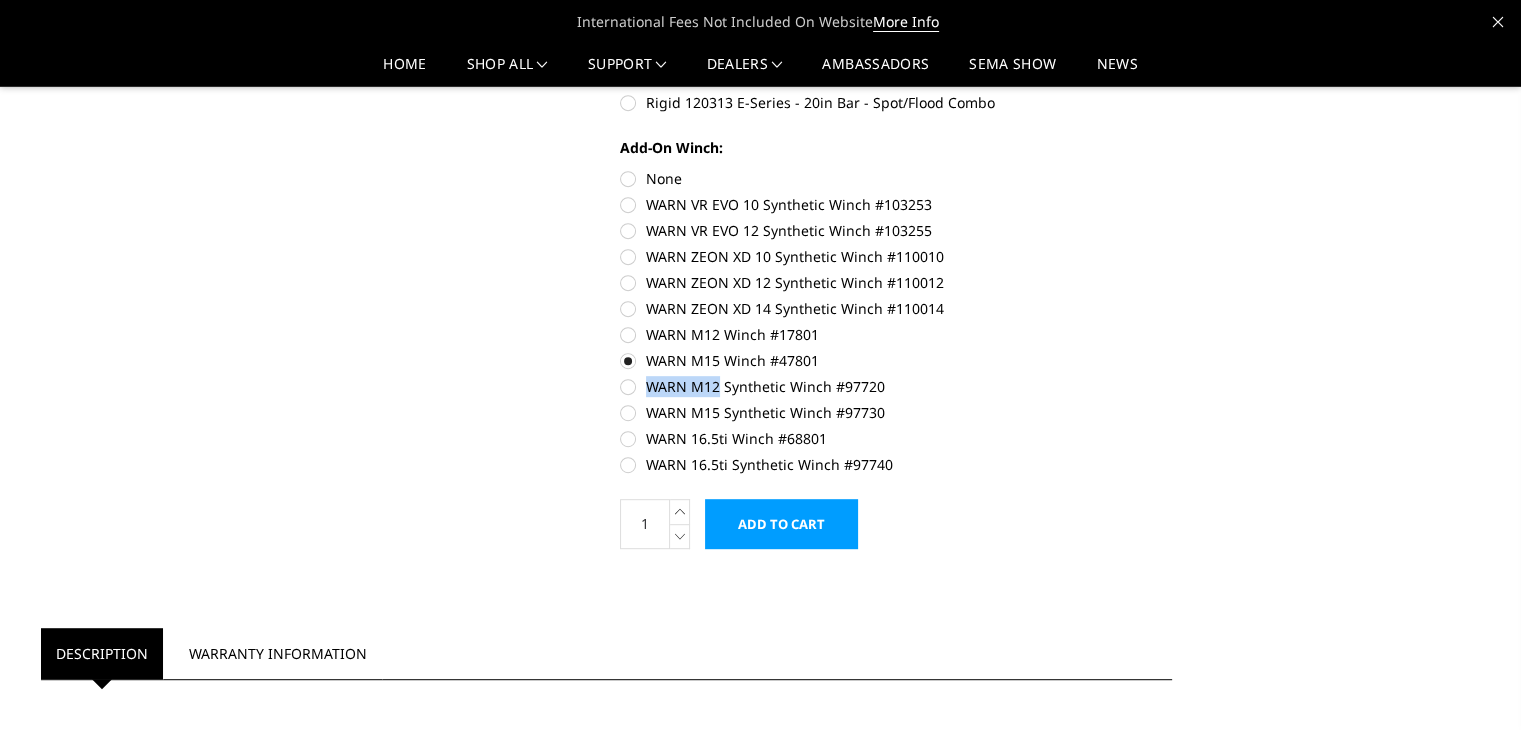 click on "WARN M12 Synthetic Winch #97720" at bounding box center (896, 386) 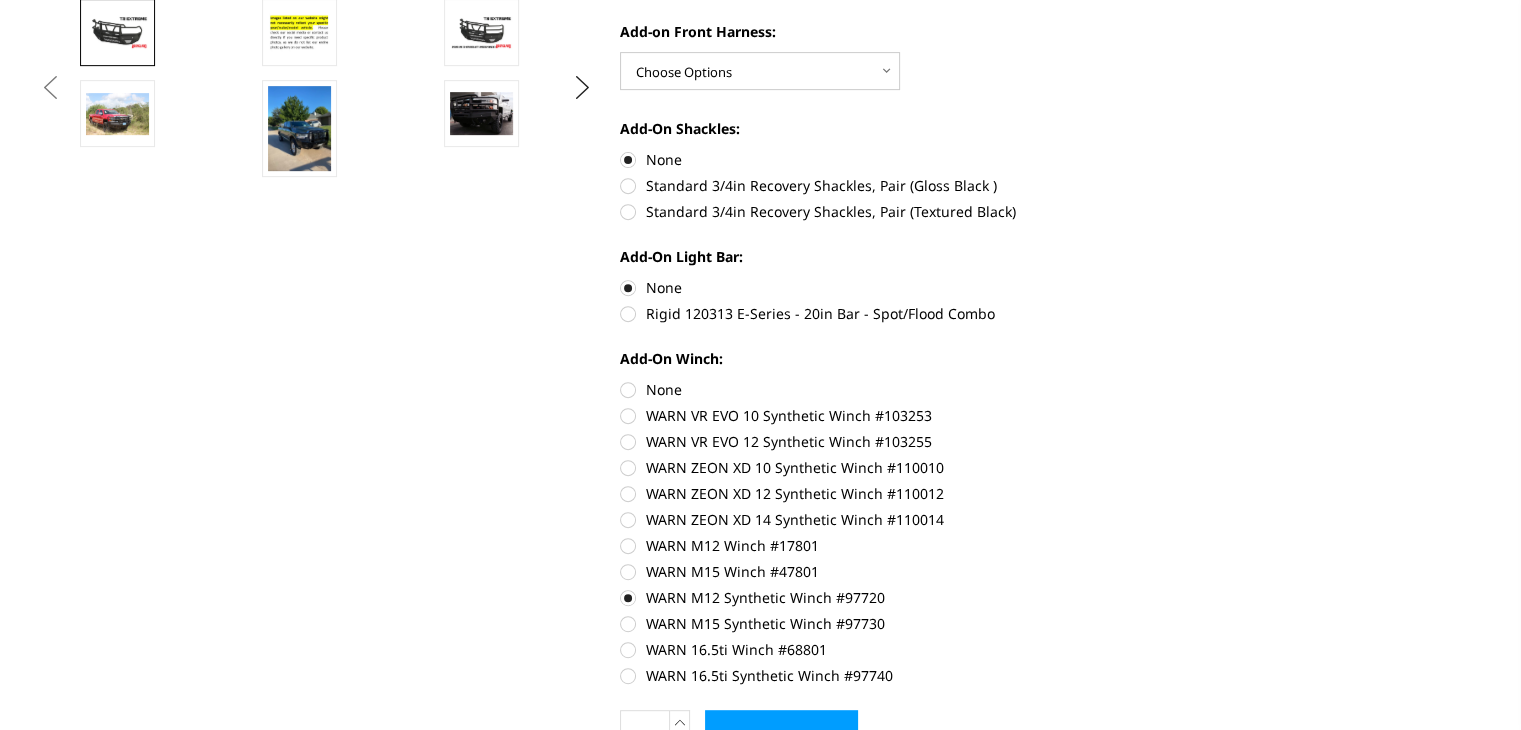 scroll, scrollTop: 1066, scrollLeft: 0, axis: vertical 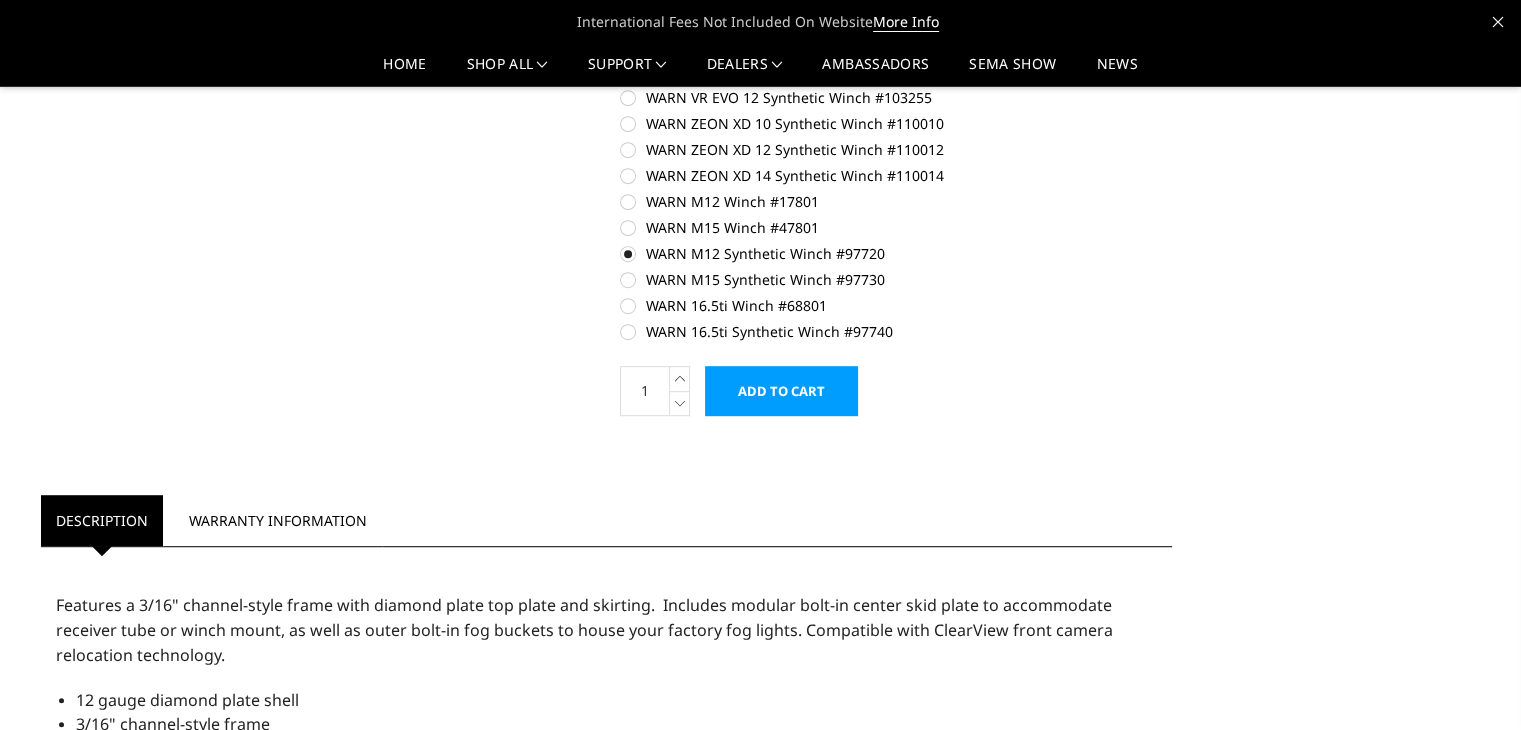 click on "WARN M15 Synthetic Winch #97730" at bounding box center [896, 279] 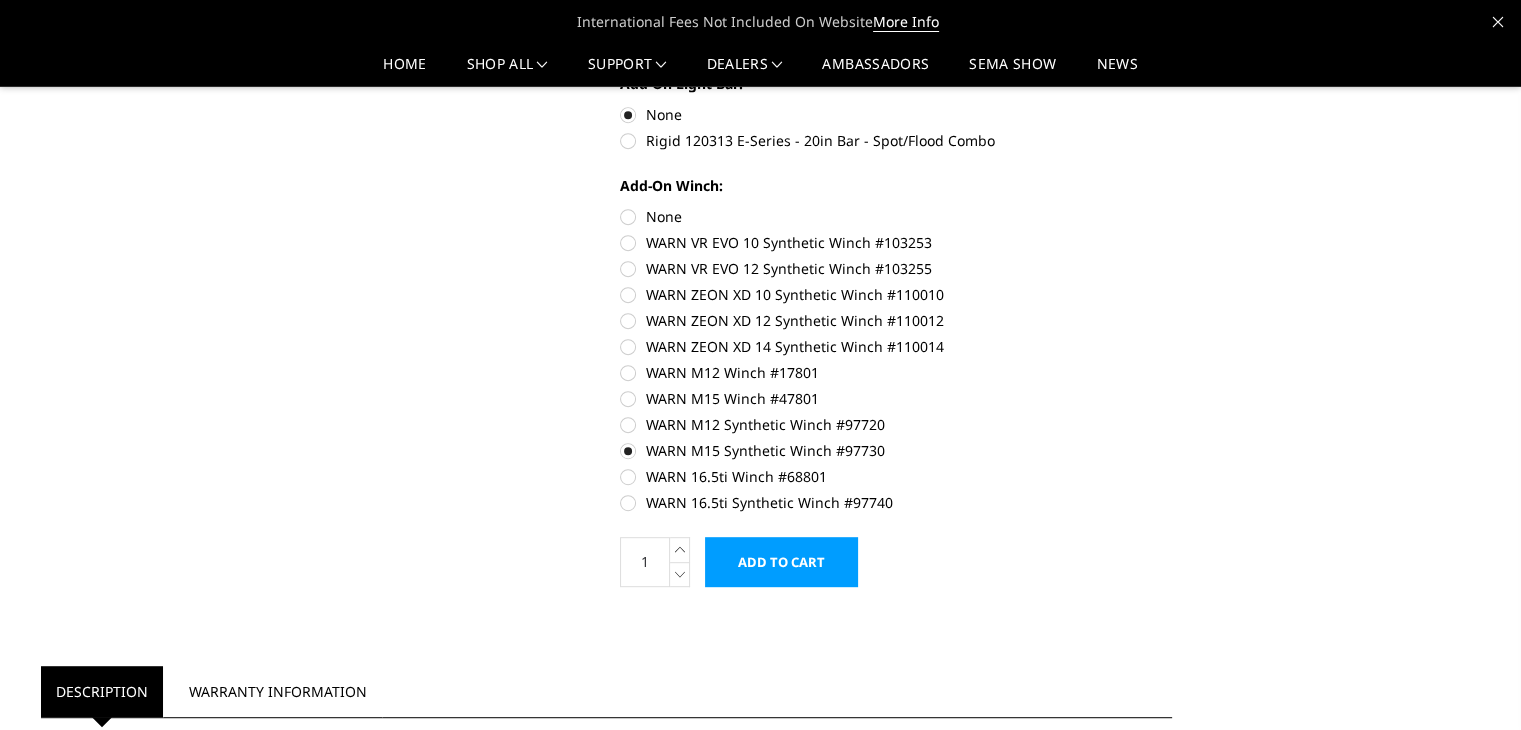 scroll, scrollTop: 933, scrollLeft: 0, axis: vertical 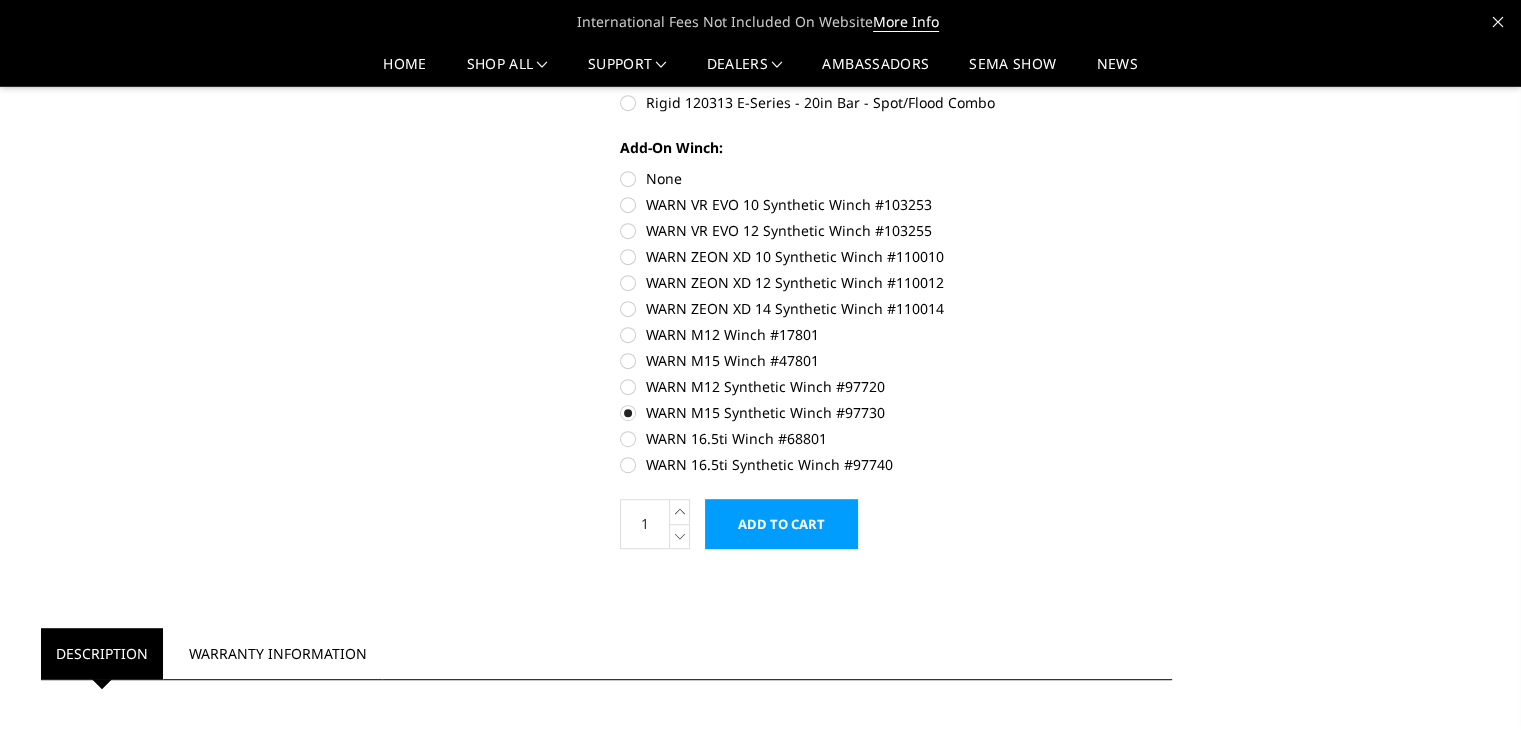 drag, startPoint x: 795, startPoint y: 439, endPoint x: 795, endPoint y: 428, distance: 11 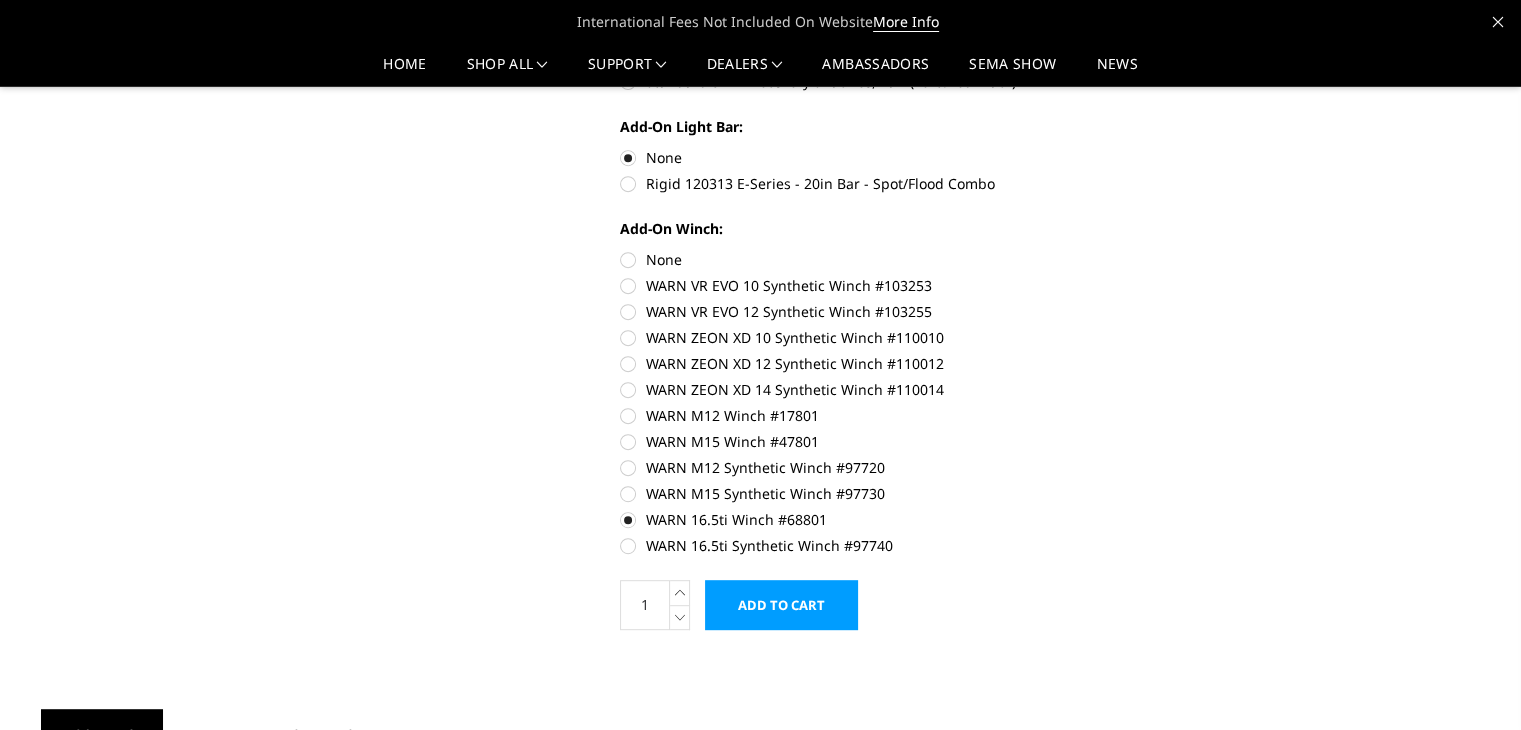 scroll, scrollTop: 1066, scrollLeft: 0, axis: vertical 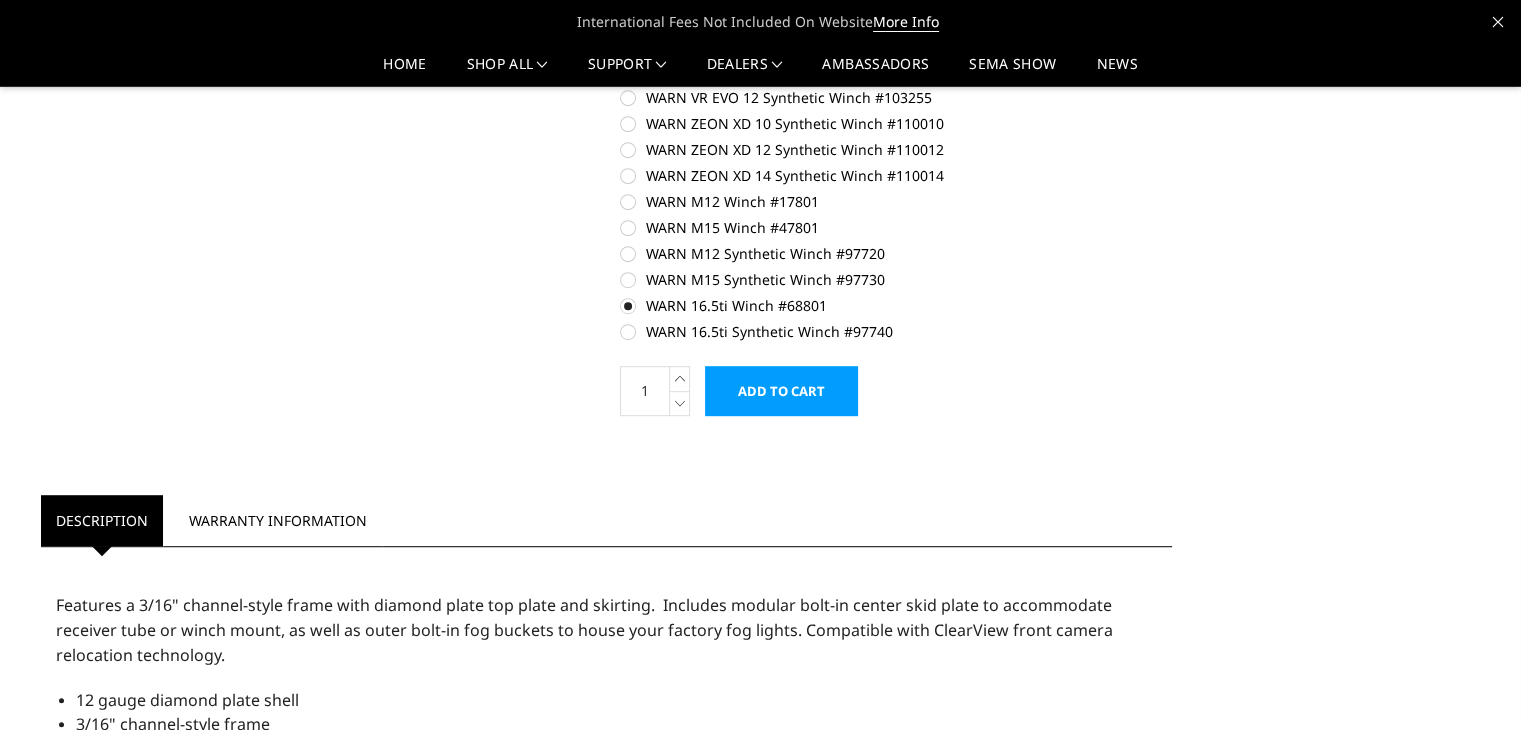 click on "WARN 16.5ti Synthetic Winch #97740" at bounding box center [896, 331] 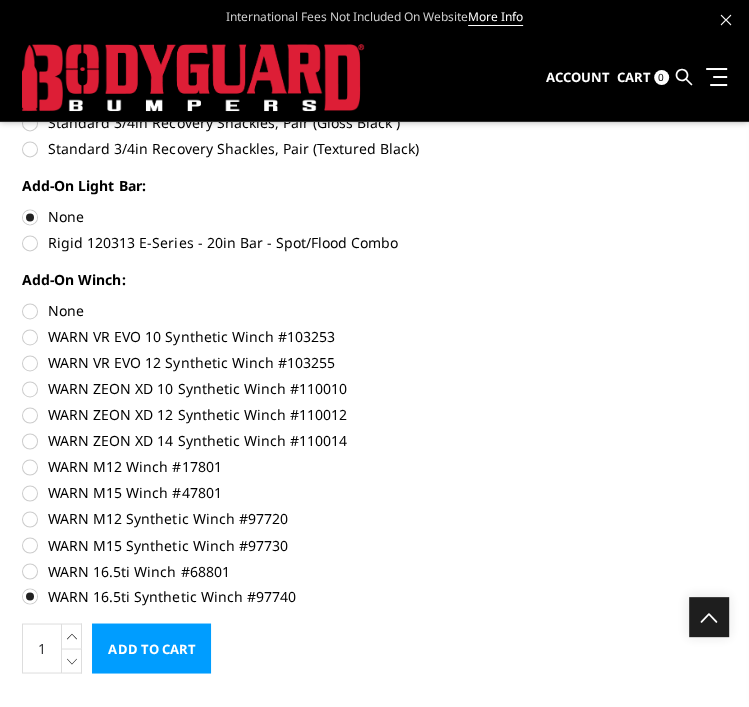 scroll, scrollTop: 1288, scrollLeft: 0, axis: vertical 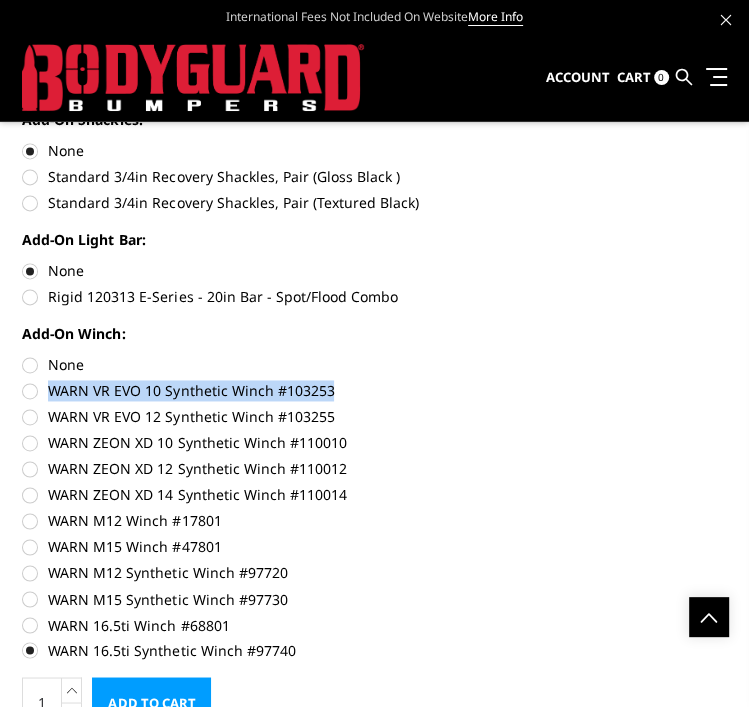 drag, startPoint x: 339, startPoint y: 390, endPoint x: 48, endPoint y: 397, distance: 291.08417 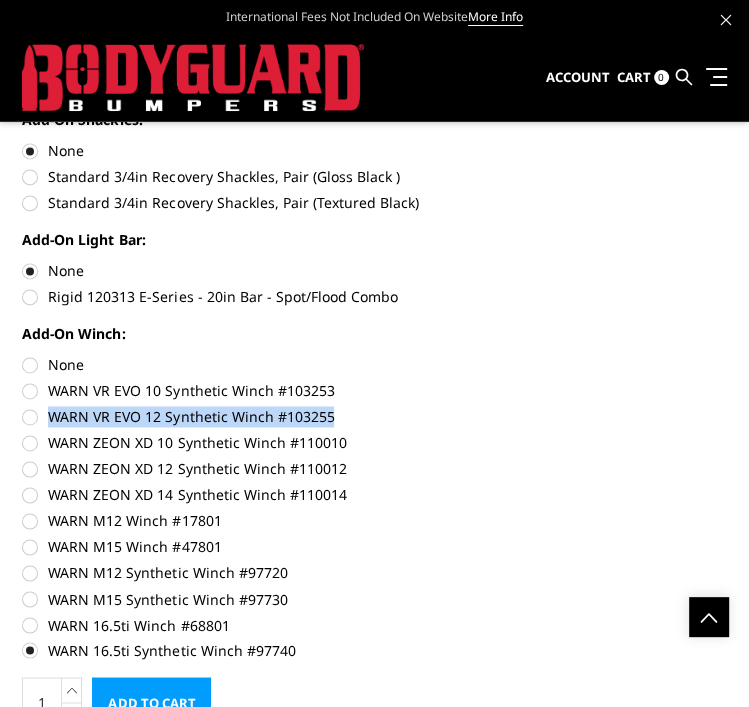 drag, startPoint x: 340, startPoint y: 410, endPoint x: 48, endPoint y: 416, distance: 292.06165 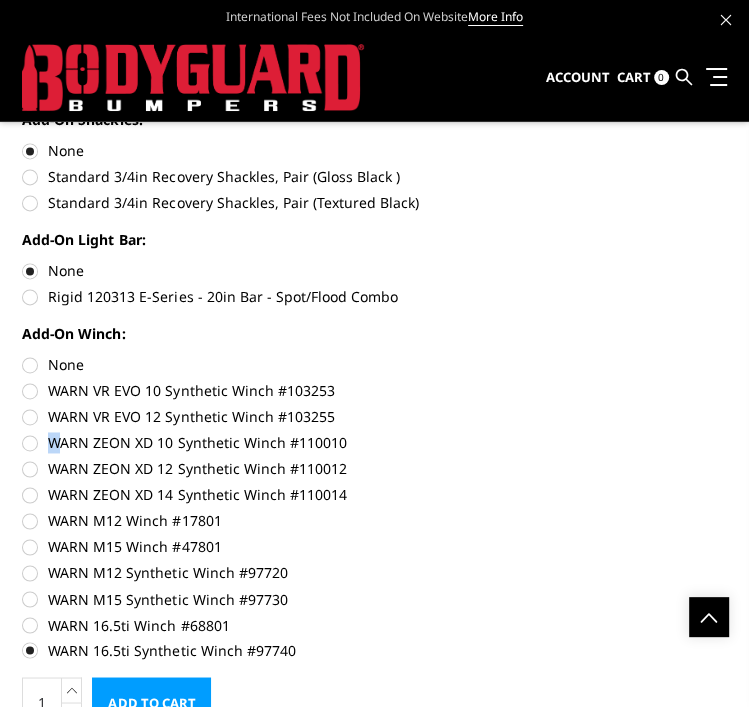 drag, startPoint x: 306, startPoint y: 434, endPoint x: 45, endPoint y: 441, distance: 261.09384 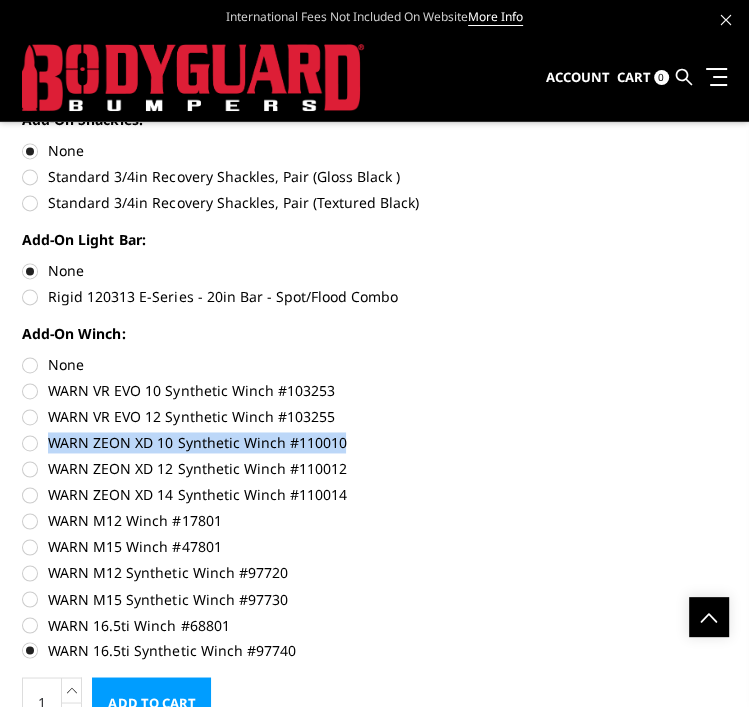 drag, startPoint x: 368, startPoint y: 440, endPoint x: 42, endPoint y: 433, distance: 326.07513 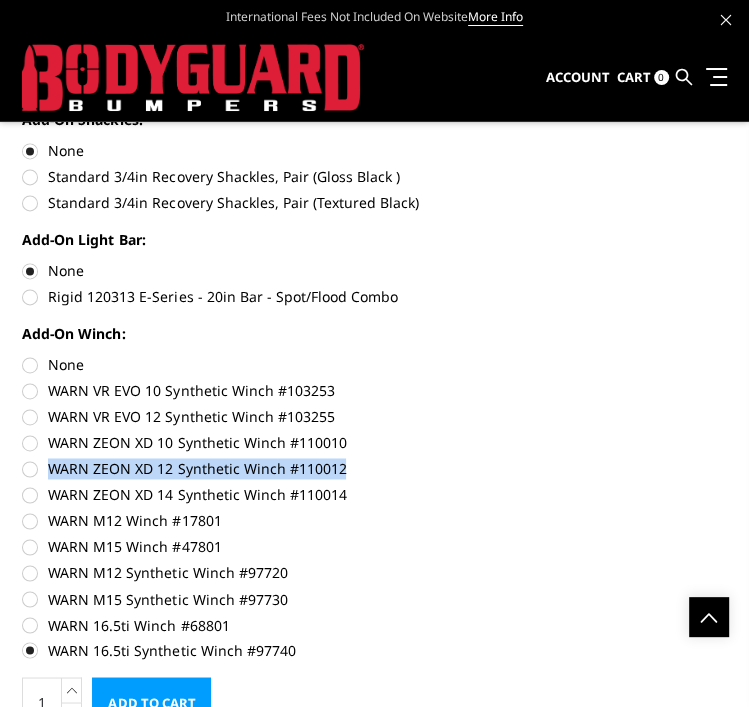 drag, startPoint x: 360, startPoint y: 469, endPoint x: 34, endPoint y: 470, distance: 326.00153 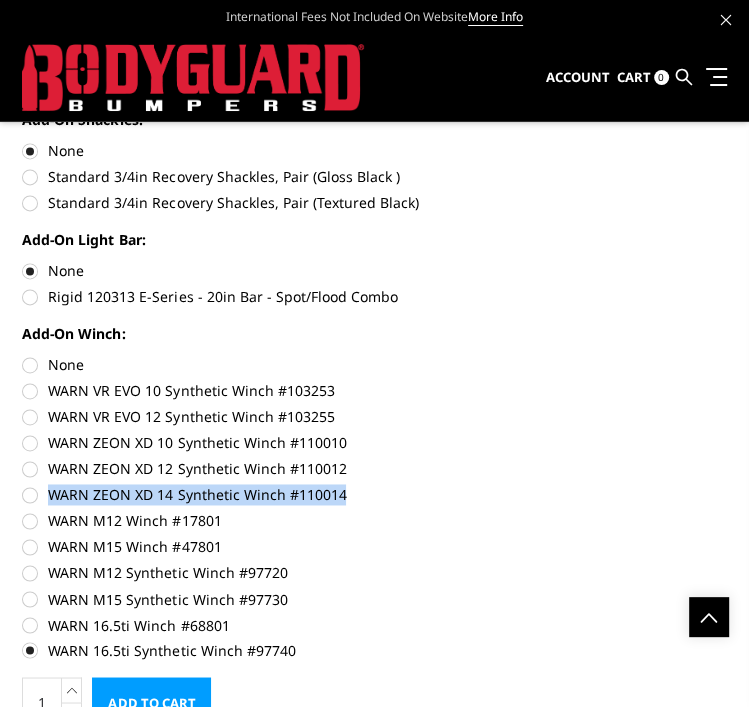 drag, startPoint x: 355, startPoint y: 490, endPoint x: 42, endPoint y: 494, distance: 313.02554 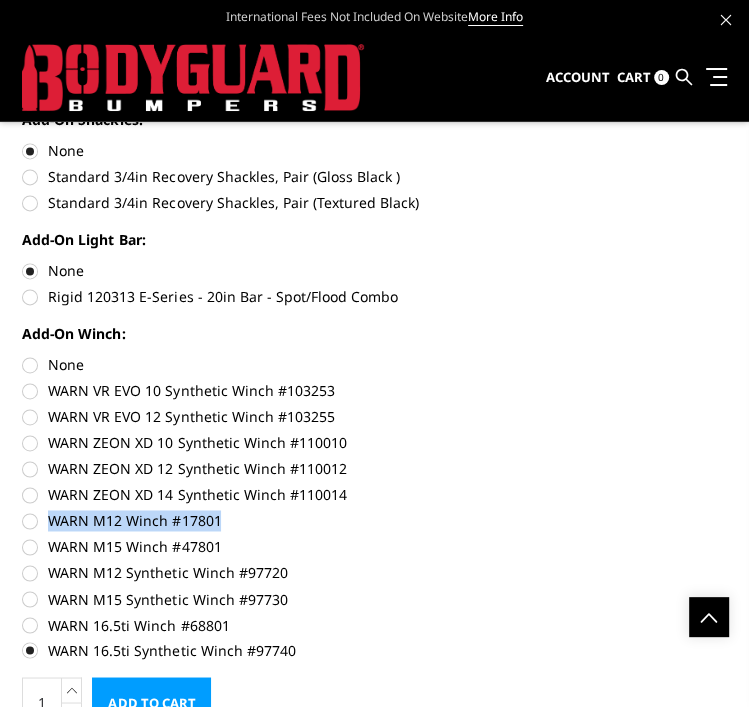 drag, startPoint x: 256, startPoint y: 525, endPoint x: 41, endPoint y: 517, distance: 215.14879 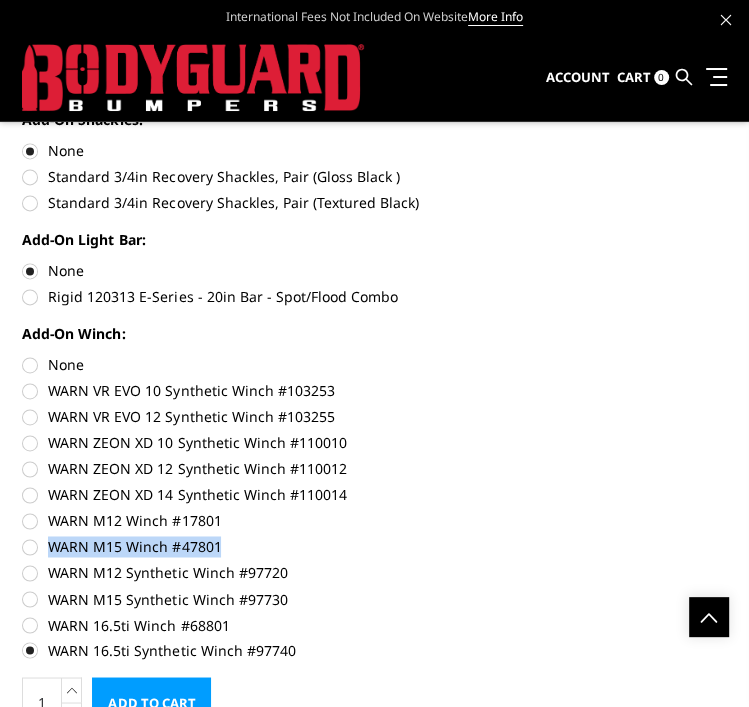 drag, startPoint x: 271, startPoint y: 543, endPoint x: 16, endPoint y: 550, distance: 255.09605 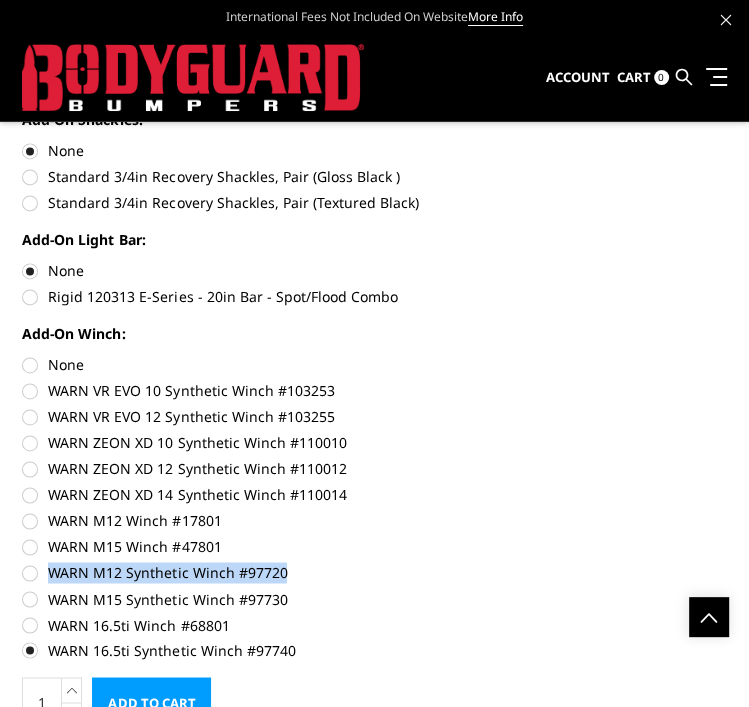 drag, startPoint x: 311, startPoint y: 565, endPoint x: 8, endPoint y: 567, distance: 303.0066 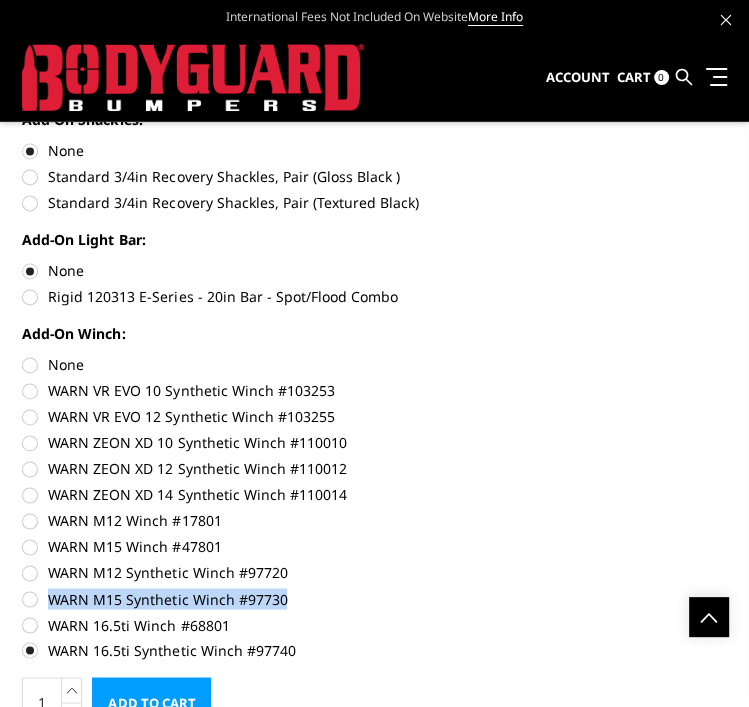 drag, startPoint x: 295, startPoint y: 589, endPoint x: 26, endPoint y: 595, distance: 269.0669 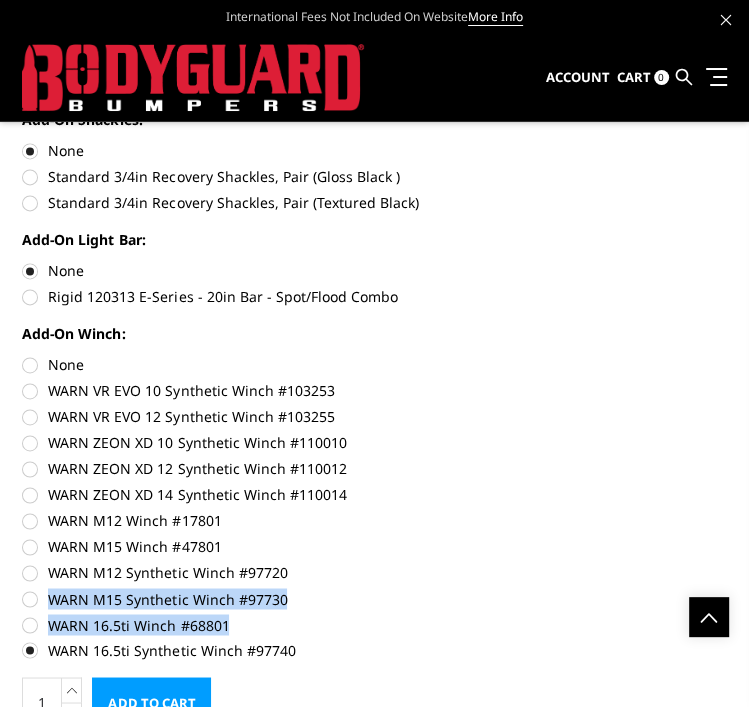 drag, startPoint x: 271, startPoint y: 625, endPoint x: 0, endPoint y: 609, distance: 271.47192 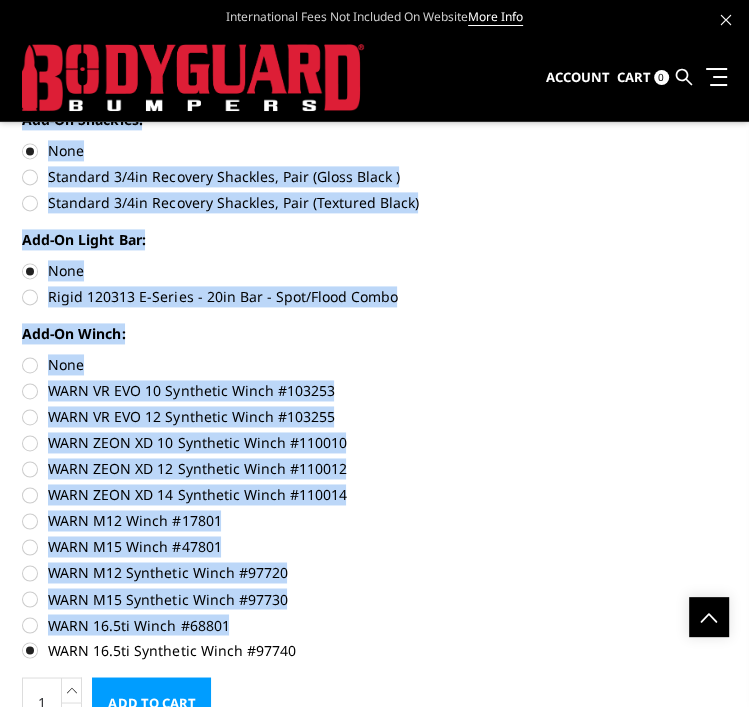 click on "WARN M15 Synthetic Winch #97730" at bounding box center (374, 598) 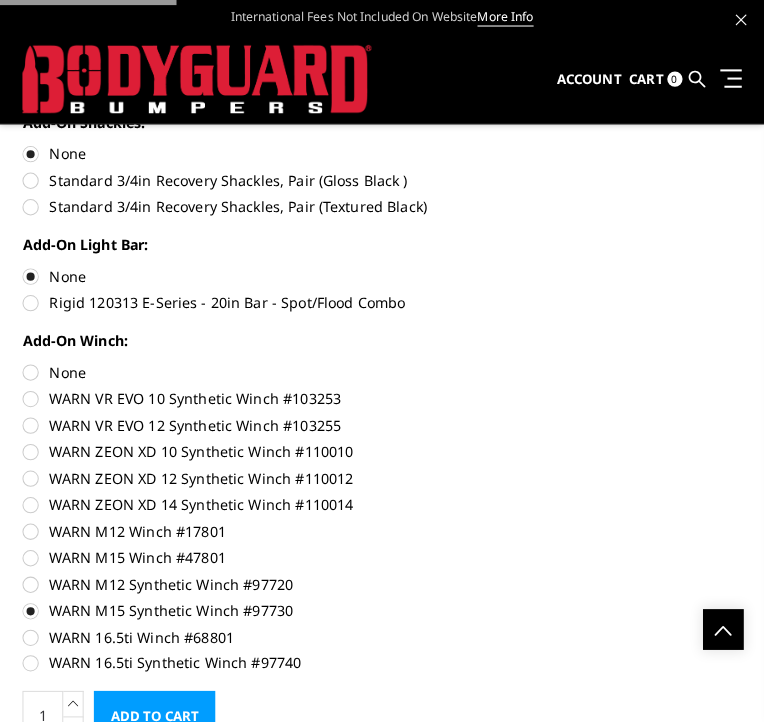 scroll, scrollTop: 1482, scrollLeft: 0, axis: vertical 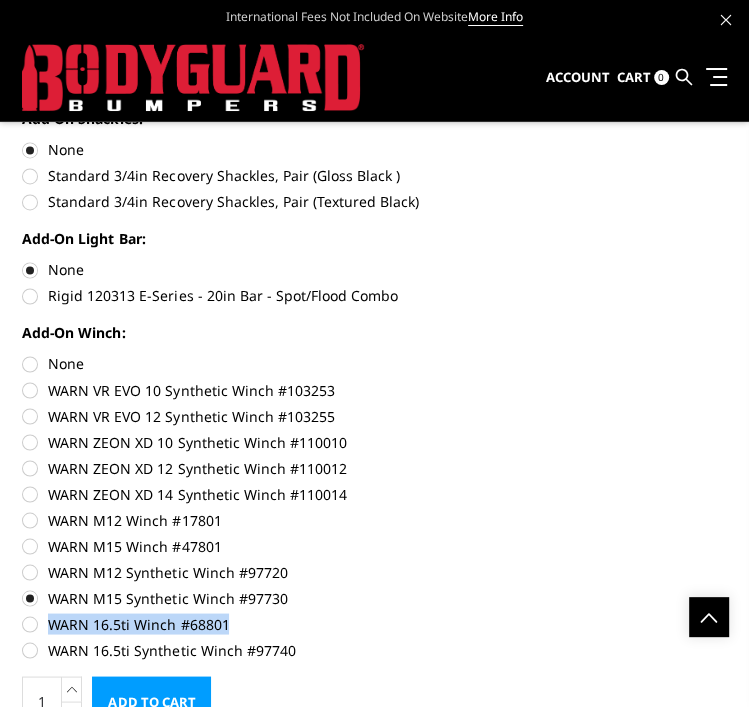 drag, startPoint x: 235, startPoint y: 623, endPoint x: 23, endPoint y: 622, distance: 212.00237 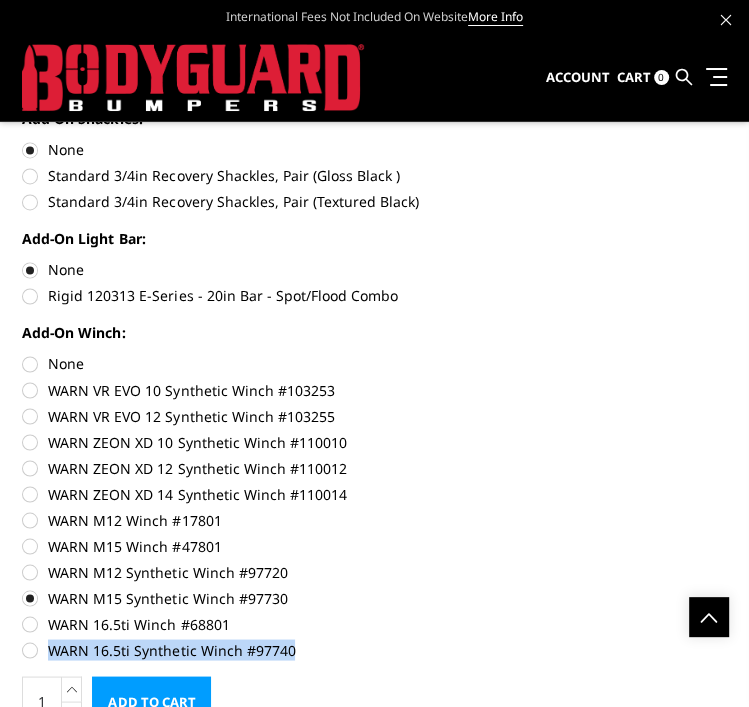 drag, startPoint x: 320, startPoint y: 652, endPoint x: 27, endPoint y: 647, distance: 293.04266 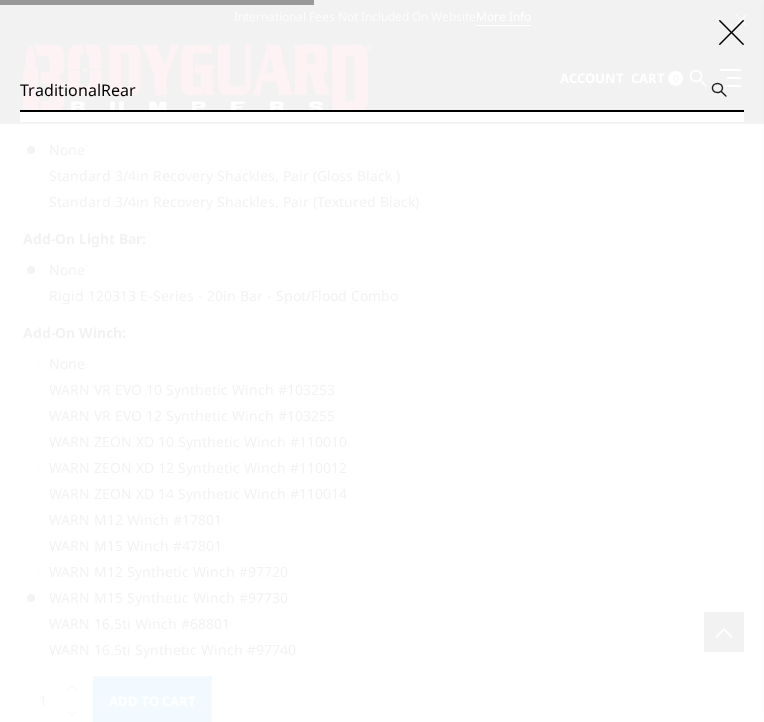 type on "TraditionalRear" 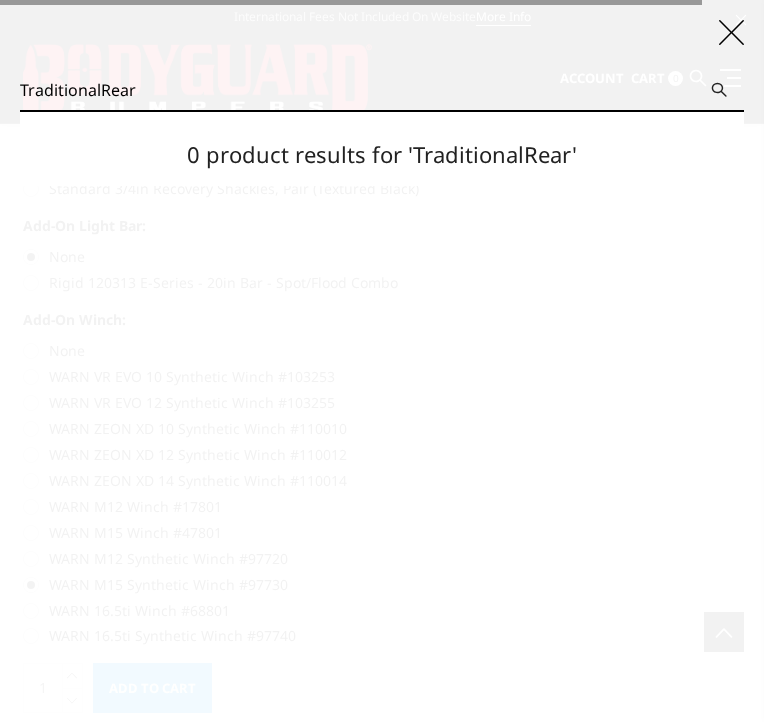 scroll, scrollTop: 1468, scrollLeft: 0, axis: vertical 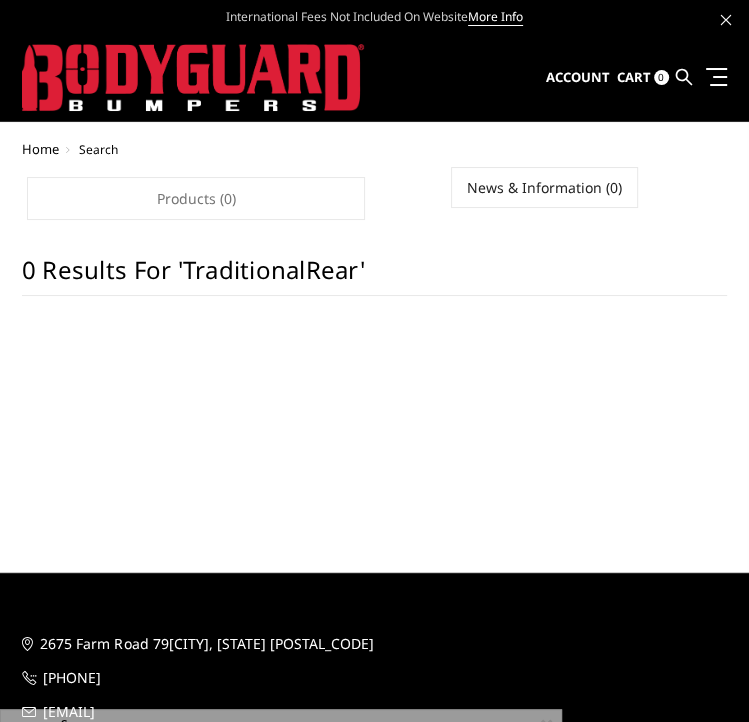 click at bounding box center [684, 77] 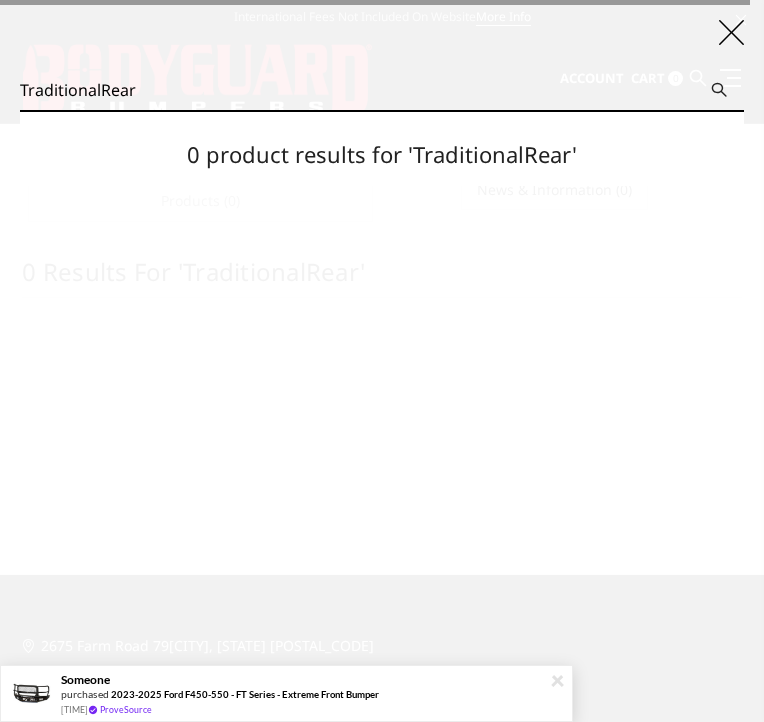 click on "TraditionalRear" at bounding box center (382, 90) 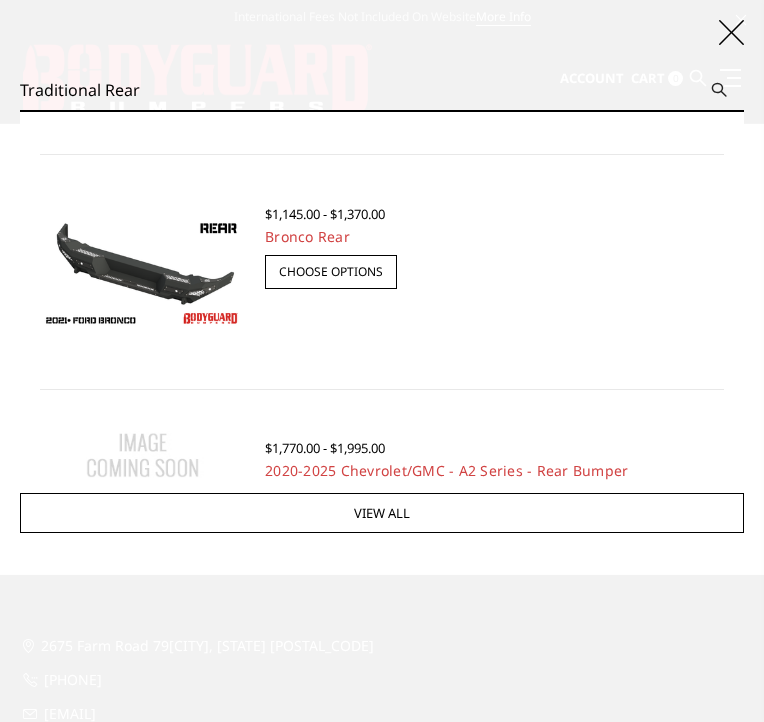 scroll, scrollTop: 400, scrollLeft: 0, axis: vertical 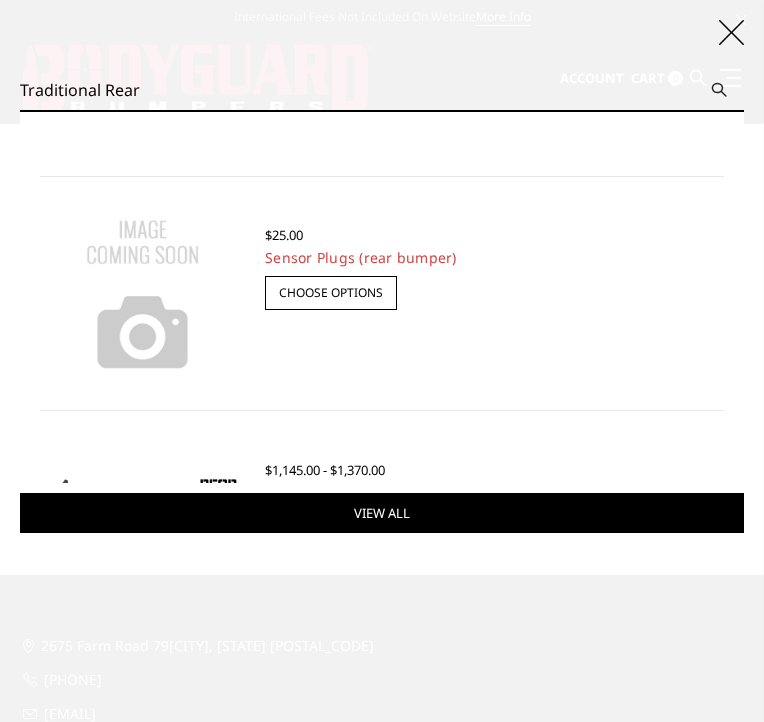type on "Traditional Rear" 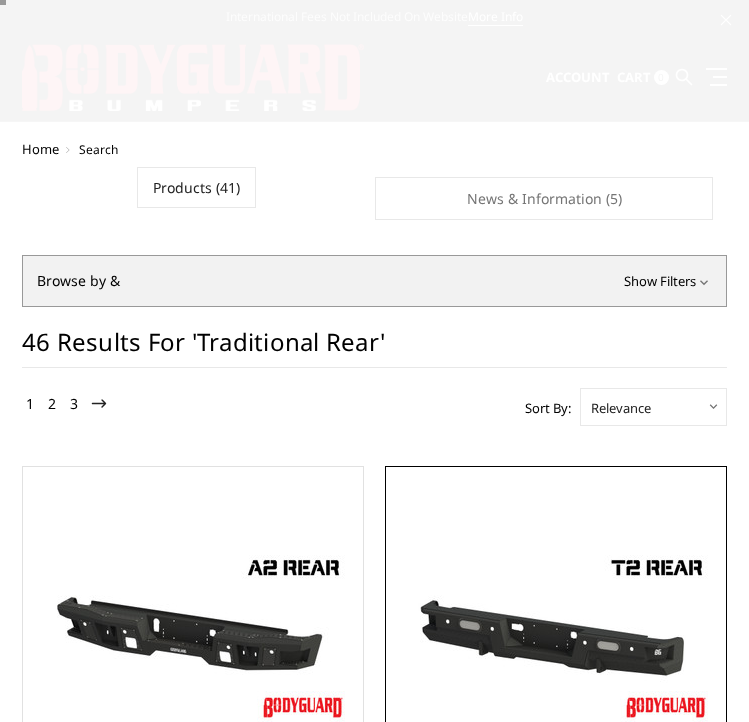 scroll, scrollTop: 0, scrollLeft: 0, axis: both 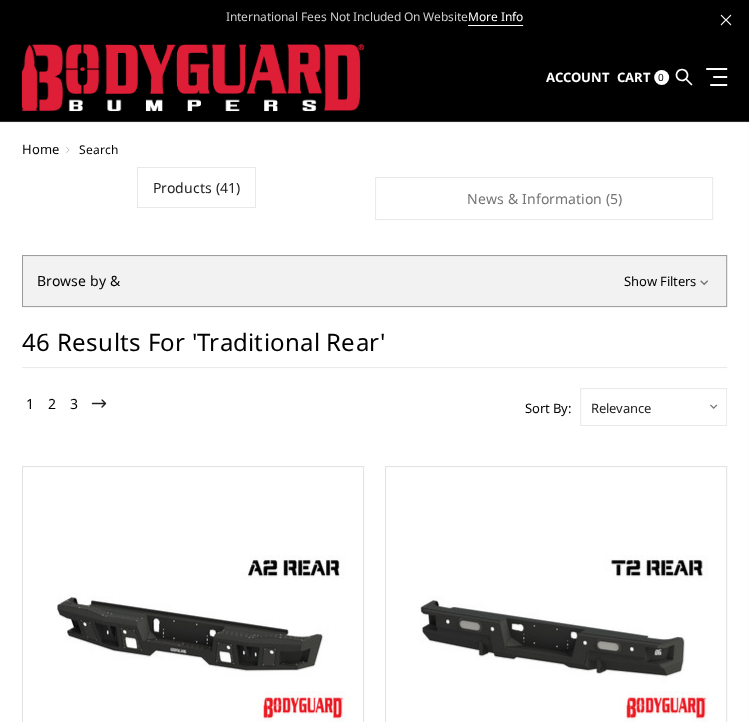 click at bounding box center (684, 77) 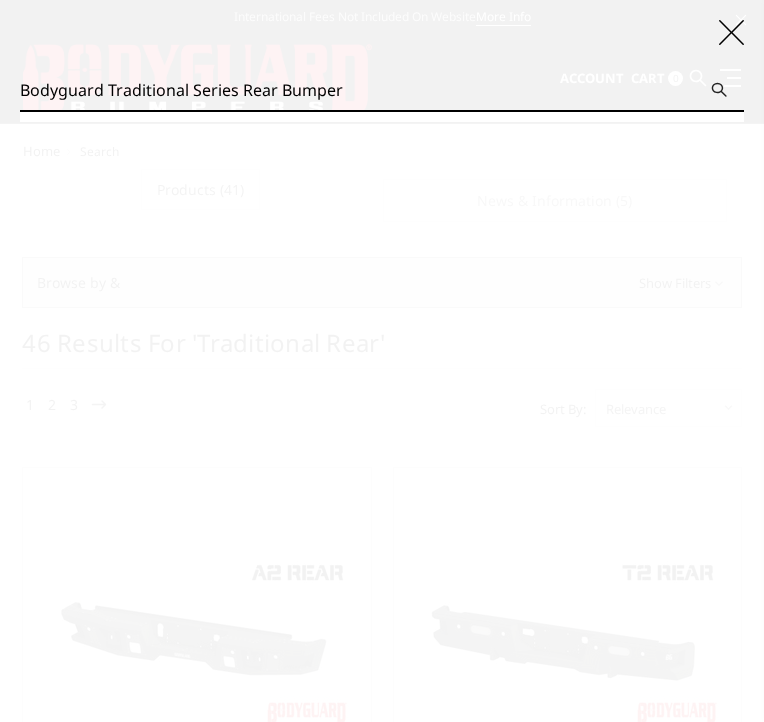 click on "Search" at bounding box center [744, 110] 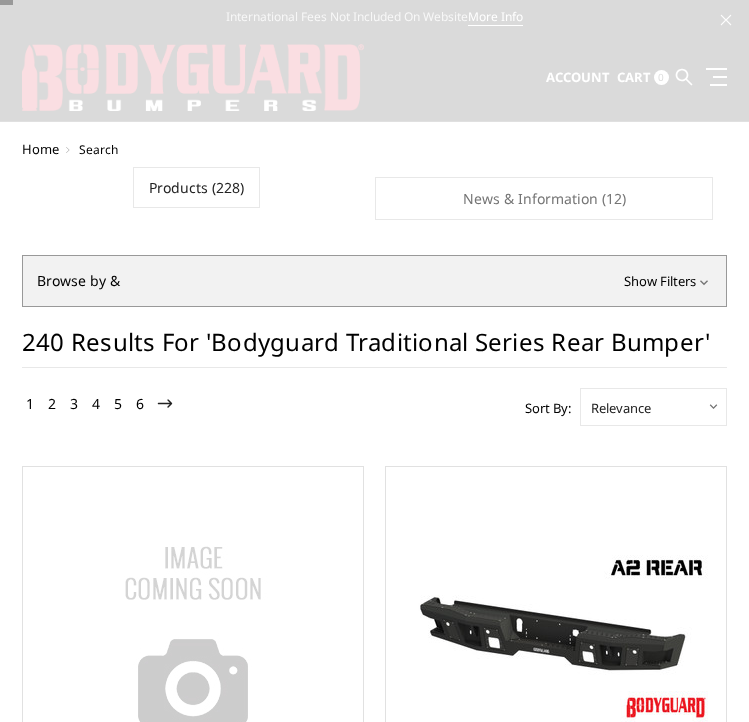 scroll, scrollTop: 0, scrollLeft: 0, axis: both 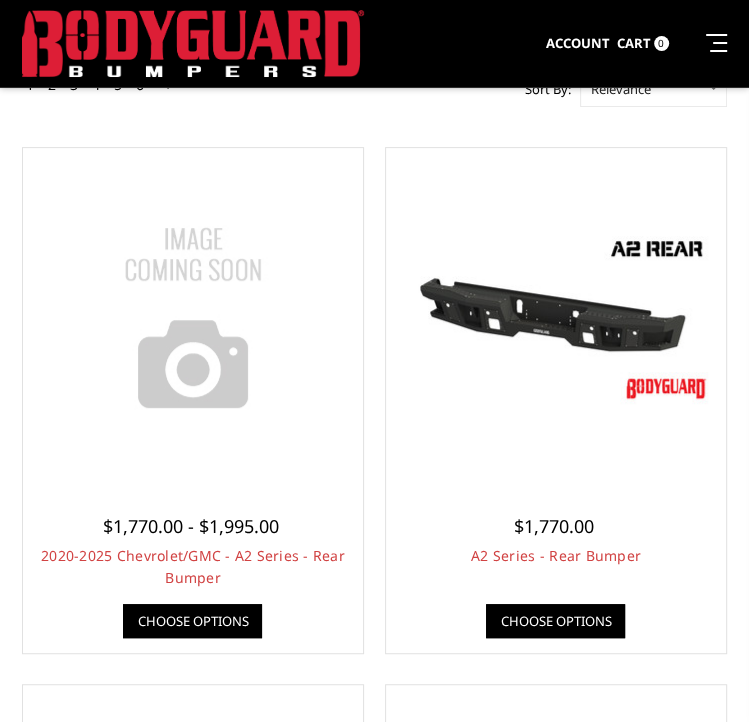 click at bounding box center (684, 43) 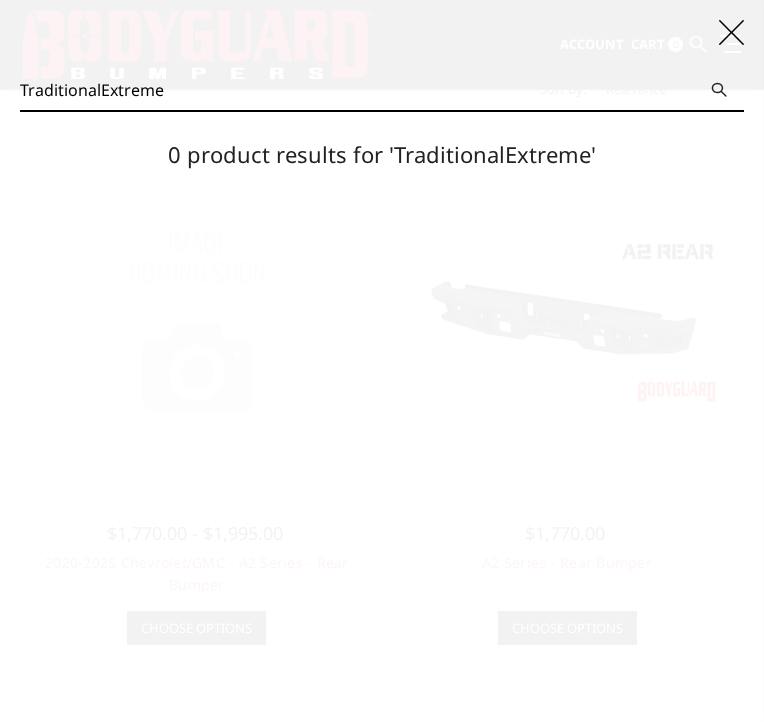 click on "TraditionalExtreme" at bounding box center [382, 90] 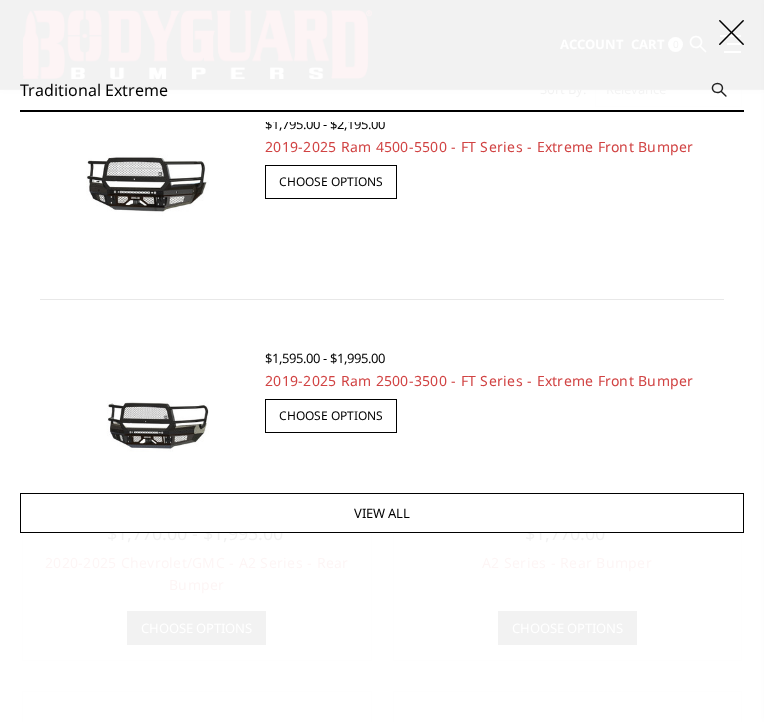 scroll, scrollTop: 800, scrollLeft: 0, axis: vertical 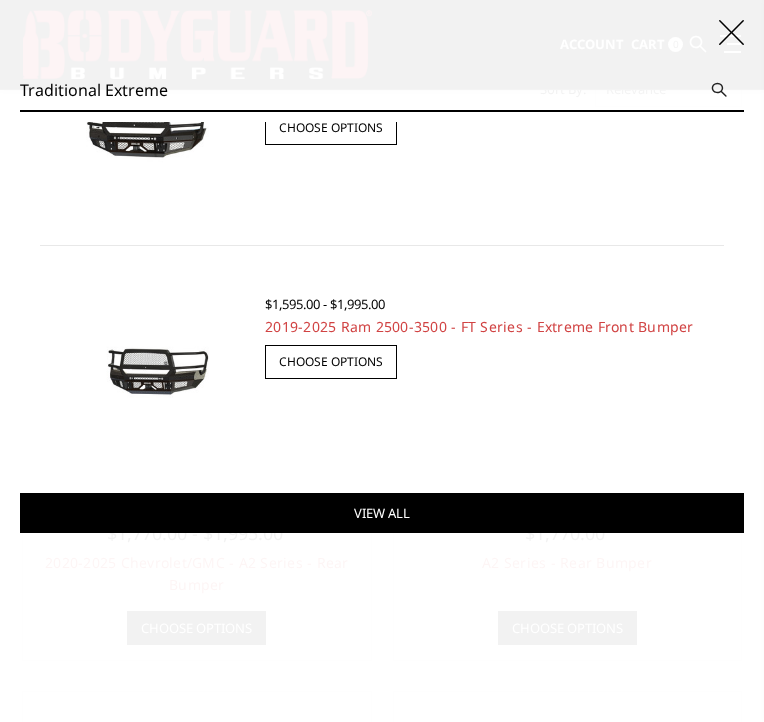 type on "Traditional Extreme" 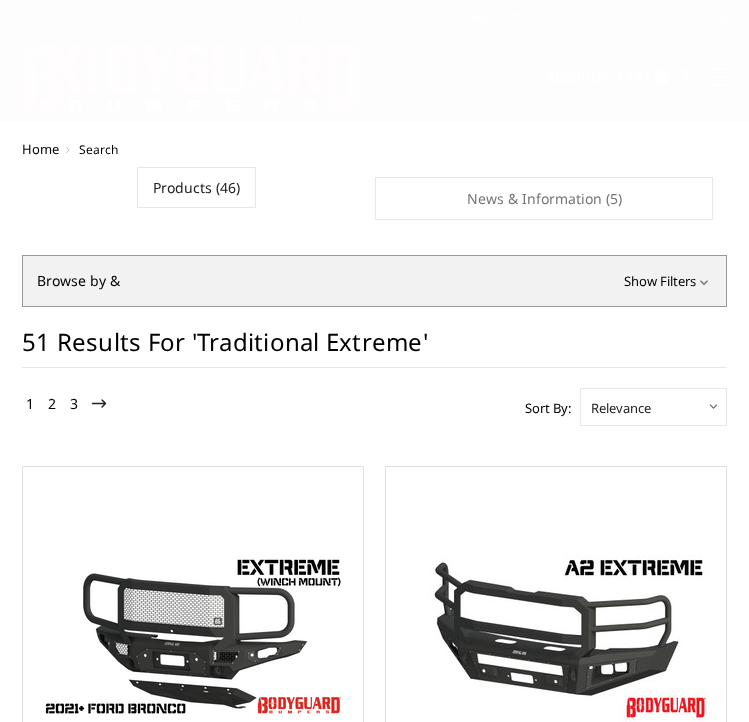 scroll, scrollTop: 0, scrollLeft: 0, axis: both 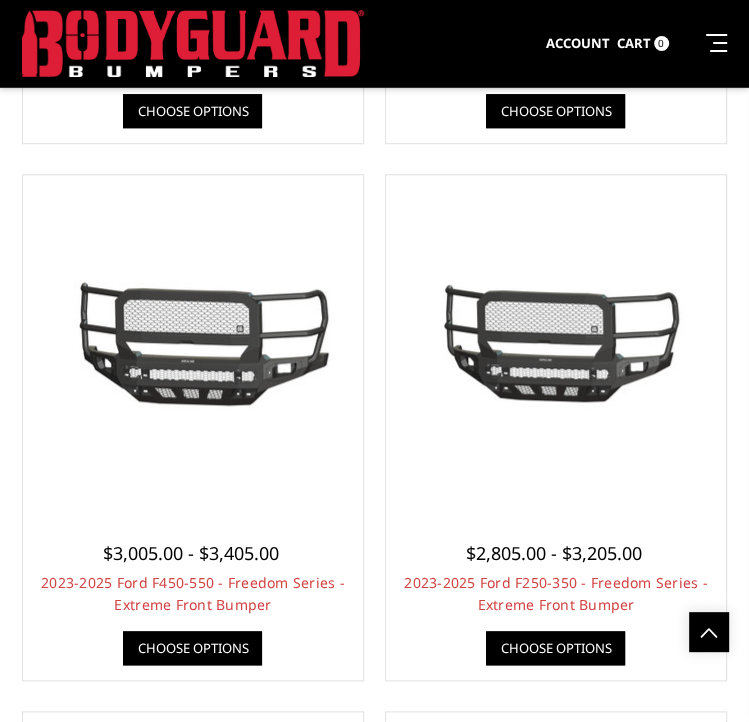 click at bounding box center [684, 43] 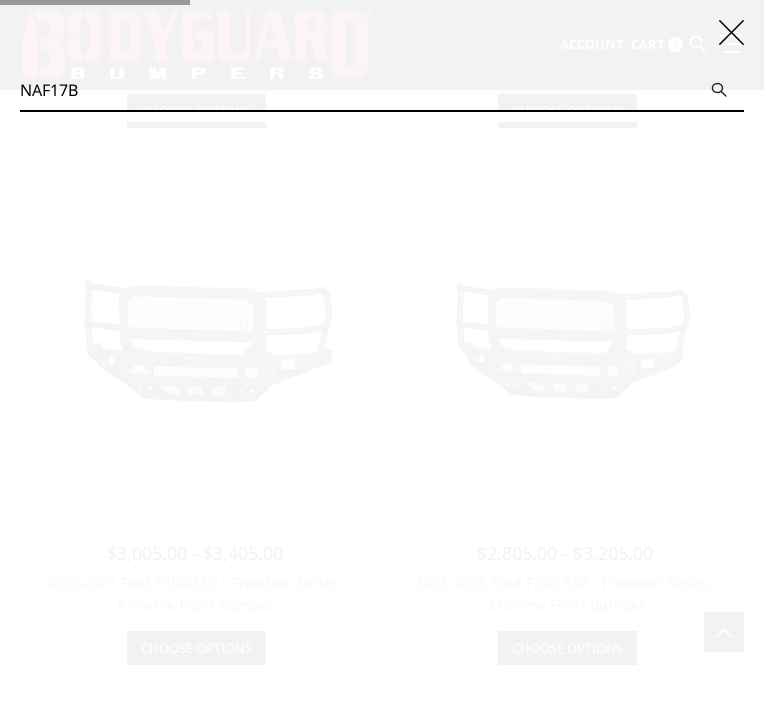 scroll, scrollTop: 4590, scrollLeft: 0, axis: vertical 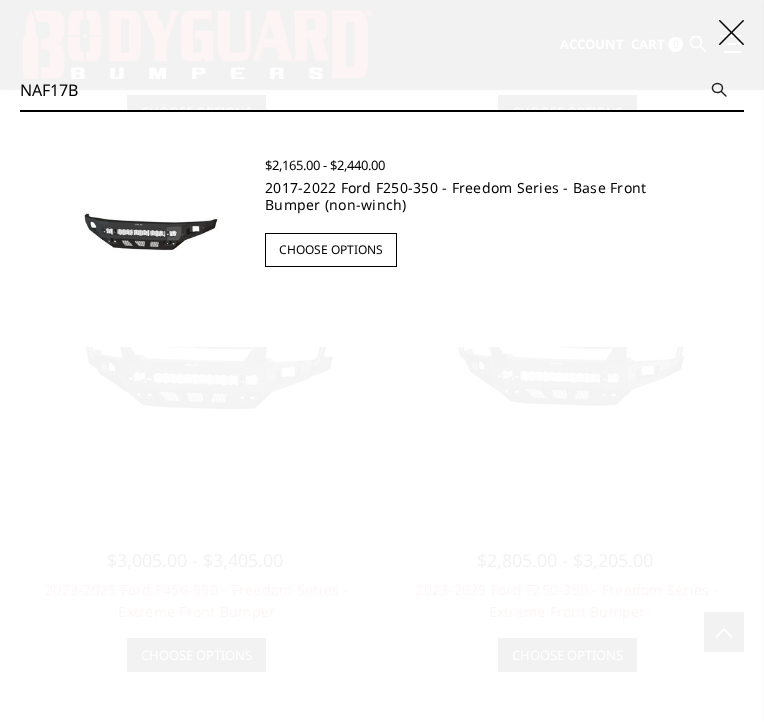 type on "NAF17B" 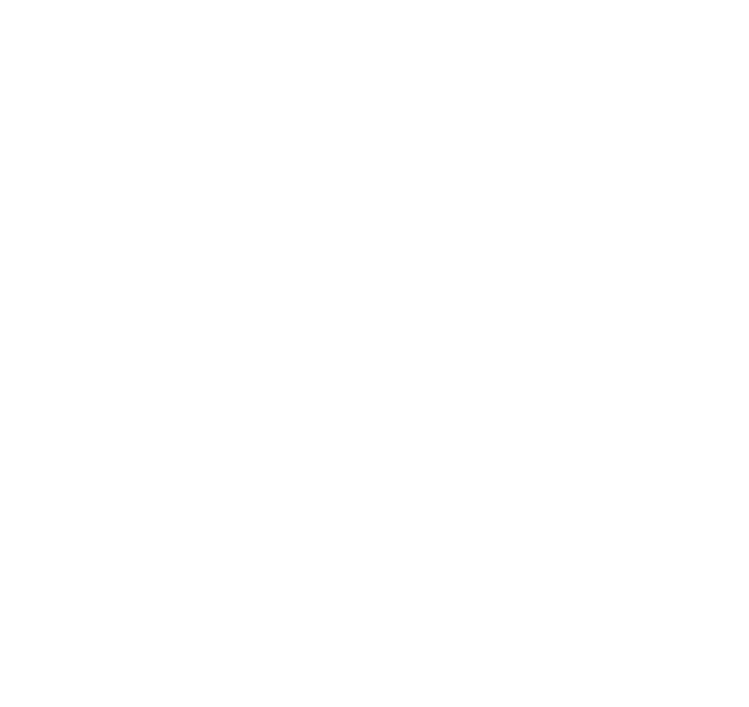 scroll, scrollTop: 0, scrollLeft: 0, axis: both 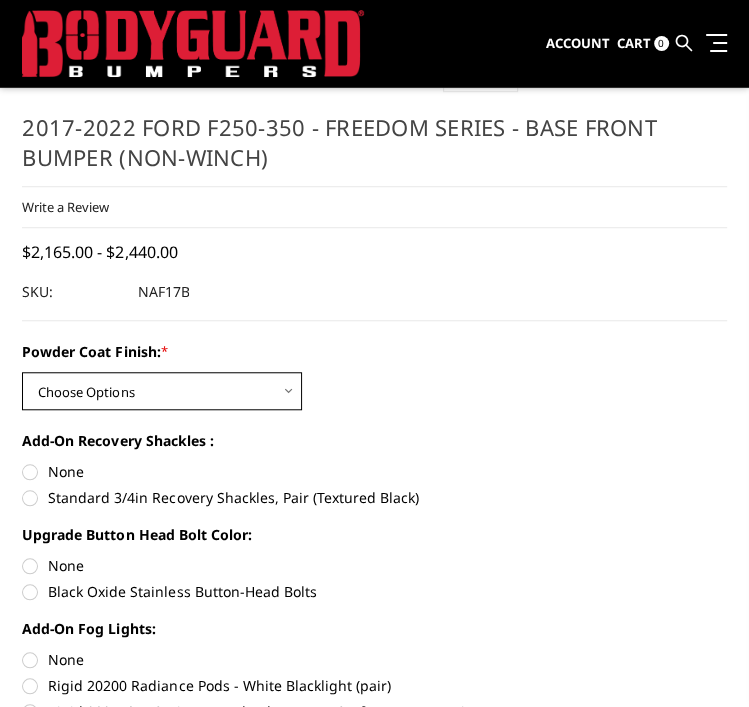 click on "Choose Options
Bare Metal
Texture Black Powder Coat" at bounding box center (162, 391) 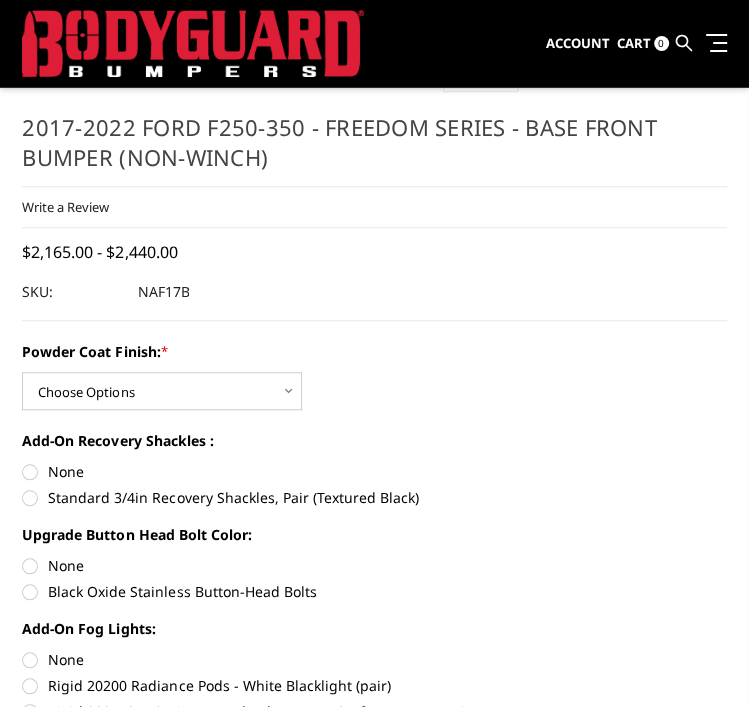 click on "Powder Coat Finish:
*
Choose Options
Bare Metal
Texture Black Powder Coat
Add-On Recovery Shackles :
None
Standard 3/4in Recovery Shackles, Pair (Textured Black)
Upgrade Button Head Bolt Color:
None
Black Oxide Stainless Button-Head Bolts
Add-On Fog Lights:
None
Rigid 20200 Radiance Pods - White Blacklight (pair)
Rigid 202113 D-Series Pro - Flood Pattern - Surface Mount (pair)
Add-On Light Bar:
None" at bounding box center [374, 576] 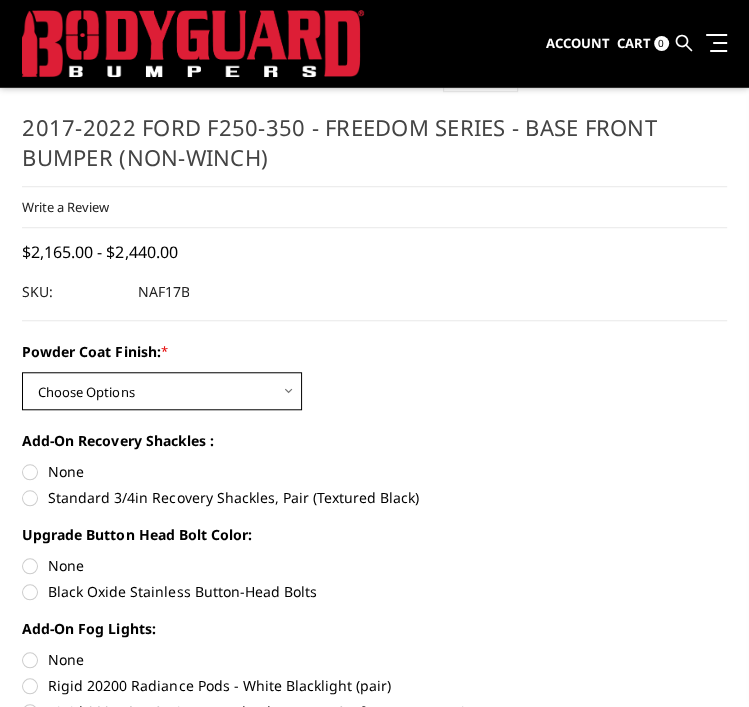 click on "Choose Options
Bare Metal
Texture Black Powder Coat" at bounding box center (162, 391) 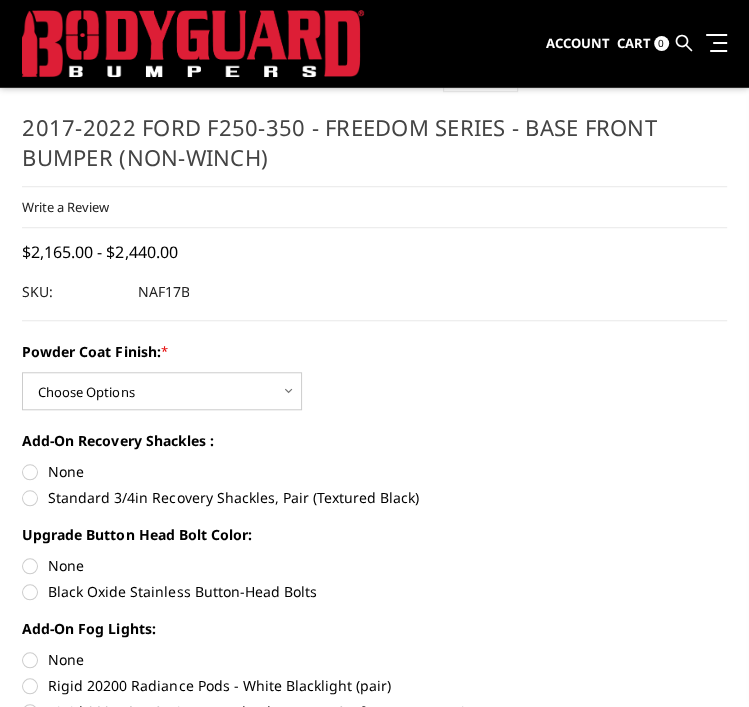 click on "Powder Coat Finish:
*
Choose Options
Bare Metal
Texture Black Powder Coat" at bounding box center [374, 375] 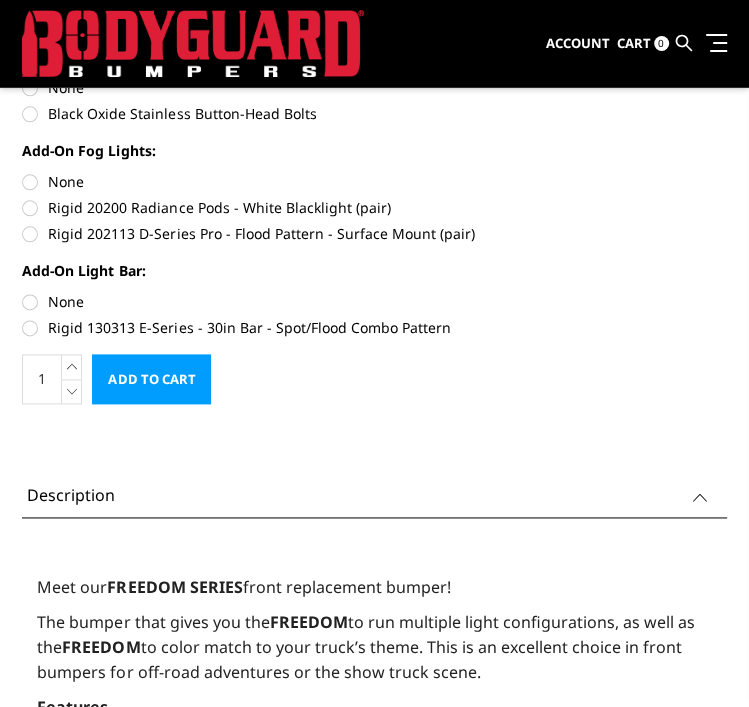 scroll, scrollTop: 1200, scrollLeft: 0, axis: vertical 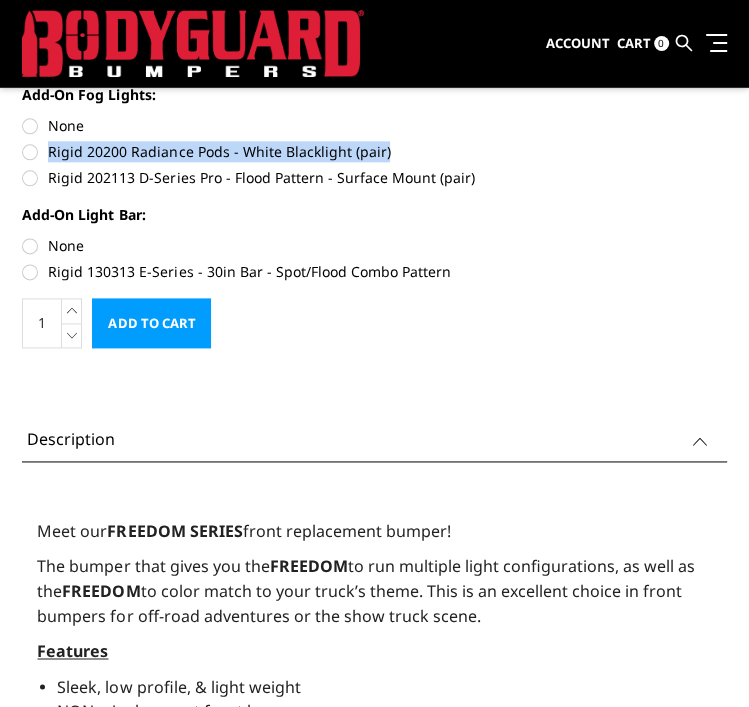 drag, startPoint x: 404, startPoint y: 146, endPoint x: 52, endPoint y: 157, distance: 352.17184 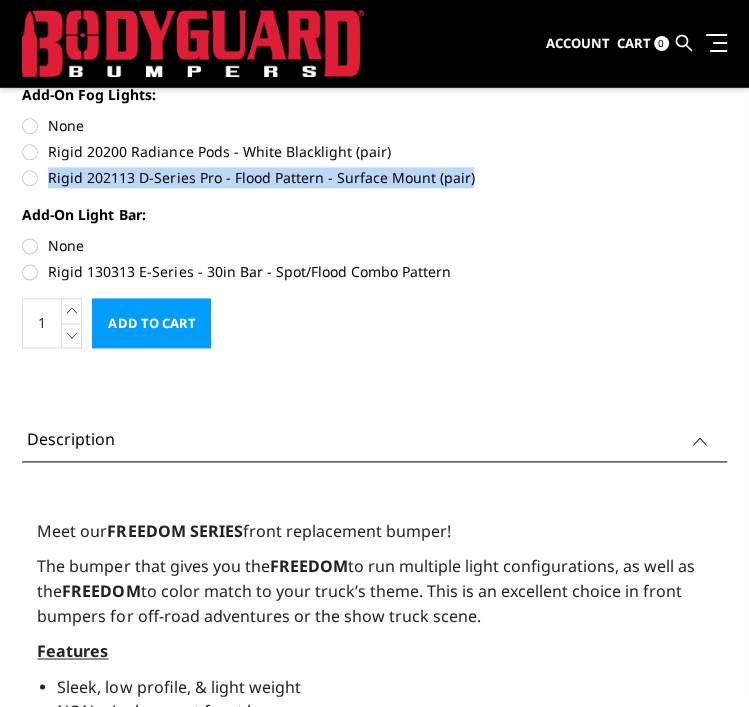drag, startPoint x: 489, startPoint y: 177, endPoint x: 50, endPoint y: 181, distance: 439.01822 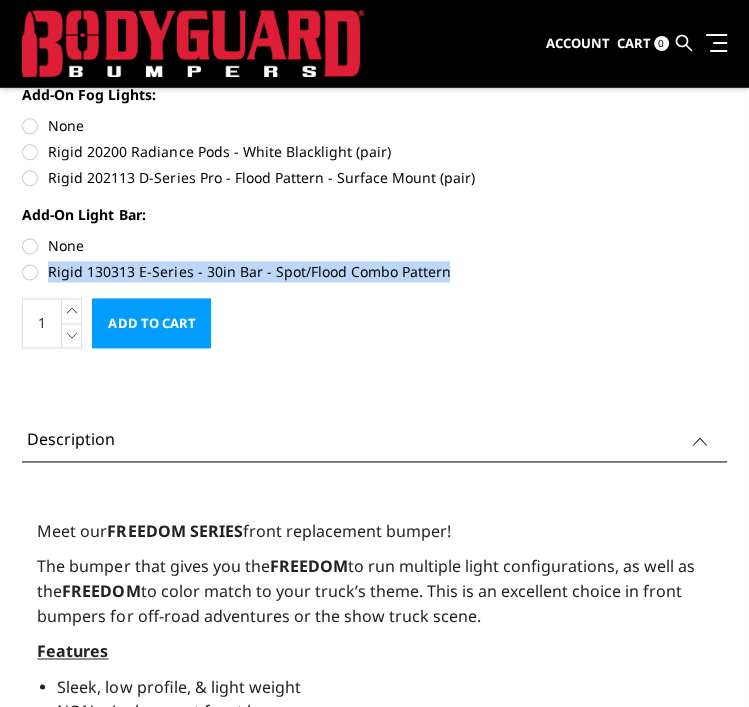 drag, startPoint x: 460, startPoint y: 273, endPoint x: 45, endPoint y: 280, distance: 415.05902 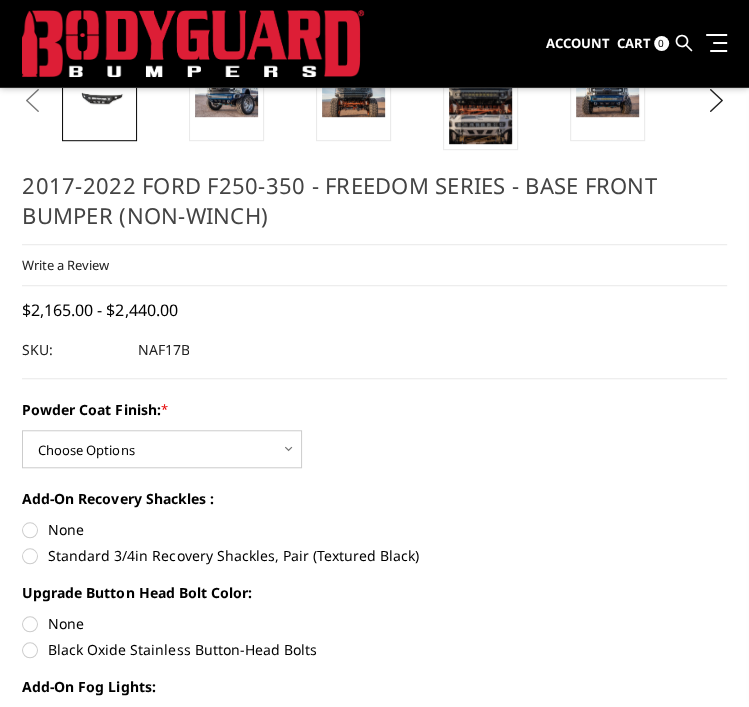 scroll, scrollTop: 666, scrollLeft: 0, axis: vertical 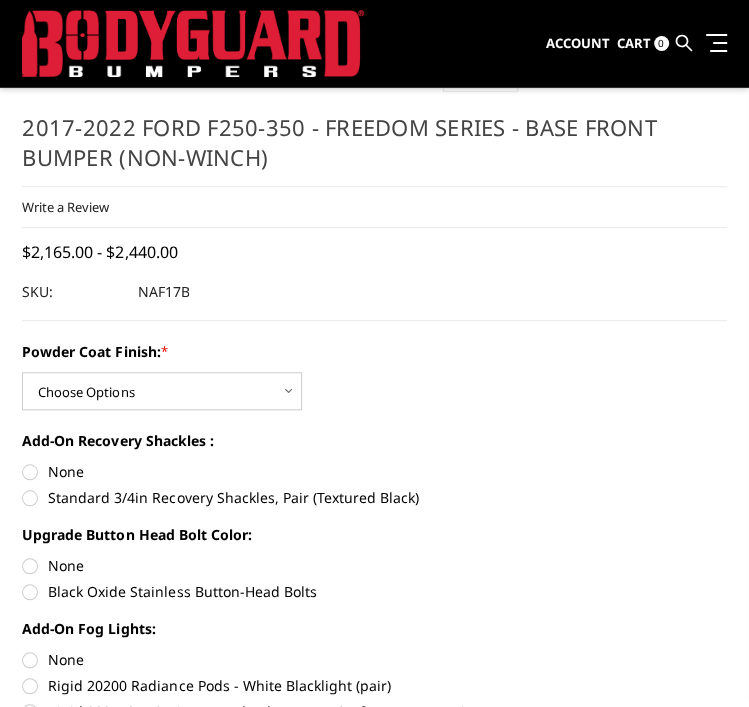 click on "Powder Coat Finish:
*
Choose Options
Bare Metal
Texture Black Powder Coat
Add-On Recovery Shackles :
None
Standard 3/4in Recovery Shackles, Pair (Textured Black)
Upgrade Button Head Bolt Color:
None
Black Oxide Stainless Button-Head Bolts
Add-On Fog Lights:
None
Rigid 20200 Radiance Pods - White Blacklight (pair)
Rigid 202113 D-Series Pro - Flood Pattern - Surface Mount (pair)
Add-On Light Bar:
None" at bounding box center (374, 576) 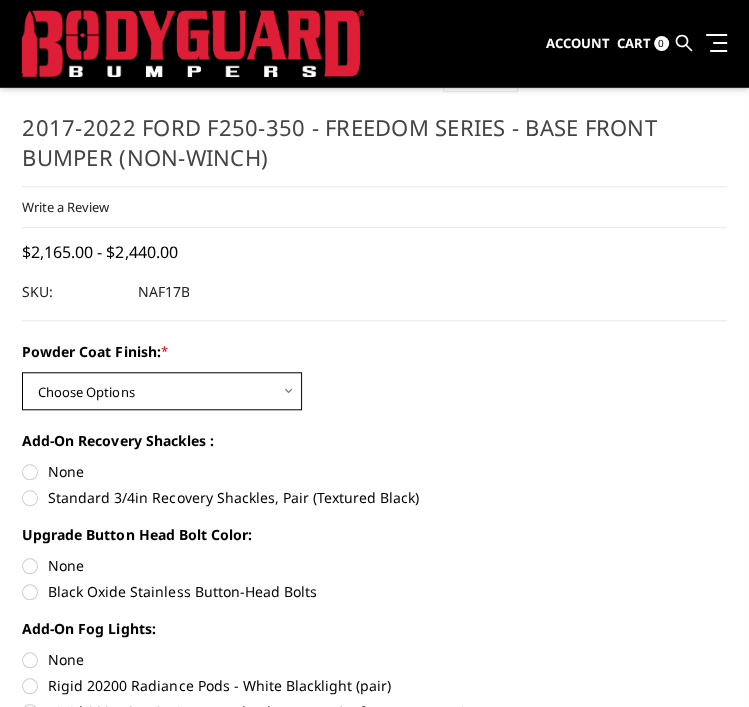 click on "Choose Options
Bare Metal
Texture Black Powder Coat" at bounding box center [162, 391] 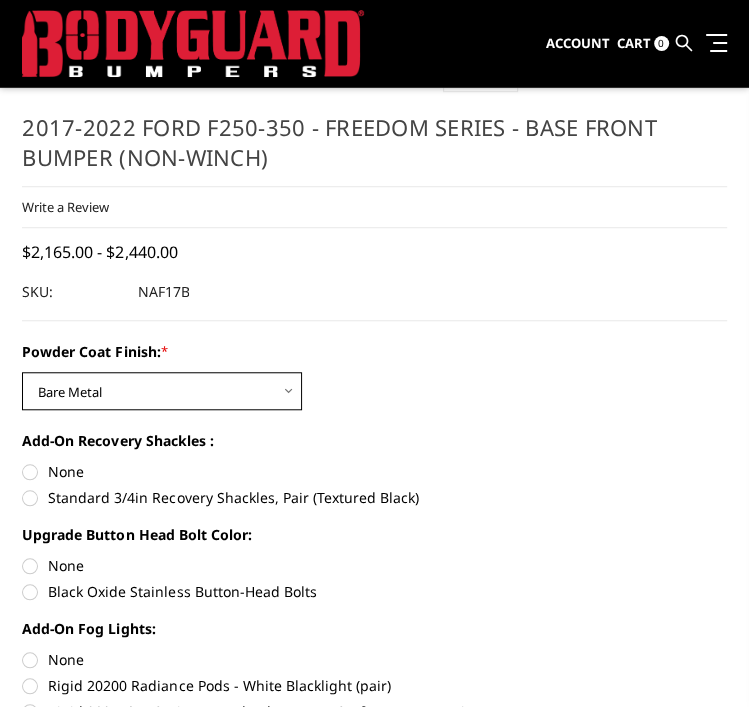 click on "Choose Options
Bare Metal
Texture Black Powder Coat" at bounding box center [162, 391] 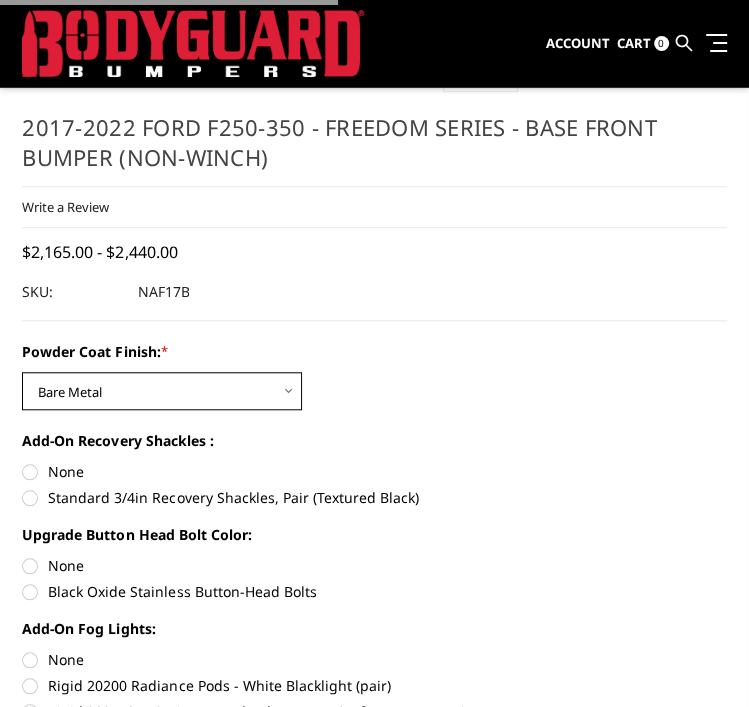 scroll, scrollTop: 716, scrollLeft: 0, axis: vertical 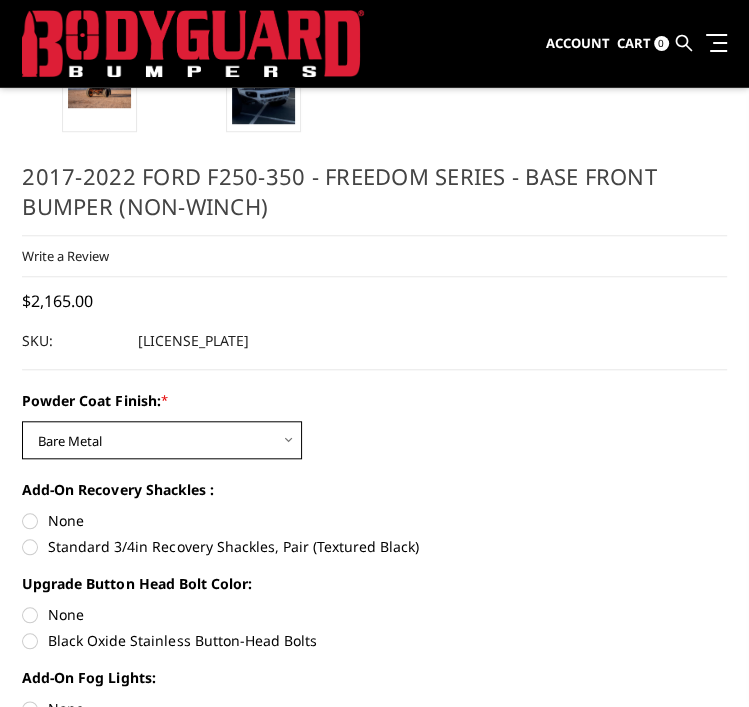 click on "Choose Options
Bare Metal
Texture Black Powder Coat" at bounding box center [162, 440] 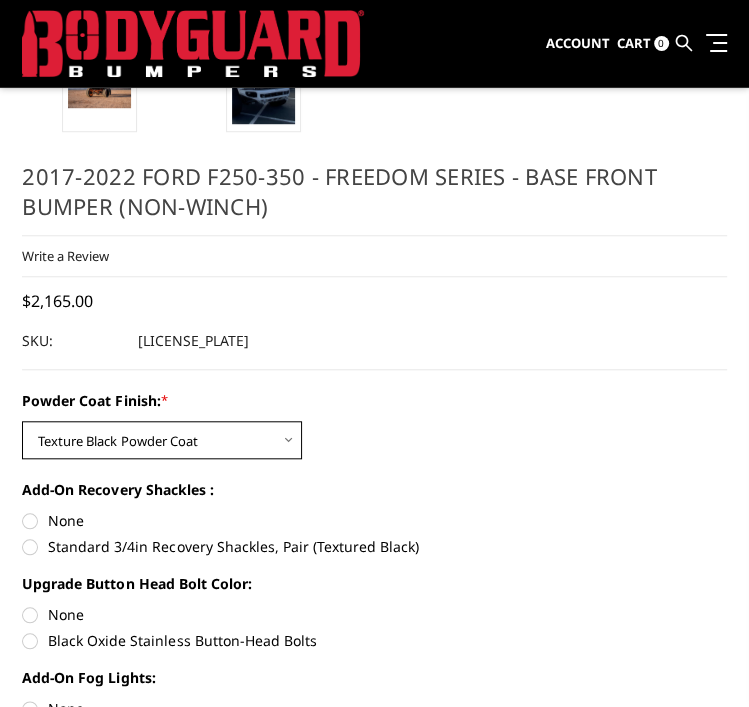 click on "Choose Options
Bare Metal
Texture Black Powder Coat" at bounding box center (162, 440) 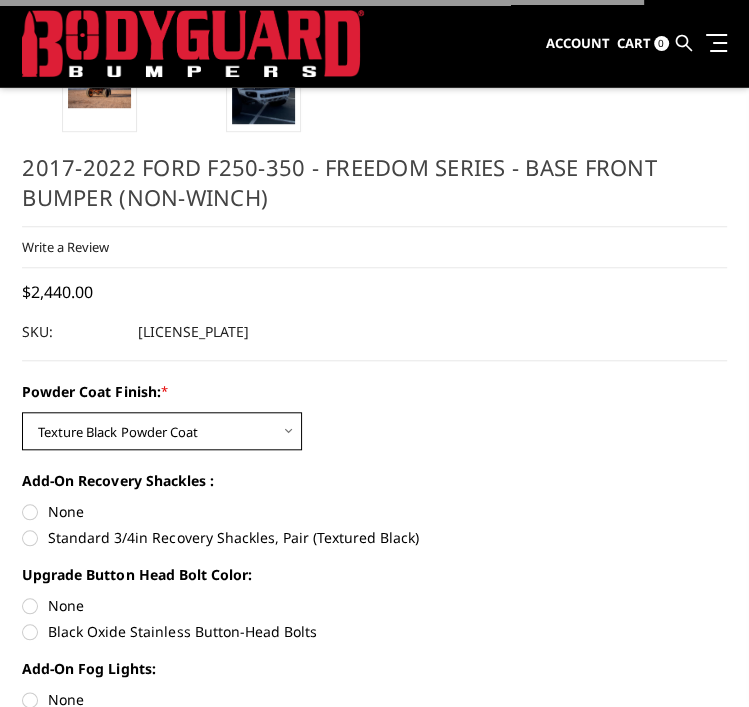 scroll, scrollTop: 711, scrollLeft: 0, axis: vertical 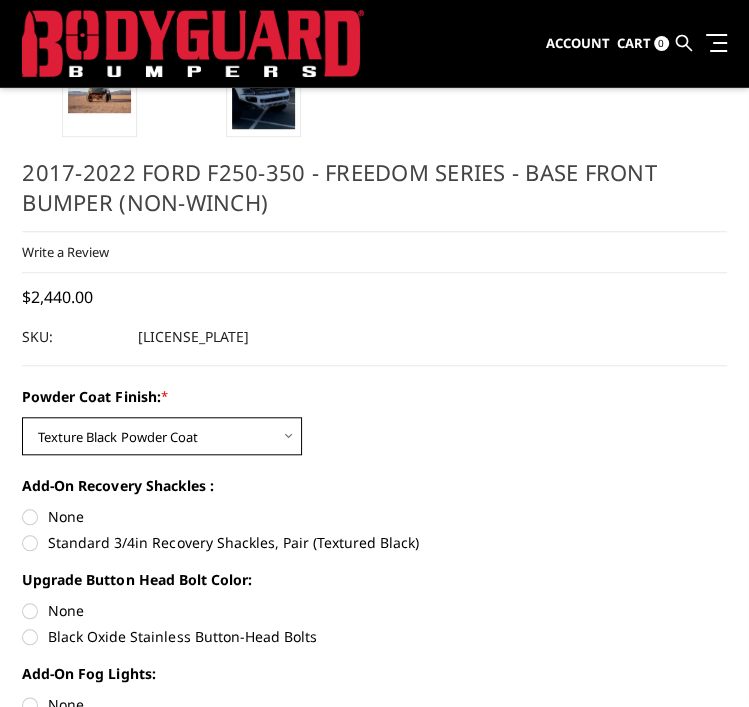 click on "Choose Options
Bare Metal
Texture Black Powder Coat" at bounding box center (162, 436) 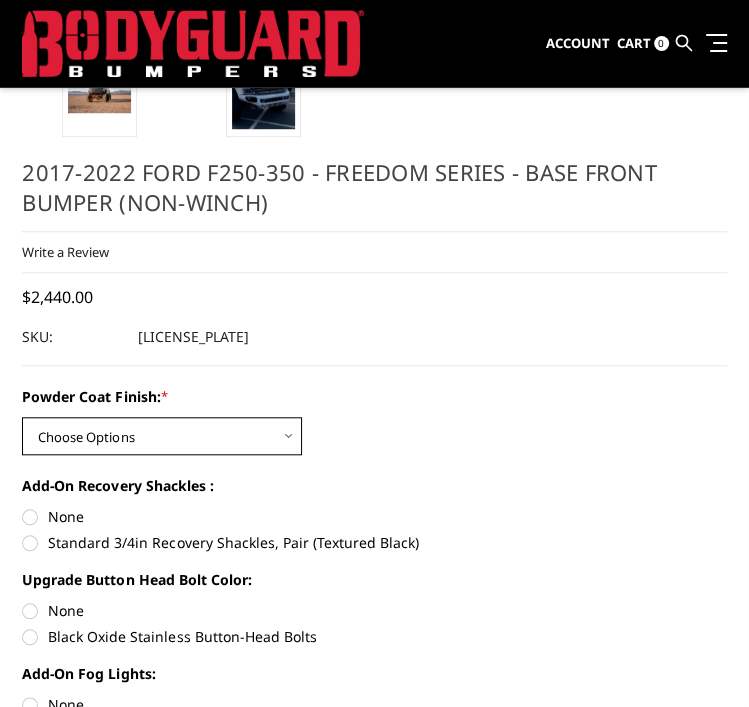 click on "Choose Options
Bare Metal
Texture Black Powder Coat" at bounding box center [162, 436] 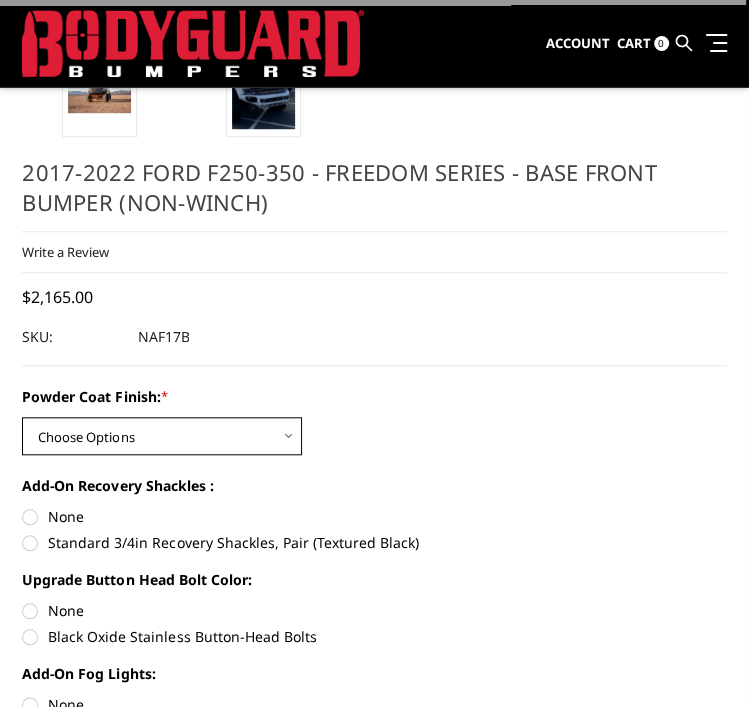 click on "Choose Options
Bare Metal
Texture Black Powder Coat" at bounding box center (162, 436) 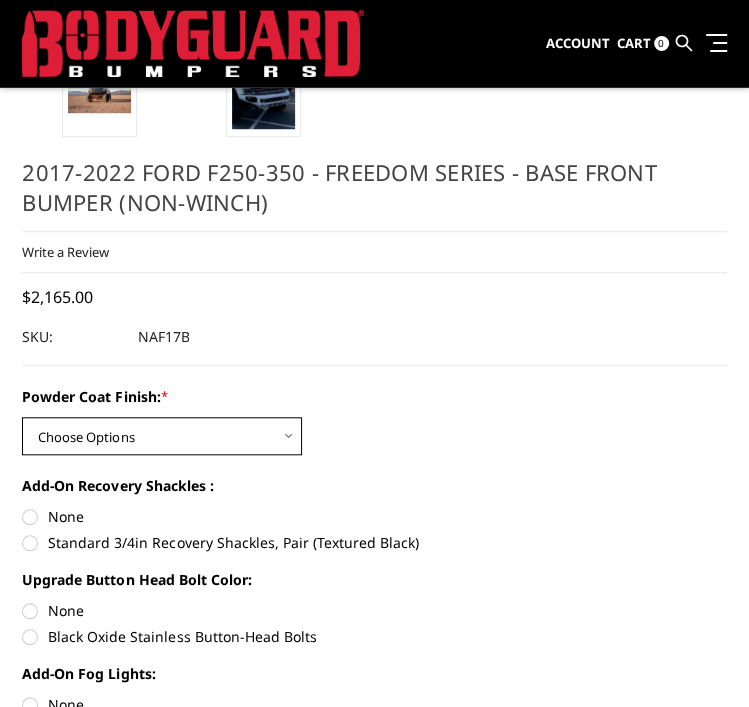 click on "Choose Options
Bare Metal
Texture Black Powder Coat" at bounding box center (162, 436) 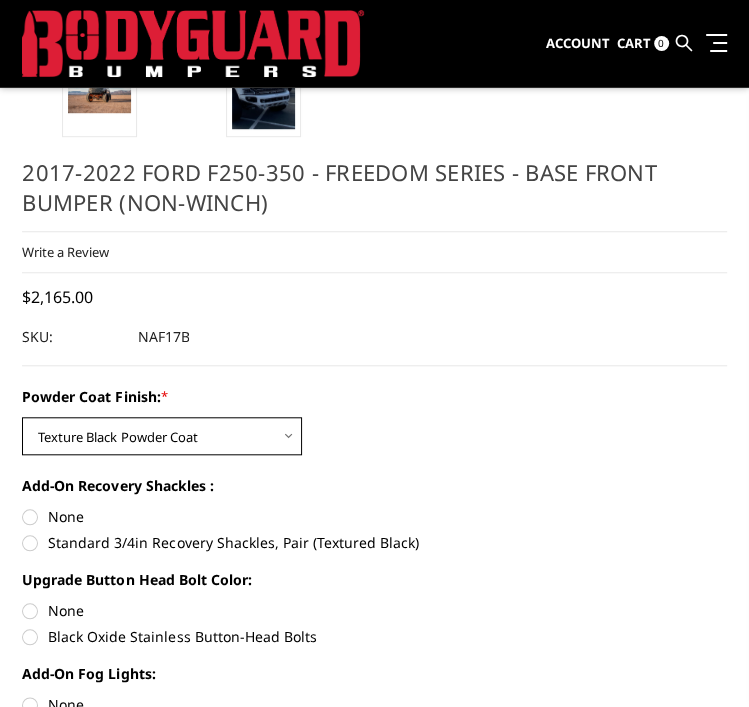 click on "Choose Options
Bare Metal
Texture Black Powder Coat" at bounding box center (162, 436) 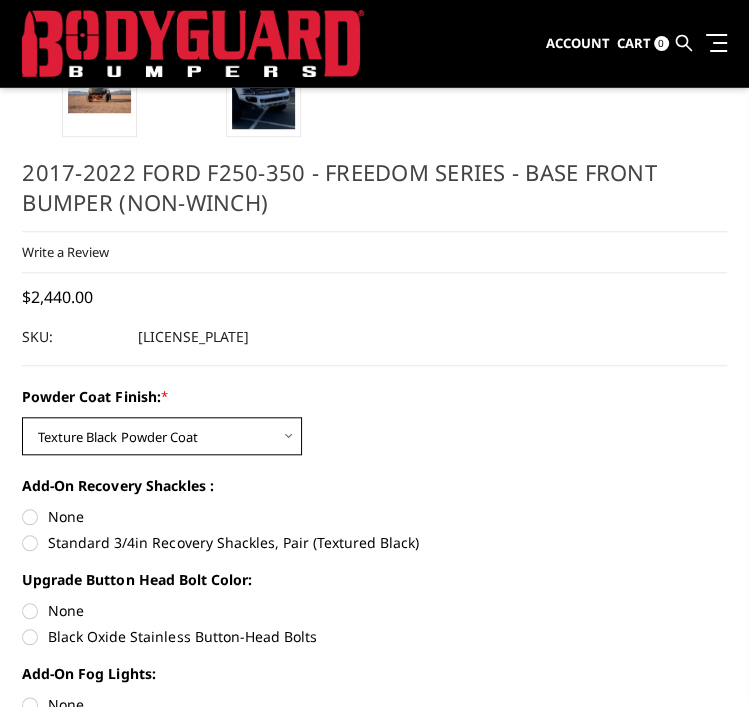 click on "Choose Options
Bare Metal
Texture Black Powder Coat" at bounding box center (162, 436) 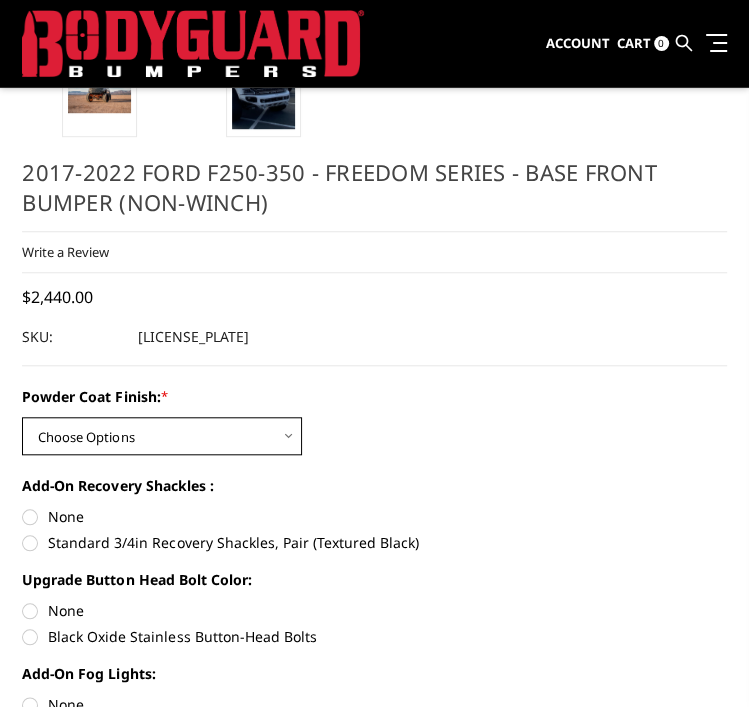 click on "Choose Options
Bare Metal
Texture Black Powder Coat" at bounding box center (162, 436) 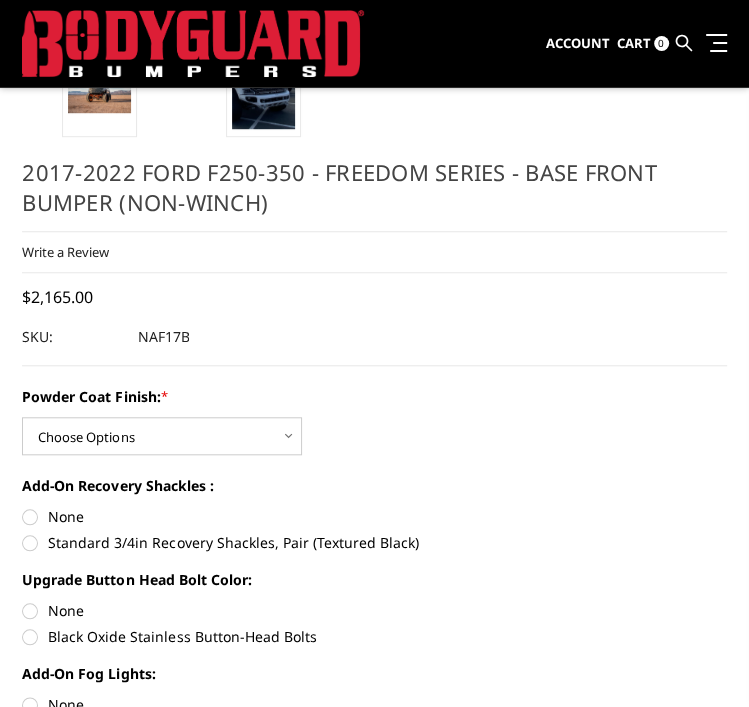 click on "Standard 3/4in Recovery Shackles, Pair (Textured Black)" at bounding box center [374, 542] 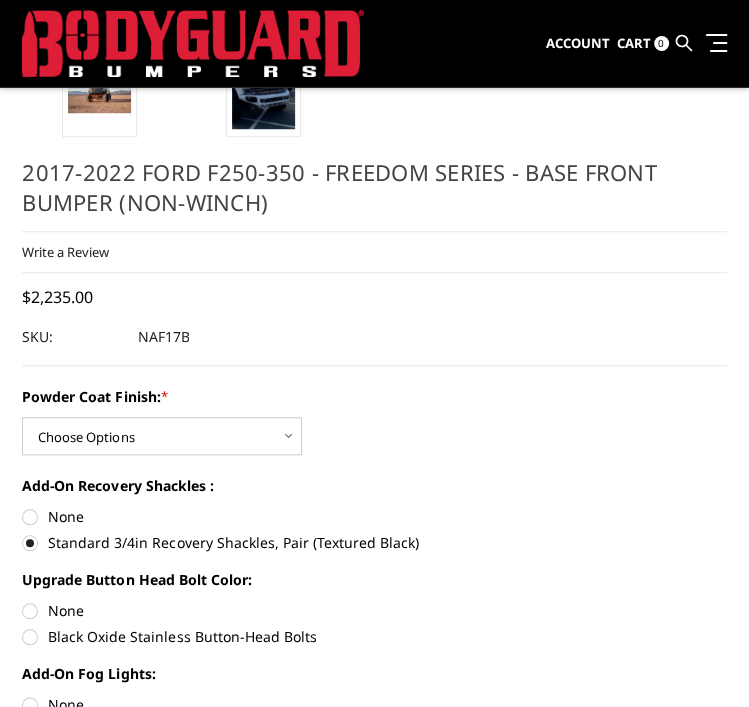 click on "2017-2022 Ford F250-350 - Freedom Series - Base Front Bumper (non-winch)
Write a Review
Write a Review
×
2017-2022 Ford F250-350 - Freedom Series - Base Front Bumper (non-winch)
Rating
*
Select Rating
1 star (worst)
2 stars
3 stars (average)
4 stars
5 stars (best)
*" at bounding box center (374, 552) 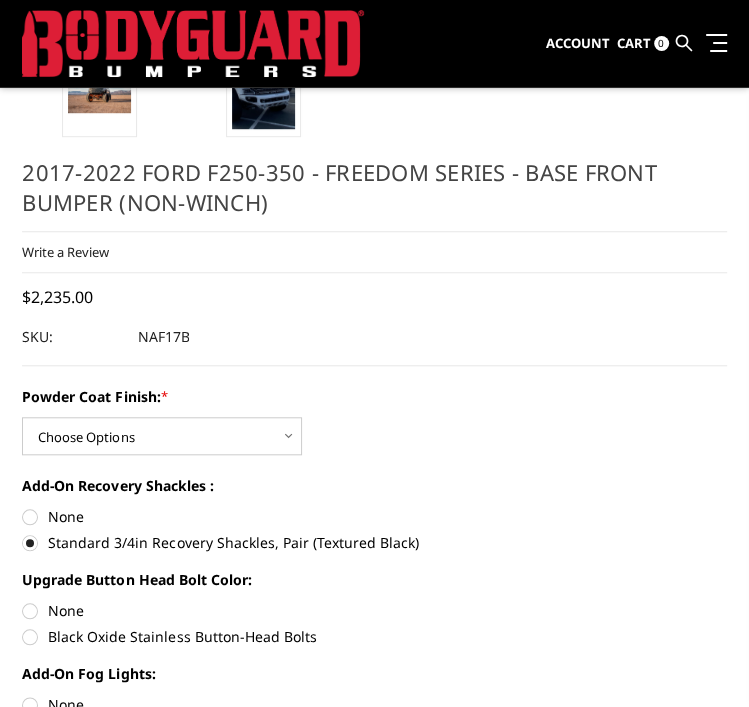 click on "None" at bounding box center (374, 516) 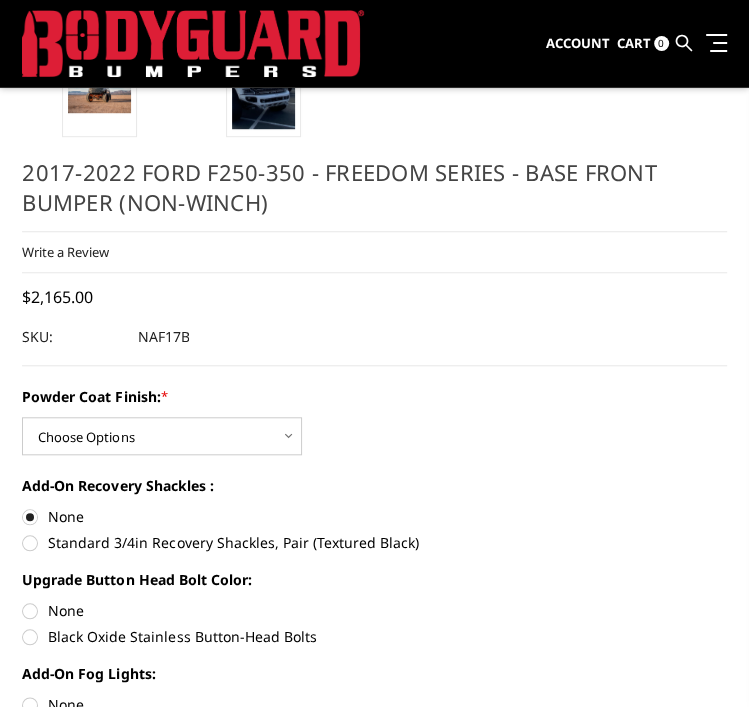 click on "Black Oxide Stainless Button-Head Bolts" at bounding box center (374, 636) 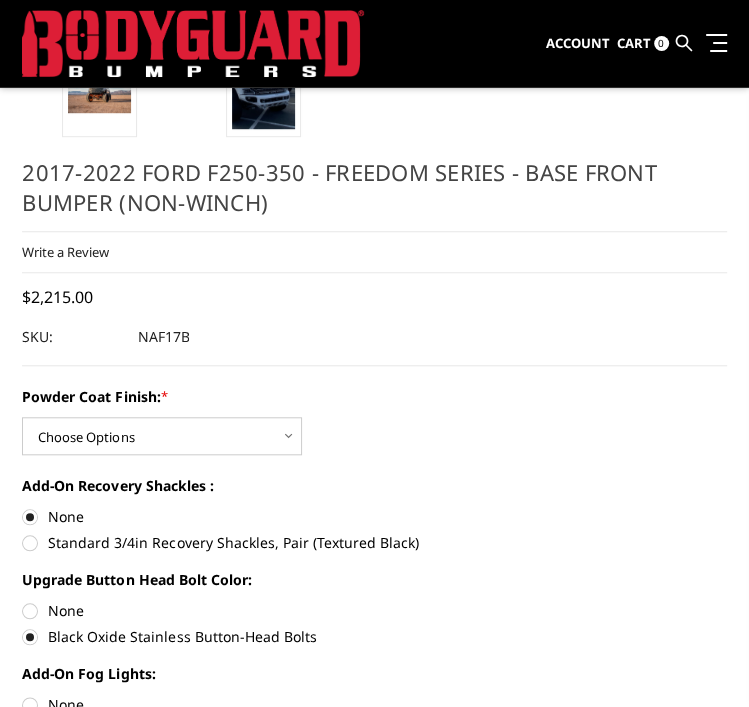 click on "None" at bounding box center (374, 610) 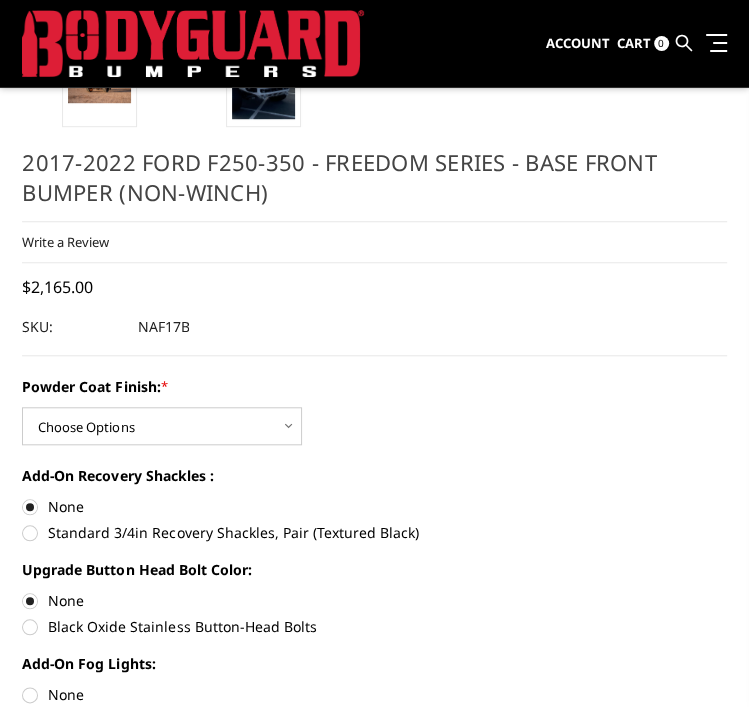 scroll, scrollTop: 844, scrollLeft: 0, axis: vertical 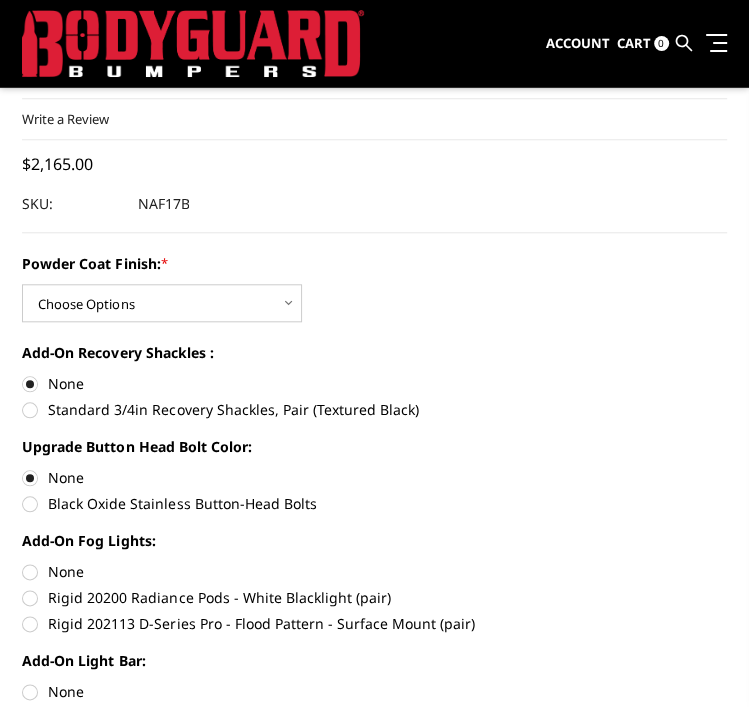 click on "Rigid 20200 Radiance Pods - White Blacklight (pair)" at bounding box center (374, 597) 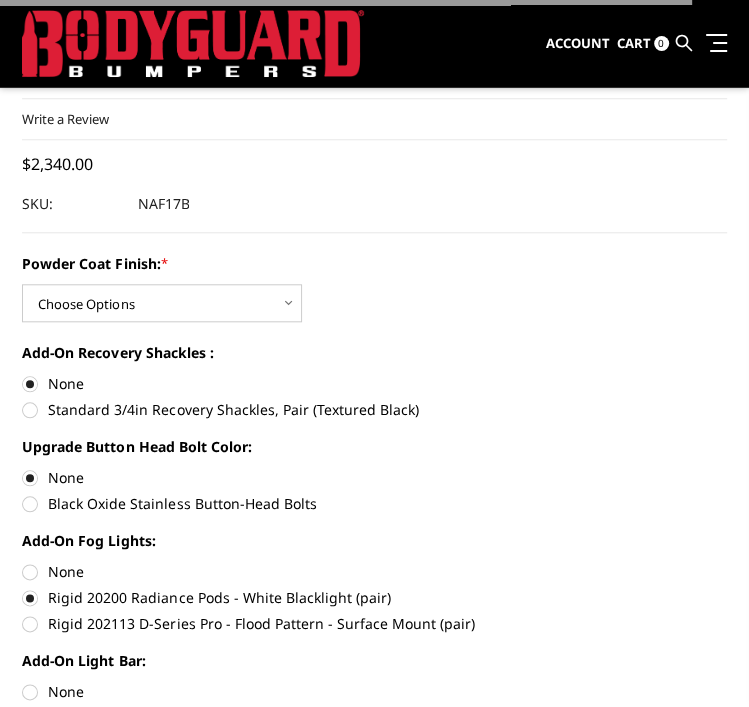 scroll, scrollTop: 836, scrollLeft: 0, axis: vertical 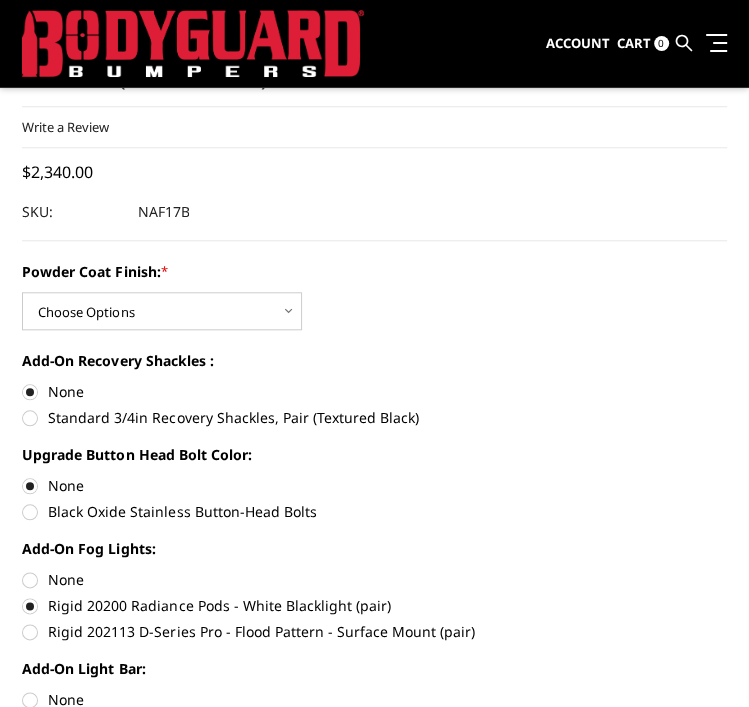 click on "None" at bounding box center [374, 579] 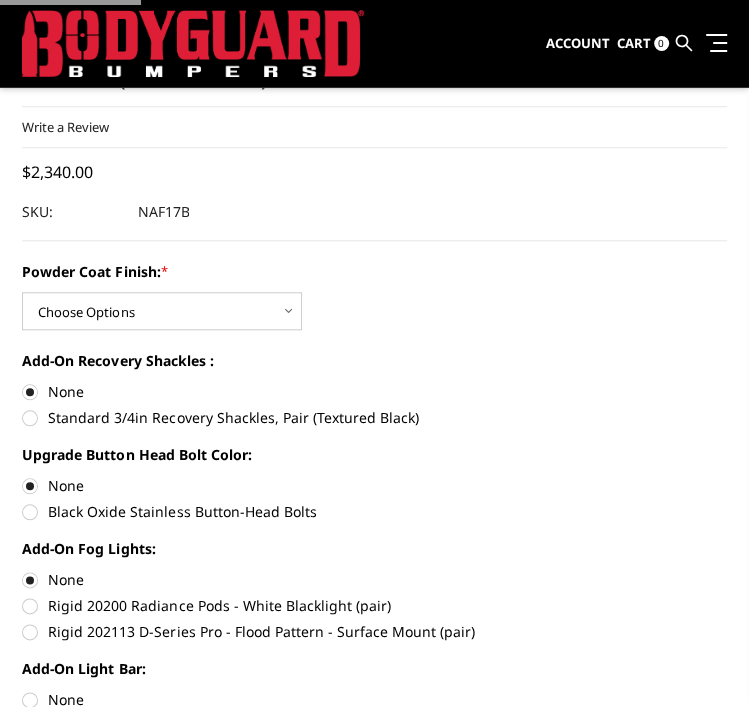 scroll, scrollTop: 827, scrollLeft: 0, axis: vertical 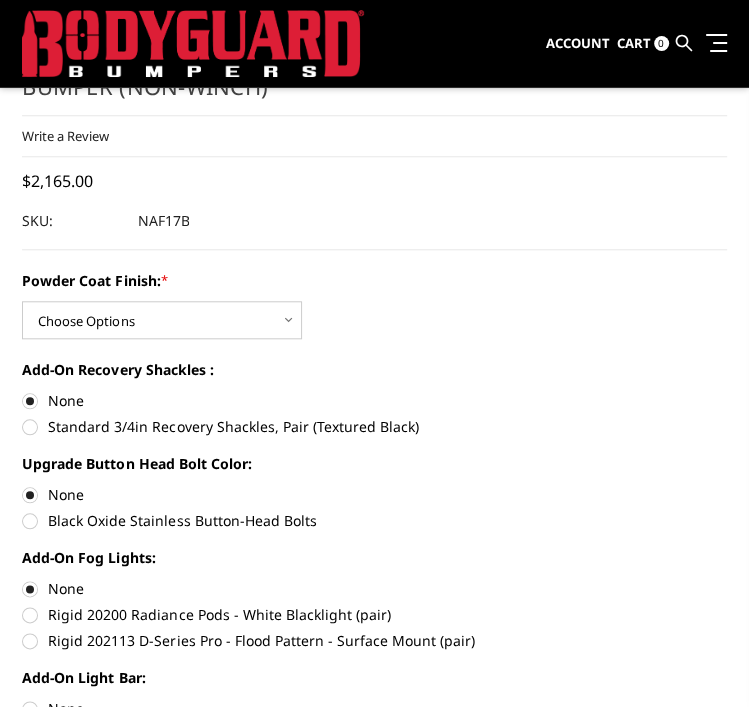 click on "Rigid 20200 Radiance Pods - White Blacklight (pair)" at bounding box center [374, 614] 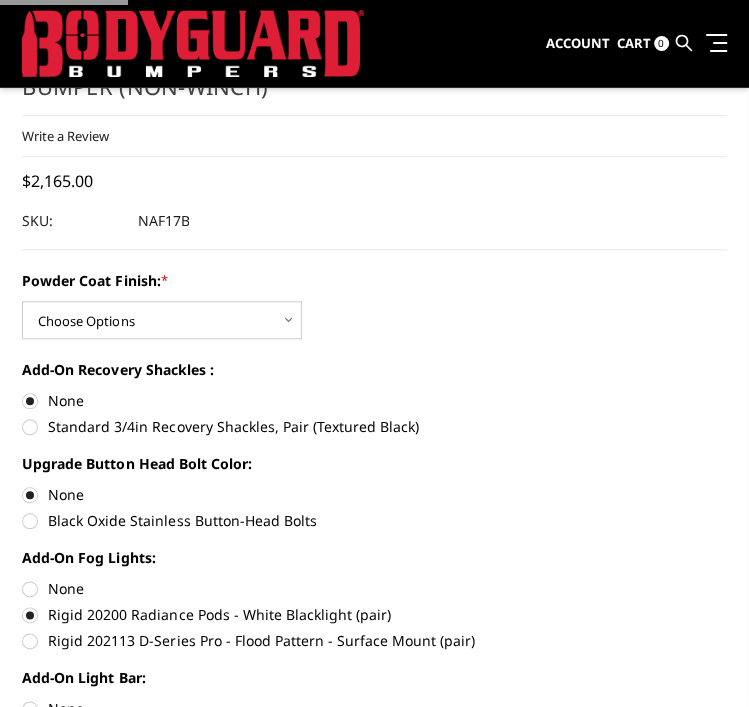 scroll, scrollTop: 818, scrollLeft: 0, axis: vertical 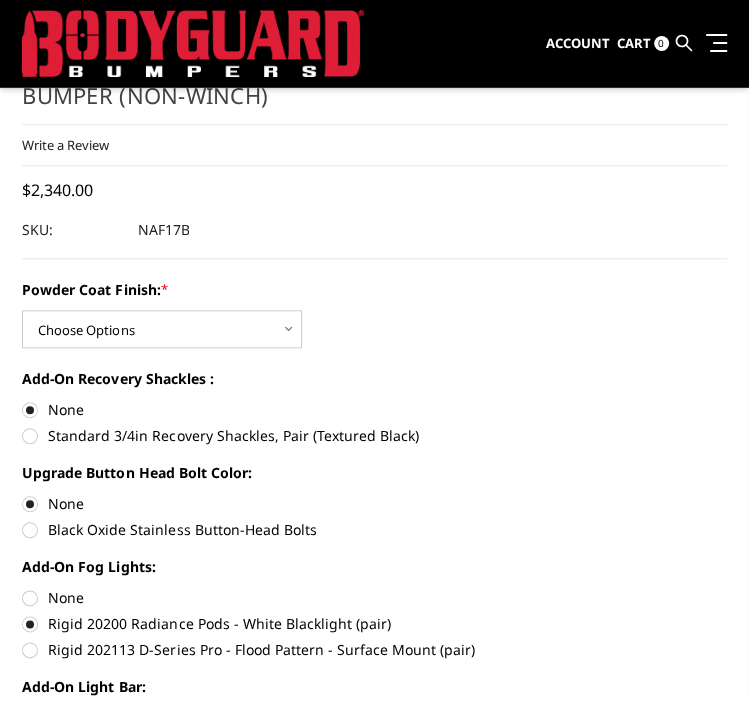click on "None" at bounding box center (374, 597) 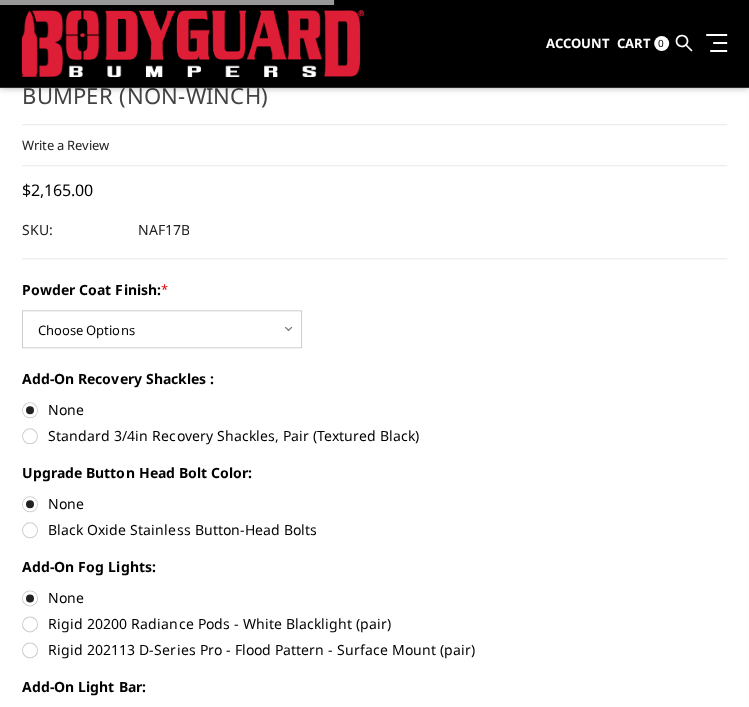 scroll, scrollTop: 809, scrollLeft: 0, axis: vertical 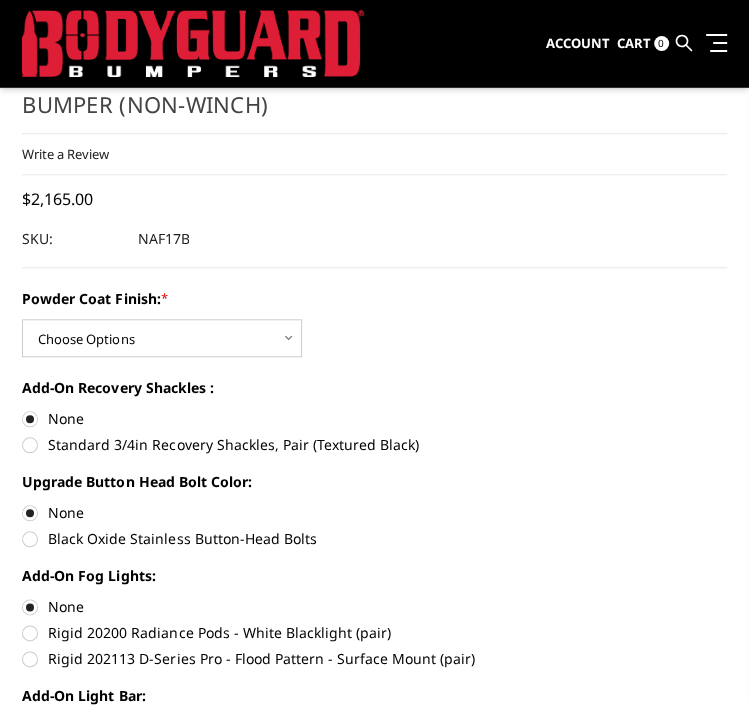 click on "Rigid 202113 D-Series Pro - Flood Pattern - Surface Mount (pair)" at bounding box center (374, 658) 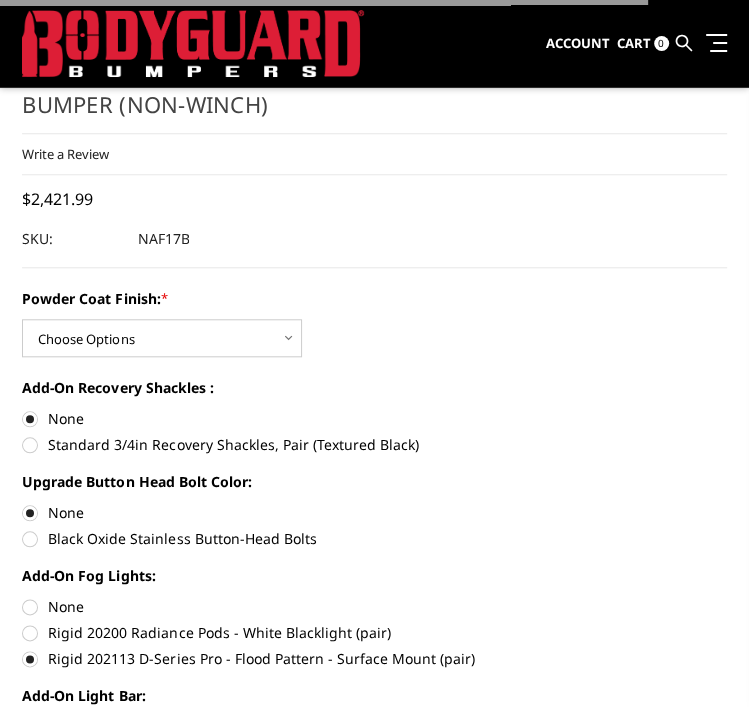 scroll, scrollTop: 800, scrollLeft: 0, axis: vertical 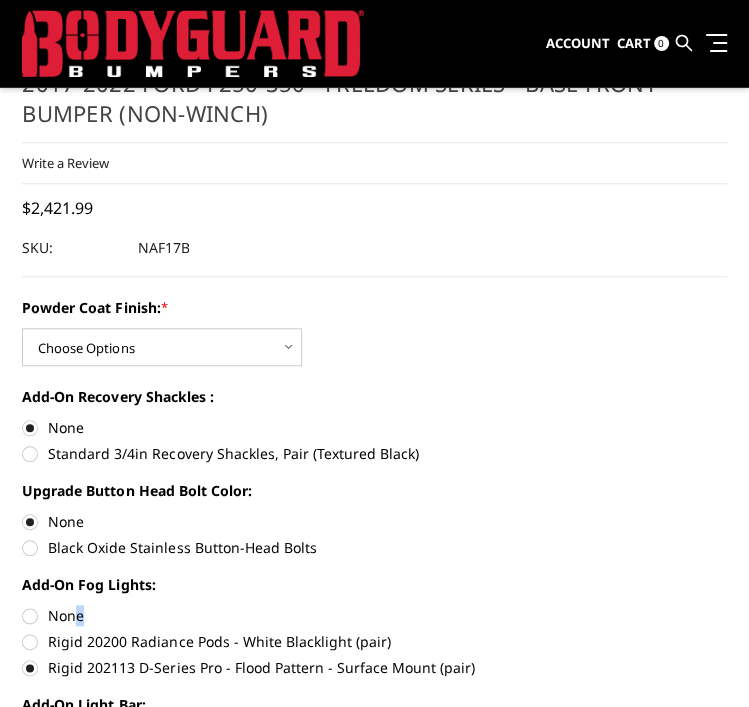 drag, startPoint x: 73, startPoint y: 619, endPoint x: 84, endPoint y: 619, distance: 11 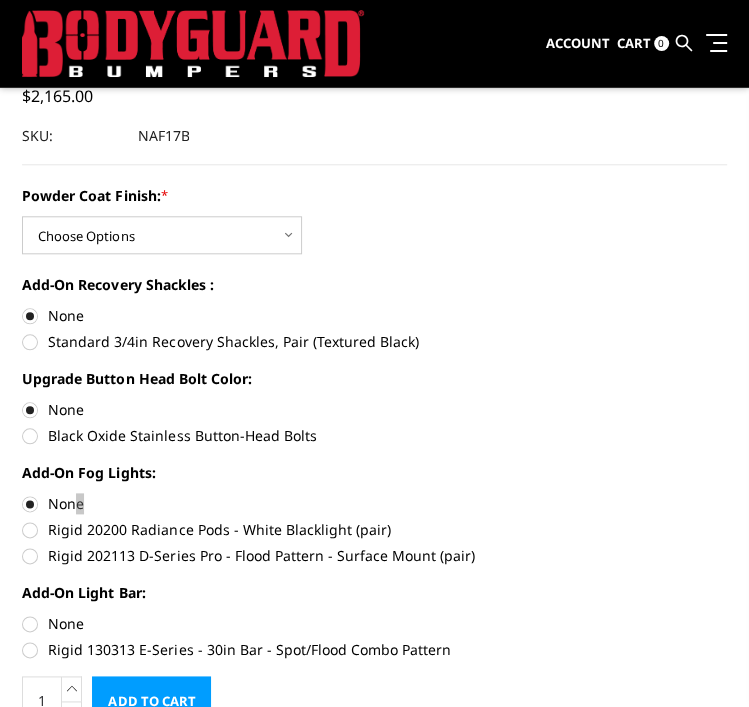 scroll, scrollTop: 1058, scrollLeft: 0, axis: vertical 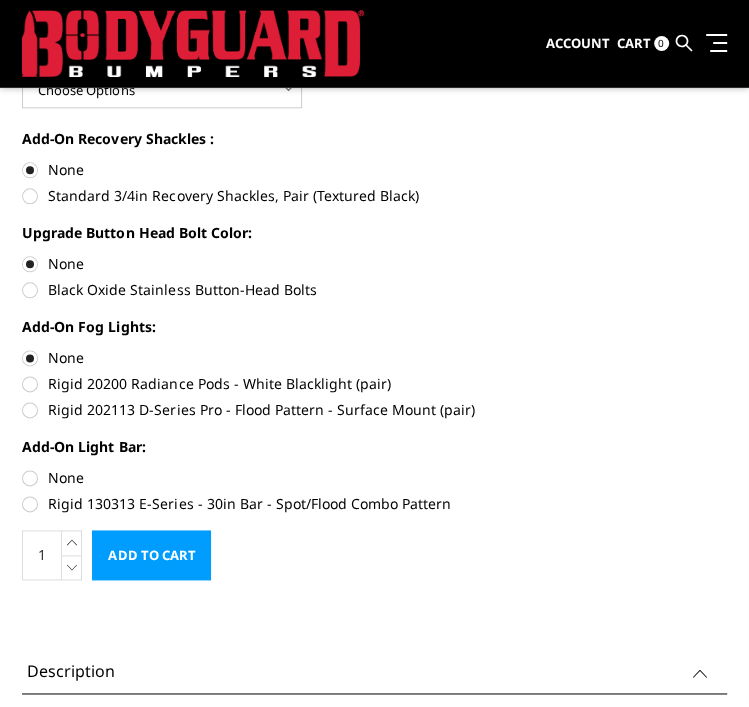 click on "None" at bounding box center [374, 477] 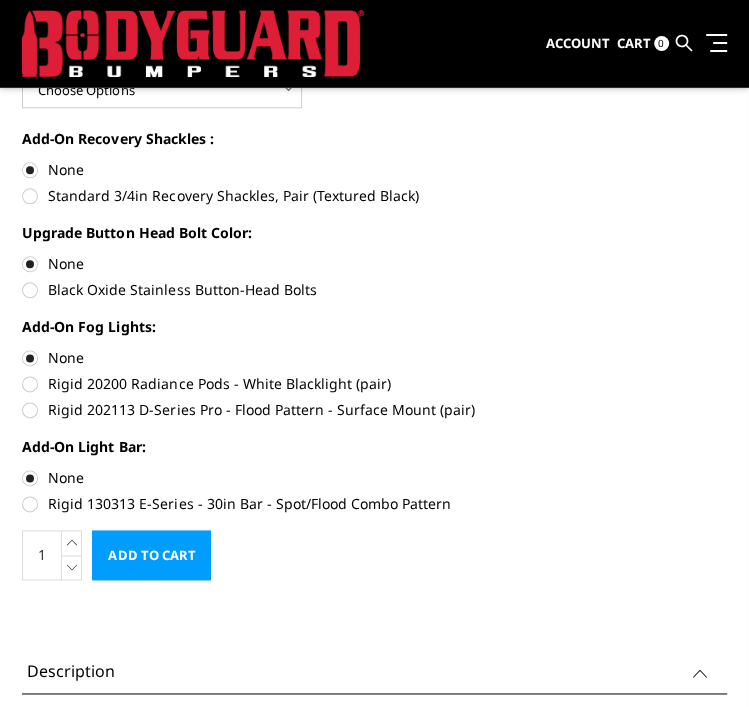click on "Rigid 130313 E-Series - 30in Bar - Spot/Flood Combo Pattern" at bounding box center [374, 503] 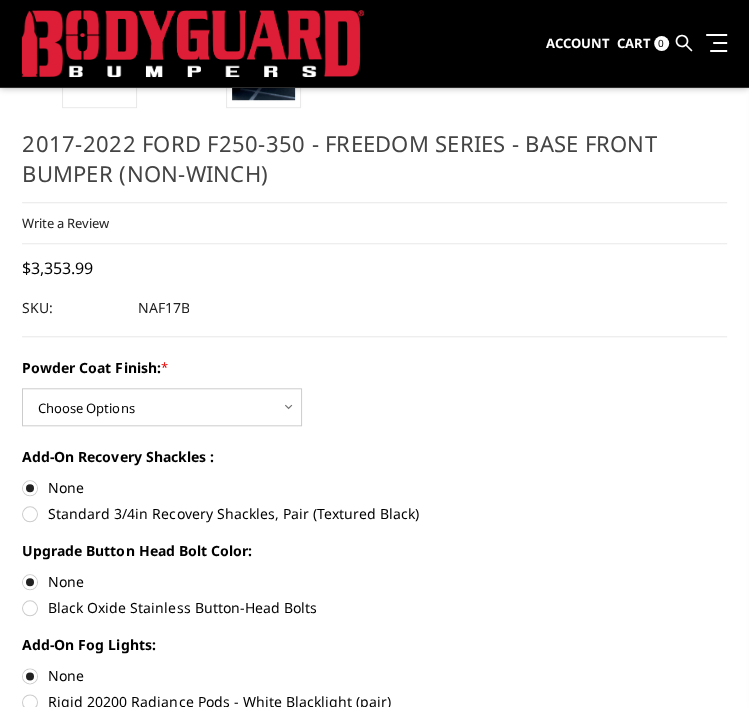 scroll, scrollTop: 1183, scrollLeft: 0, axis: vertical 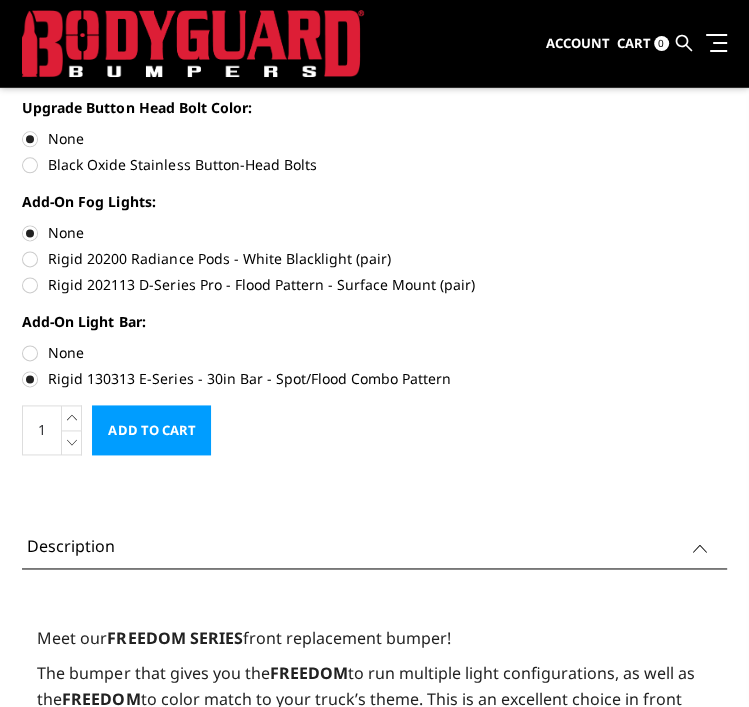 click on "None" at bounding box center [374, 352] 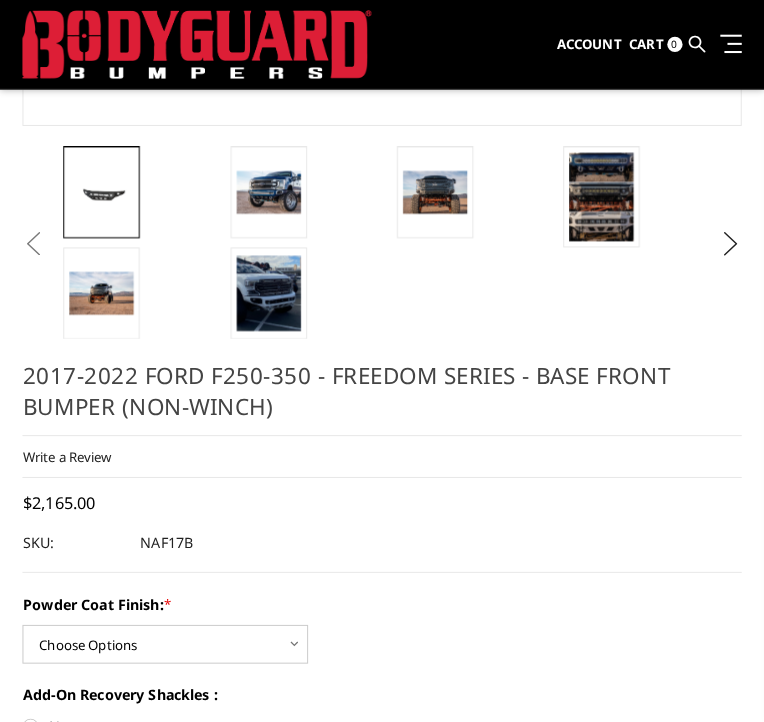 scroll, scrollTop: 0, scrollLeft: 0, axis: both 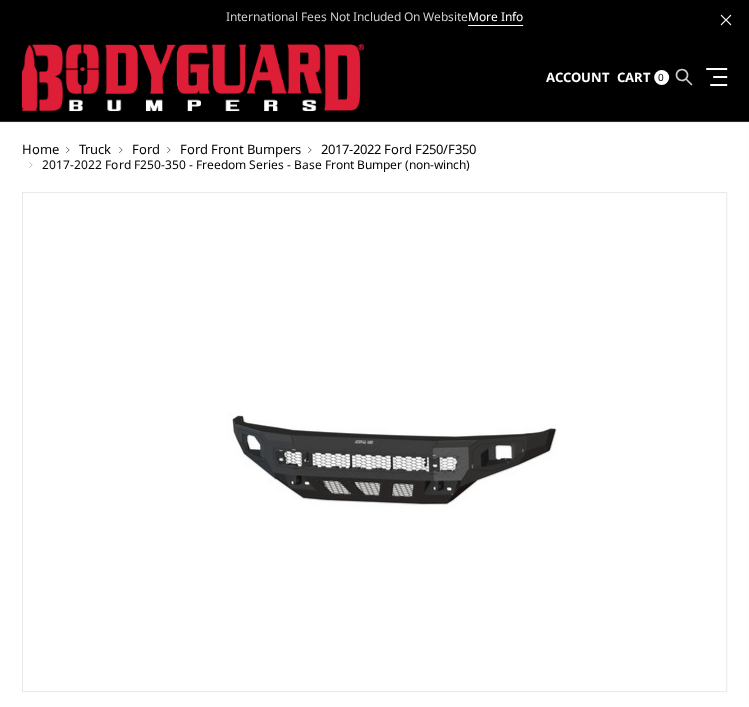 click on "Account
Sign in
Register
Cart
0
Search
Search" at bounding box center [636, 77] 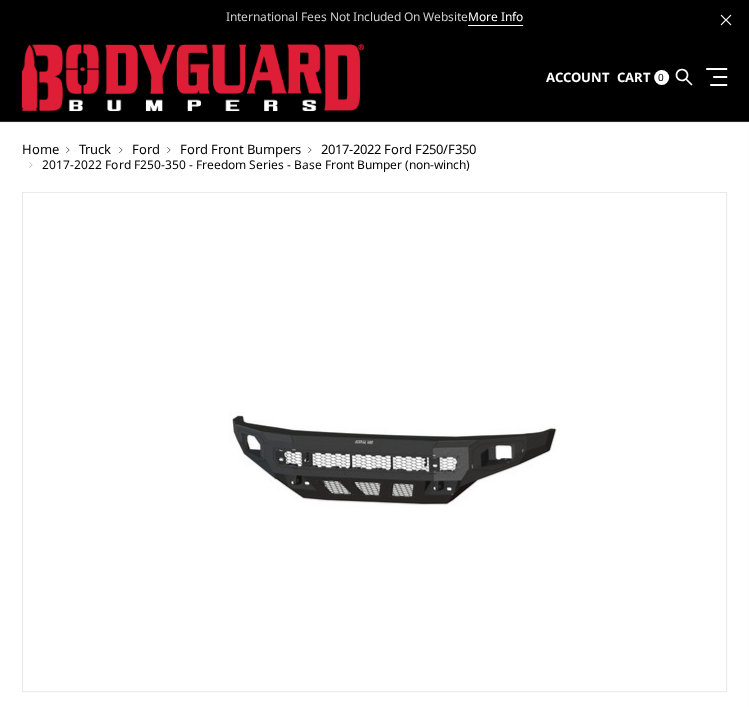 click at bounding box center (684, 77) 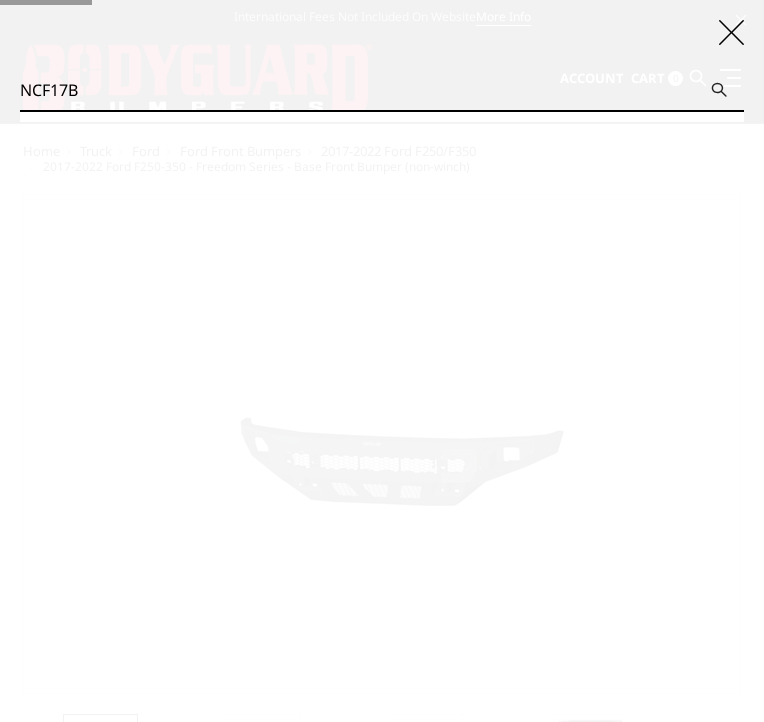 type on "NCF17B" 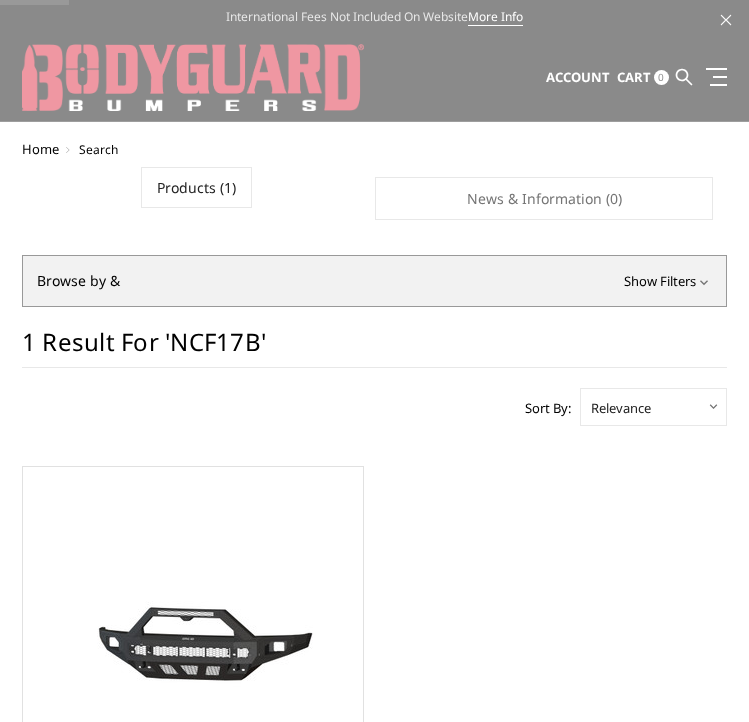 scroll, scrollTop: 0, scrollLeft: 0, axis: both 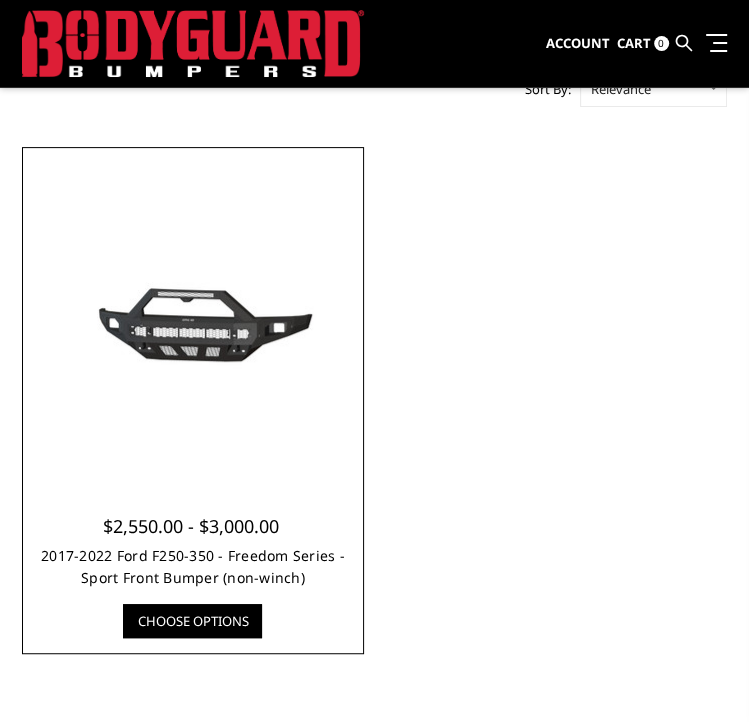 click on "2017-2022 Ford F250-350 - Freedom Series - Sport Front Bumper (non-winch)" at bounding box center (193, 566) 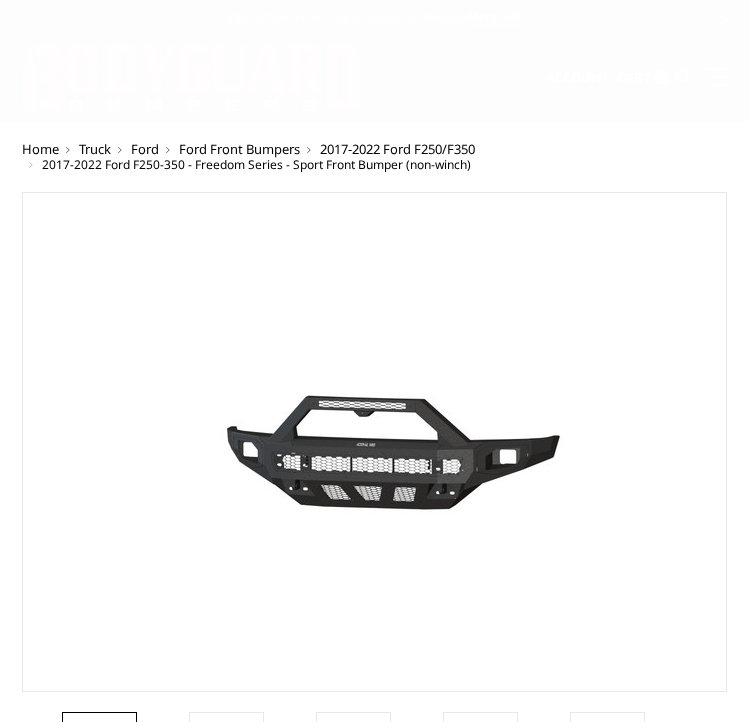 scroll, scrollTop: 0, scrollLeft: 0, axis: both 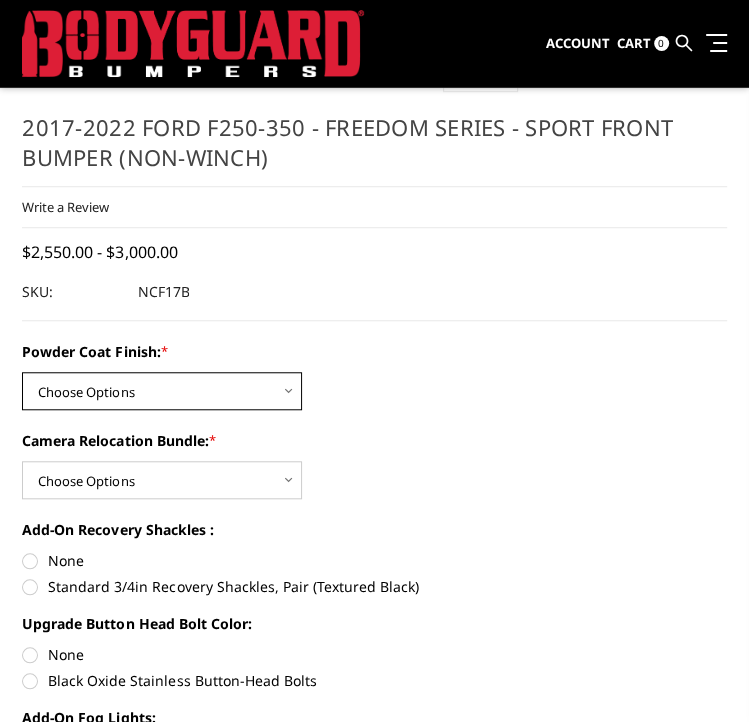 click on "Choose Options
Bare Metal
Textured Black Powder Coat" at bounding box center (162, 391) 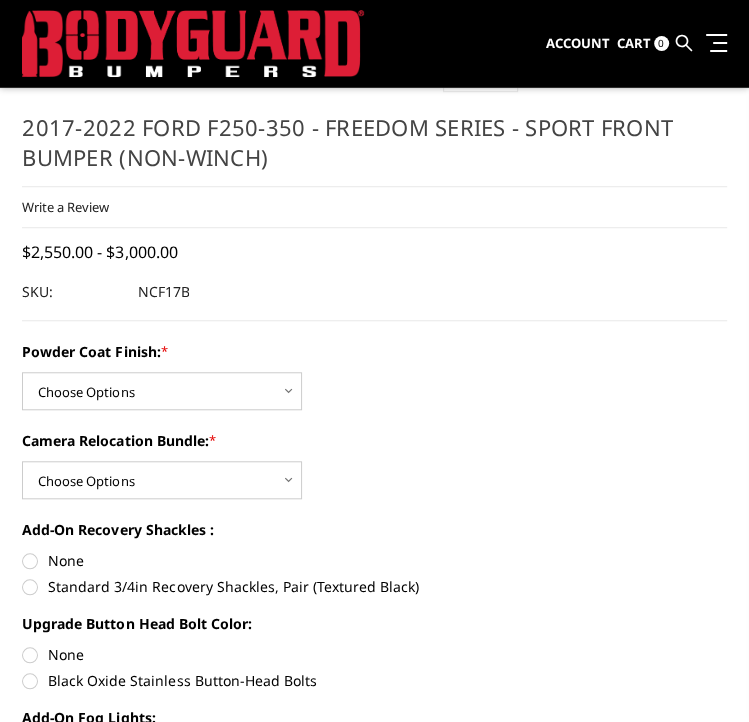 click on "Powder Coat Finish:
*
Choose Options
Bare Metal
Textured Black Powder Coat" at bounding box center (374, 375) 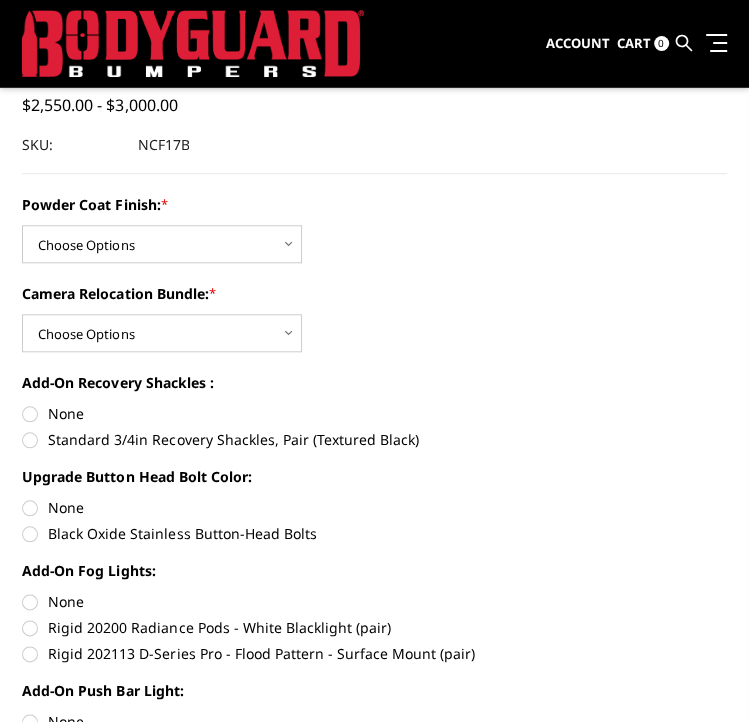 scroll, scrollTop: 800, scrollLeft: 0, axis: vertical 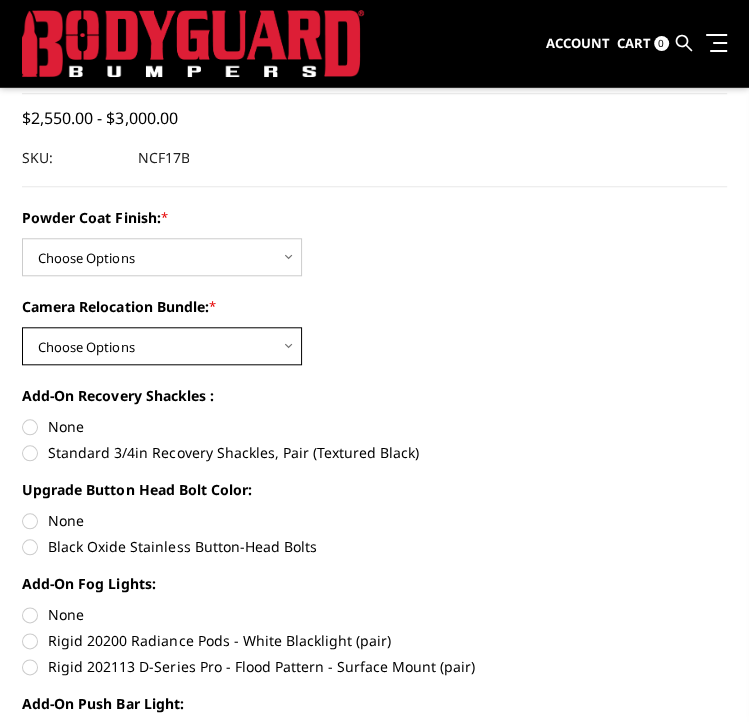 click on "Camera Relocation Bundle:
*
Choose Options
WITH Camera Relocation Bundle
WITHOUT Camera Relocation Bundle" at bounding box center [374, 330] 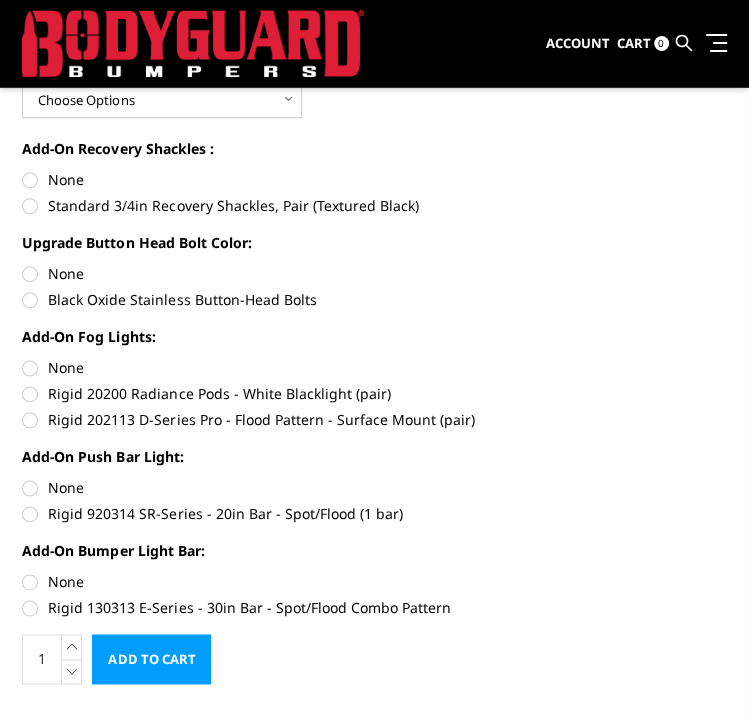 scroll, scrollTop: 1066, scrollLeft: 0, axis: vertical 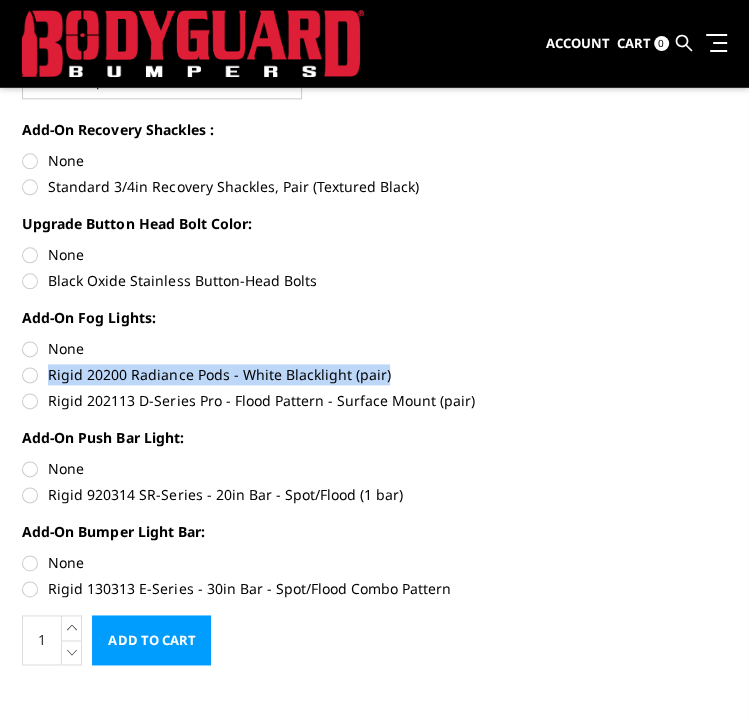 drag, startPoint x: 398, startPoint y: 370, endPoint x: 32, endPoint y: 371, distance: 366.00137 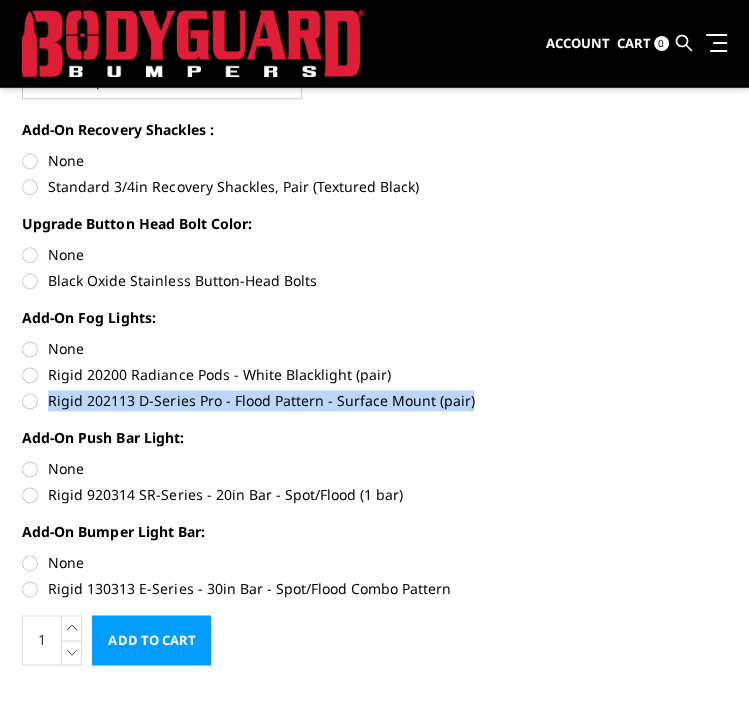 drag, startPoint x: 483, startPoint y: 404, endPoint x: 49, endPoint y: 402, distance: 434.0046 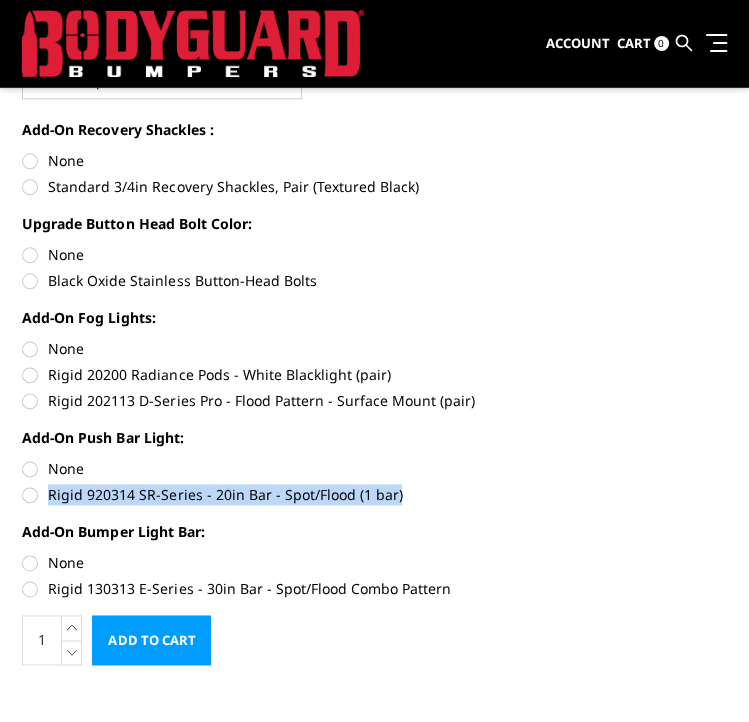 drag, startPoint x: 454, startPoint y: 497, endPoint x: 44, endPoint y: 503, distance: 410.0439 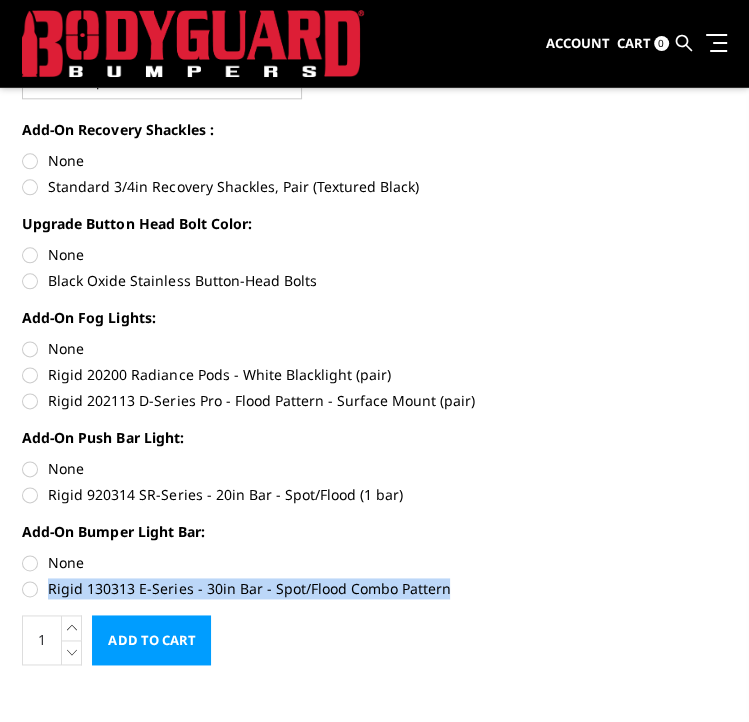 drag, startPoint x: 472, startPoint y: 581, endPoint x: 44, endPoint y: 595, distance: 428.2289 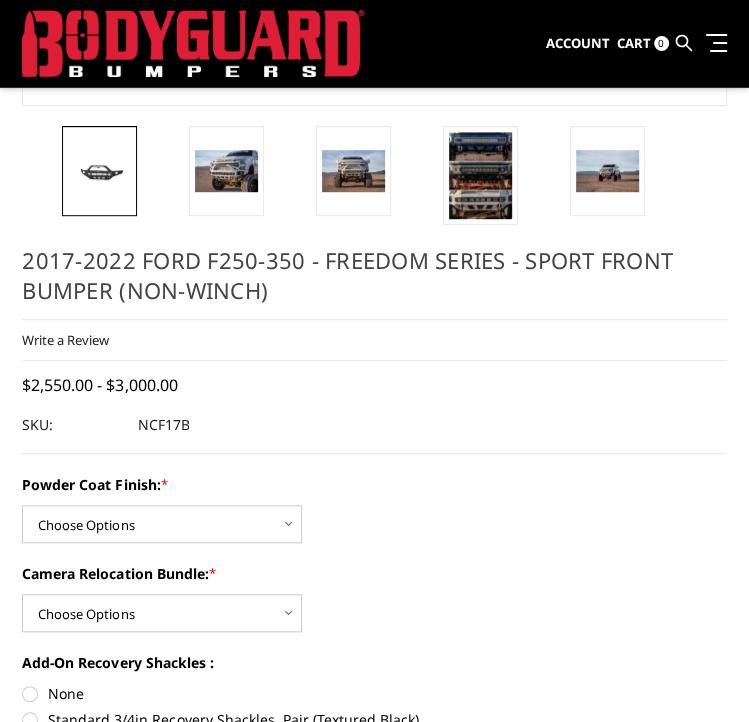 scroll, scrollTop: 666, scrollLeft: 0, axis: vertical 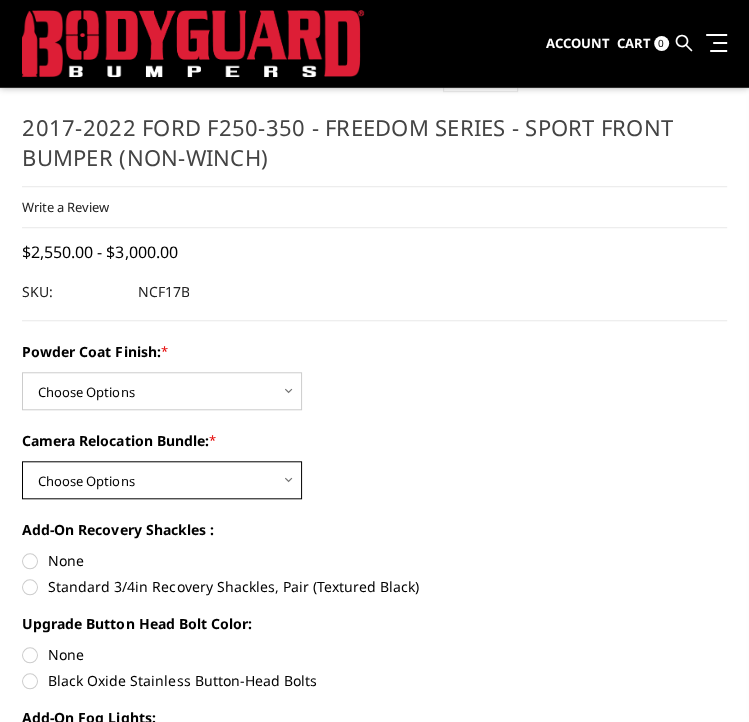 click on "Choose Options
WITH Camera Relocation Bundle
WITHOUT Camera Relocation Bundle" at bounding box center (162, 480) 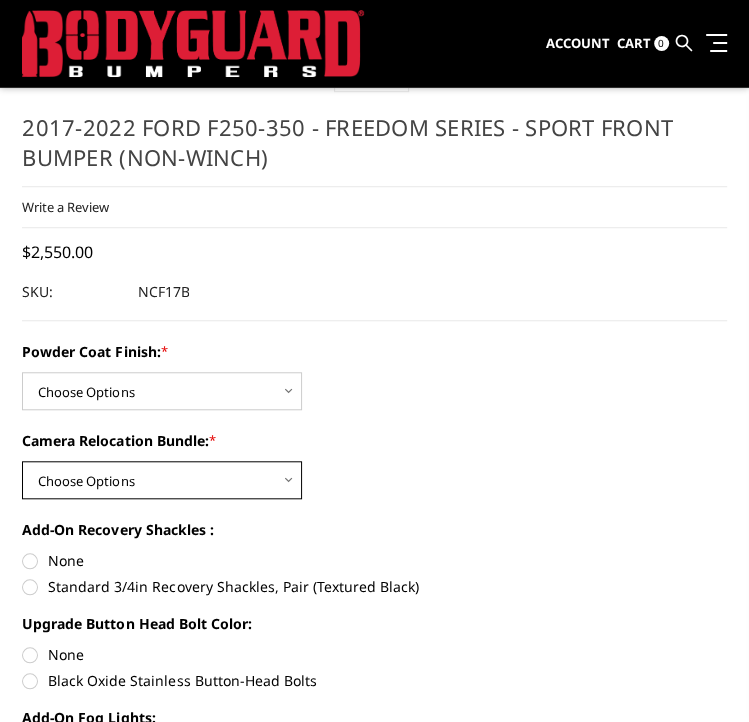 click on "Choose Options
WITH Camera Relocation Bundle
WITHOUT Camera Relocation Bundle" at bounding box center (162, 480) 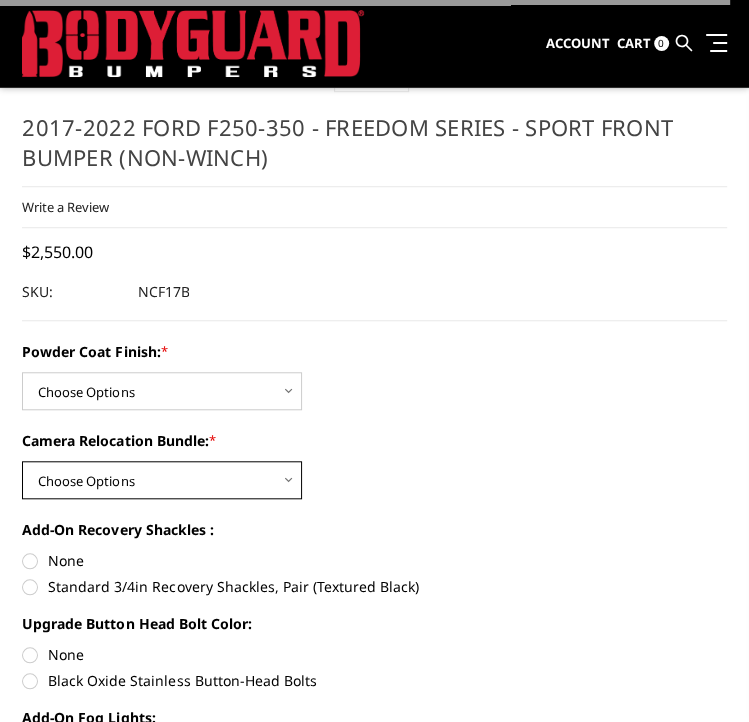 click on "Choose Options
WITH Camera Relocation Bundle
WITHOUT Camera Relocation Bundle" at bounding box center (162, 480) 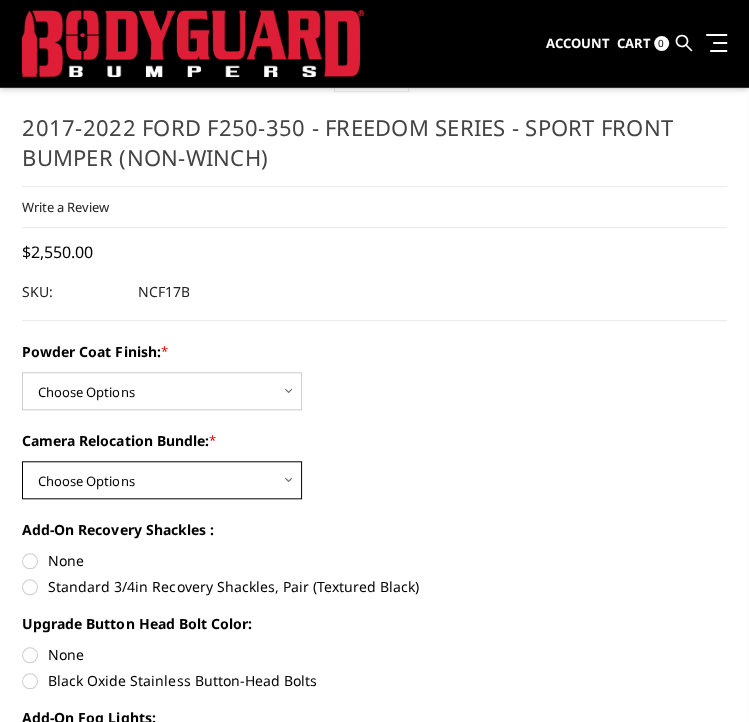 select on "[PRODUCT_CODE]" 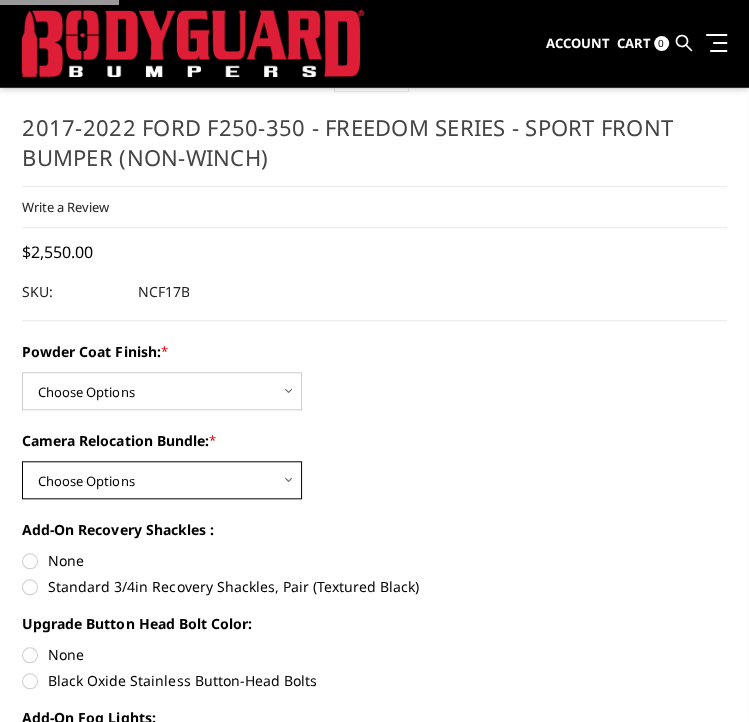 drag, startPoint x: 87, startPoint y: 484, endPoint x: 87, endPoint y: 496, distance: 12 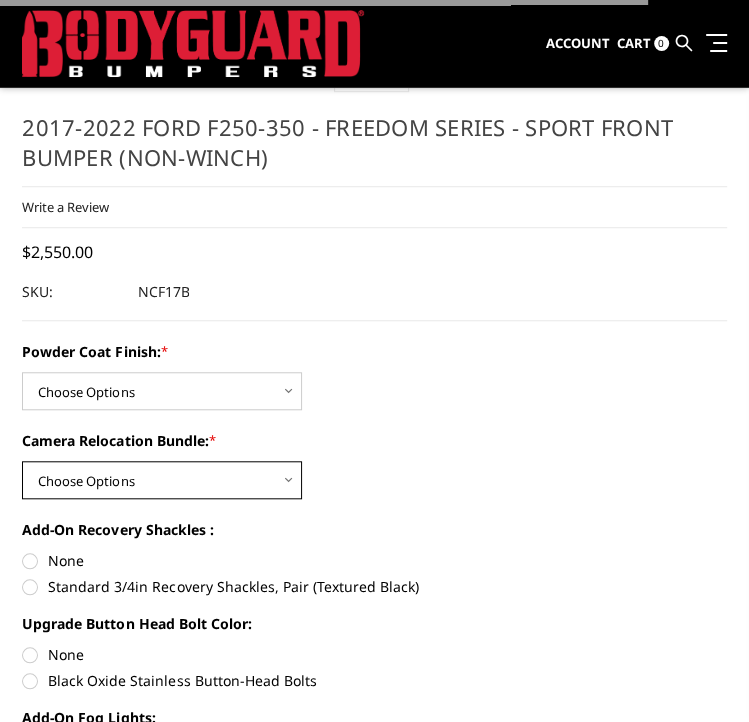 select 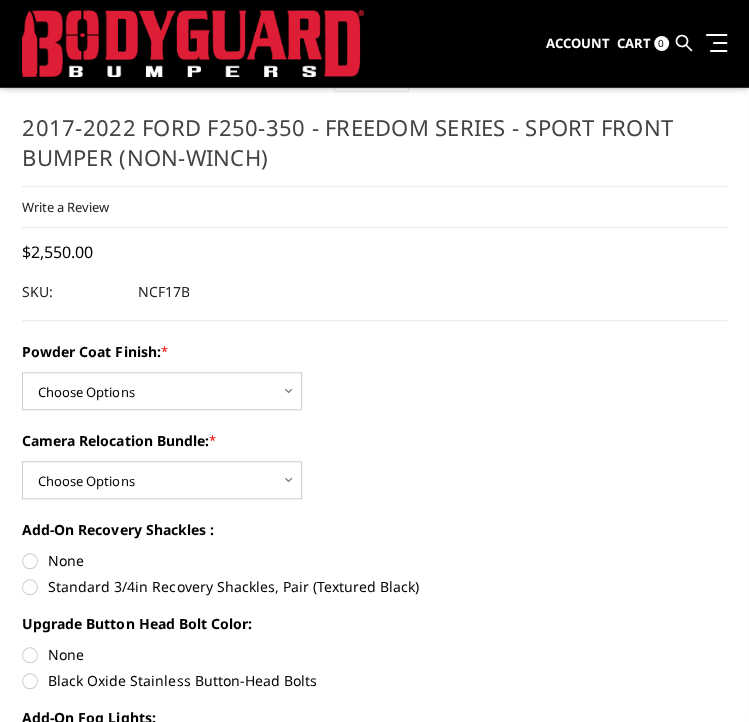 click on "Powder Coat Finish:
*
Choose Options
Bare Metal
Textured Black Powder Coat
Camera Relocation Bundle:
*
Choose Options
WITH Camera Relocation Bundle
WITHOUT Camera Relocation Bundle
Add-On Recovery Shackles :
None
Standard 3/4in Recovery Shackles, Pair (Textured Black)
Upgrade Button Head Bolt Color:
None
Black Oxide Stainless Button-Head Bolts
Add-On Fog Lights:
None
None" at bounding box center [374, 668] 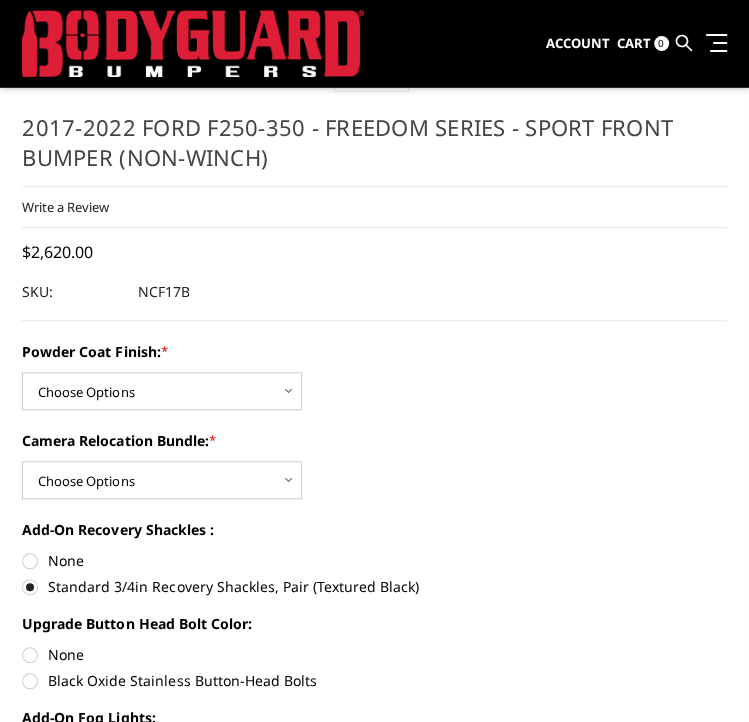 click on "None" at bounding box center (374, 560) 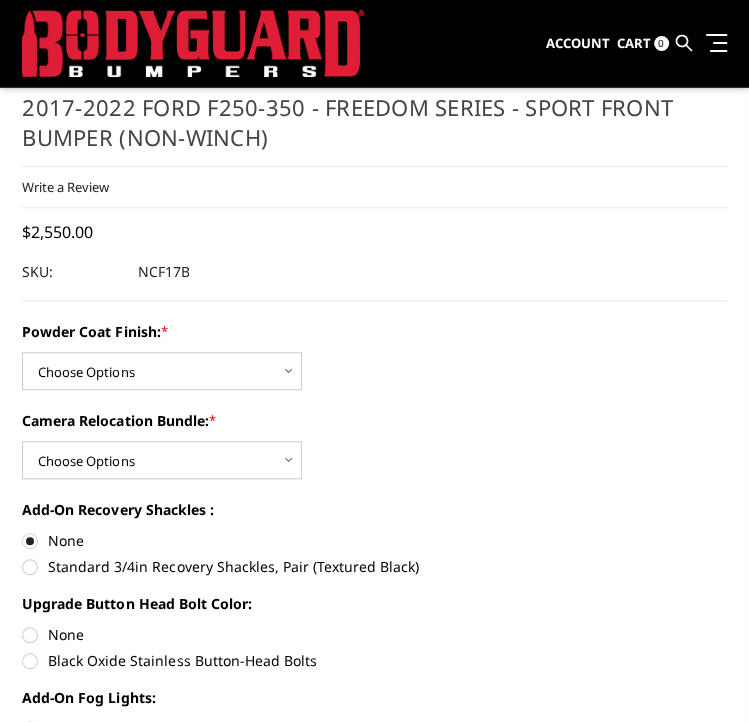 scroll, scrollTop: 800, scrollLeft: 0, axis: vertical 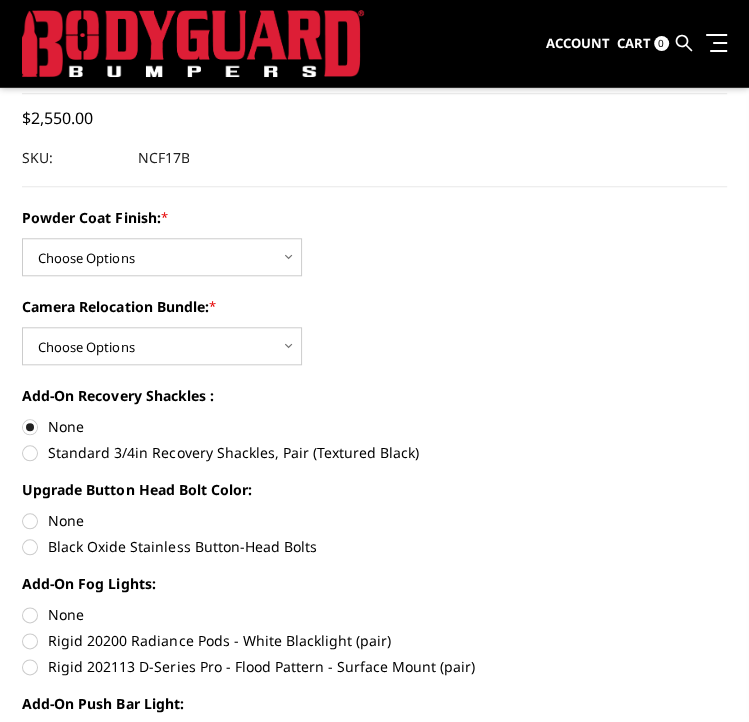 click on "None" at bounding box center [374, 520] 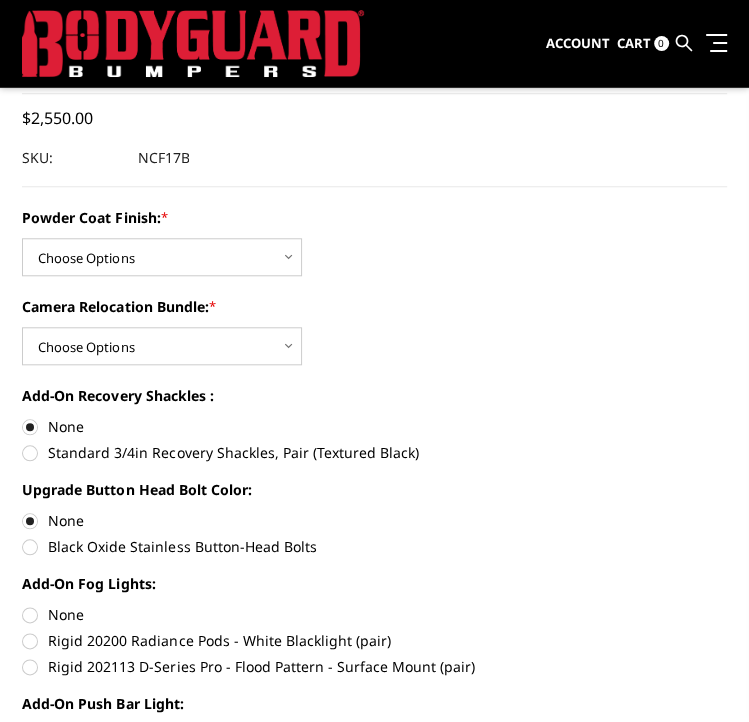click on "None" at bounding box center [374, 614] 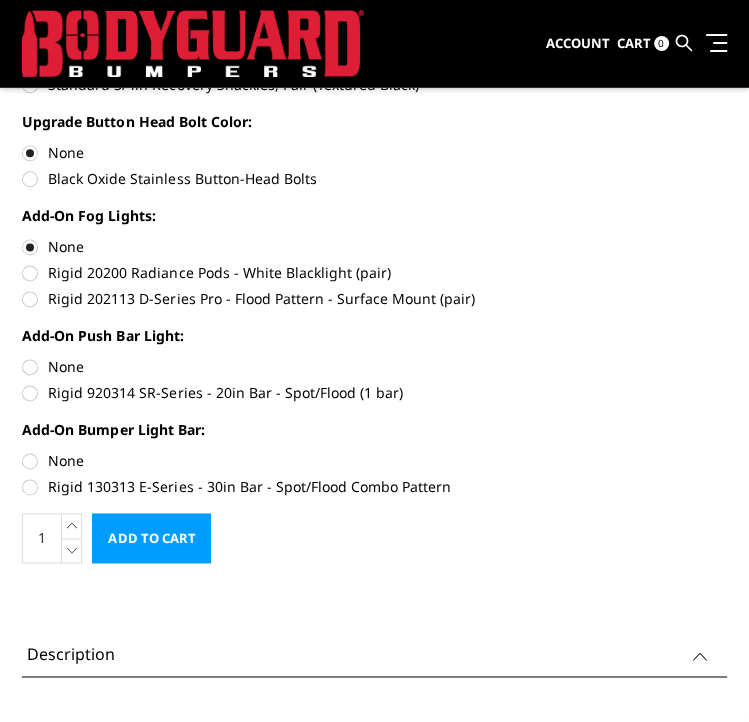 scroll, scrollTop: 1200, scrollLeft: 0, axis: vertical 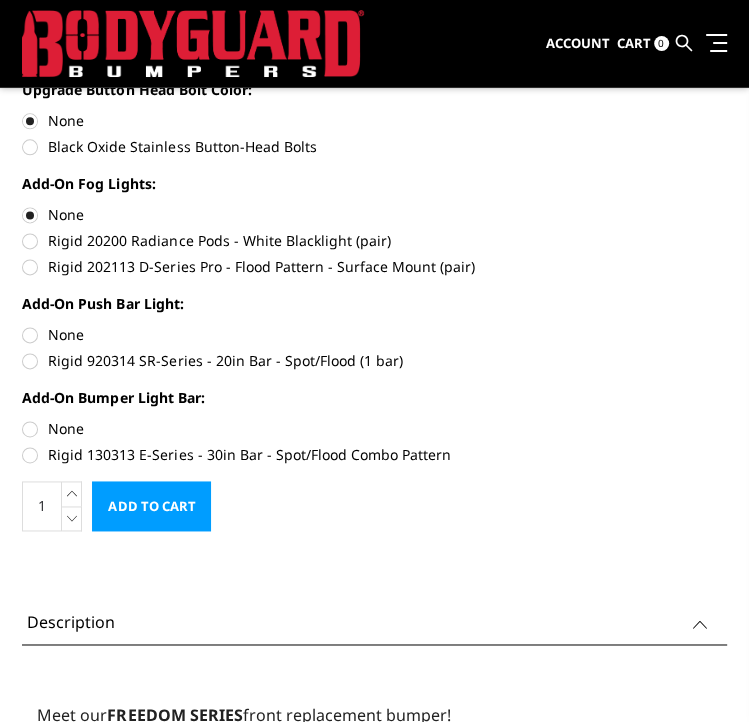 click on "Rigid 920314 SR-Series - 20in Bar - Spot/Flood (1 bar)" at bounding box center (374, 360) 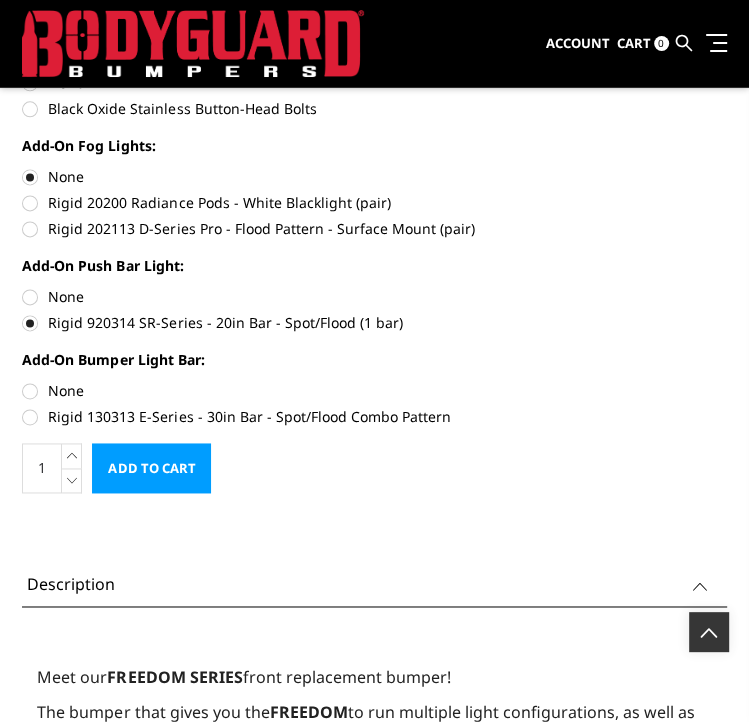 scroll, scrollTop: 1200, scrollLeft: 0, axis: vertical 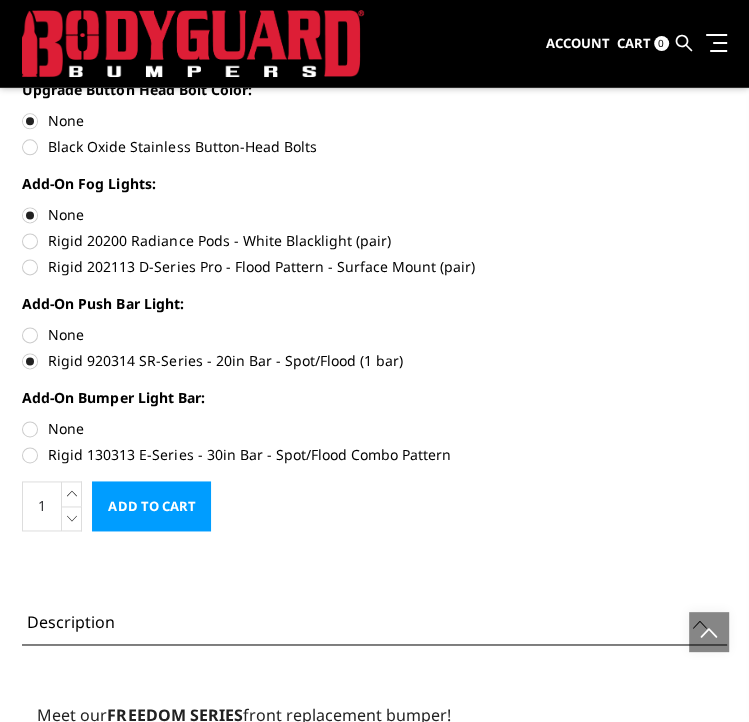 click on "None" at bounding box center (374, 334) 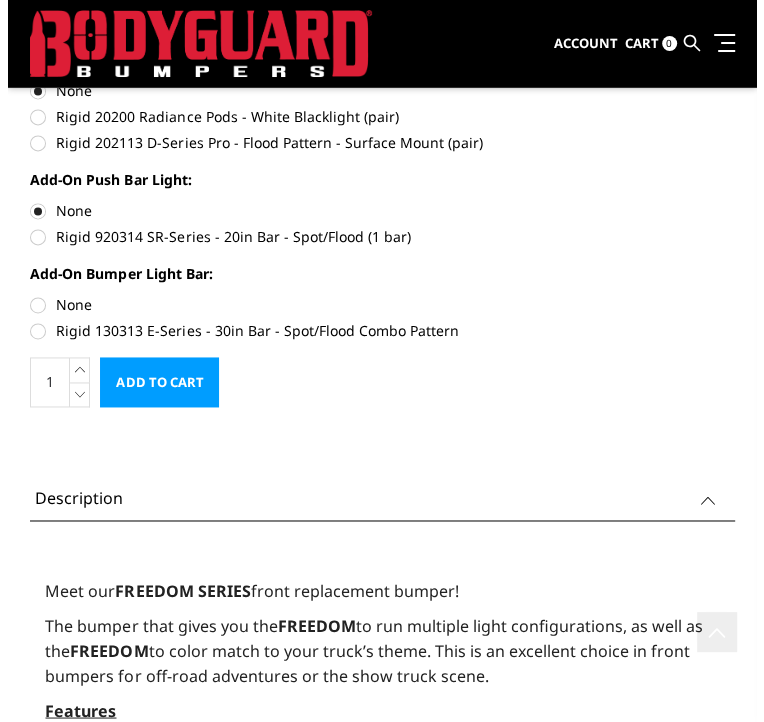 scroll, scrollTop: 1333, scrollLeft: 0, axis: vertical 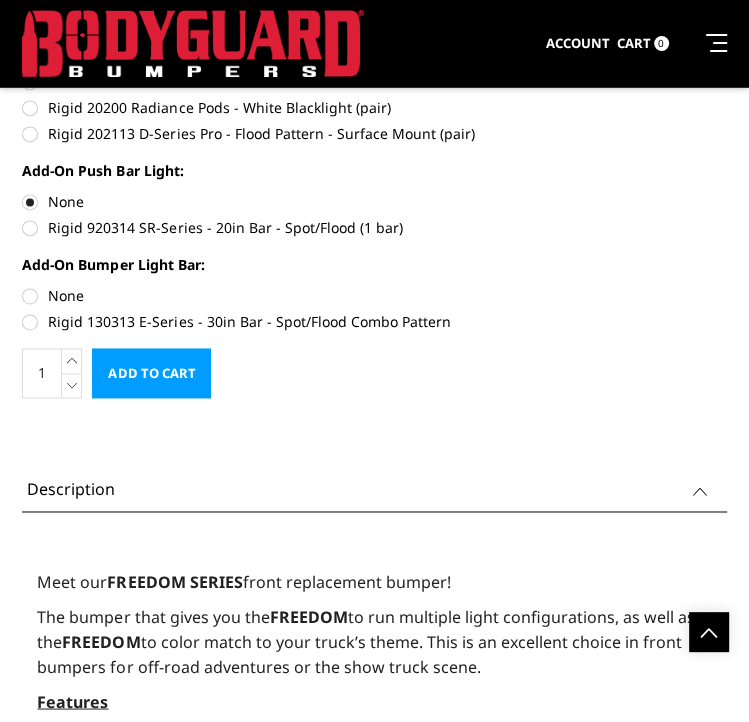 drag, startPoint x: 673, startPoint y: 37, endPoint x: 688, endPoint y: 49, distance: 19.209373 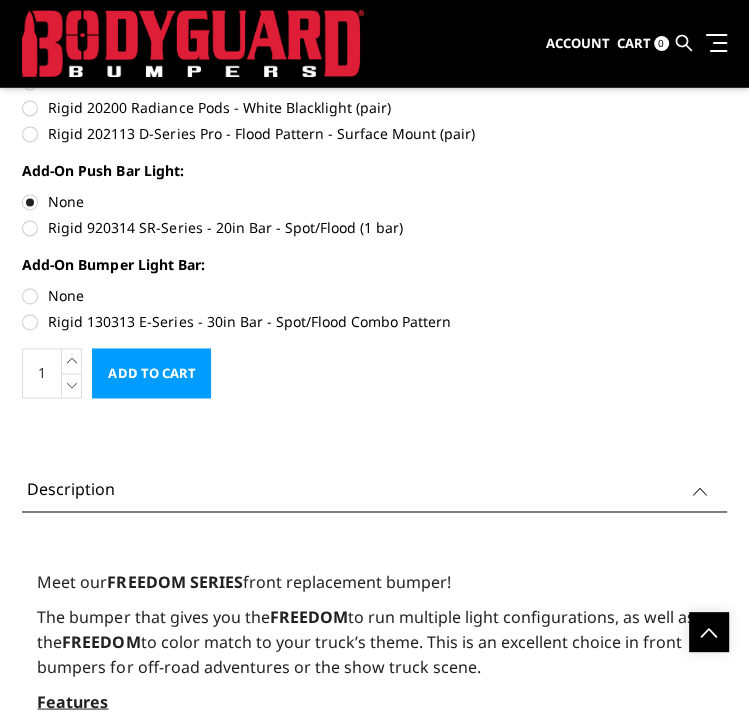 click at bounding box center (684, 43) 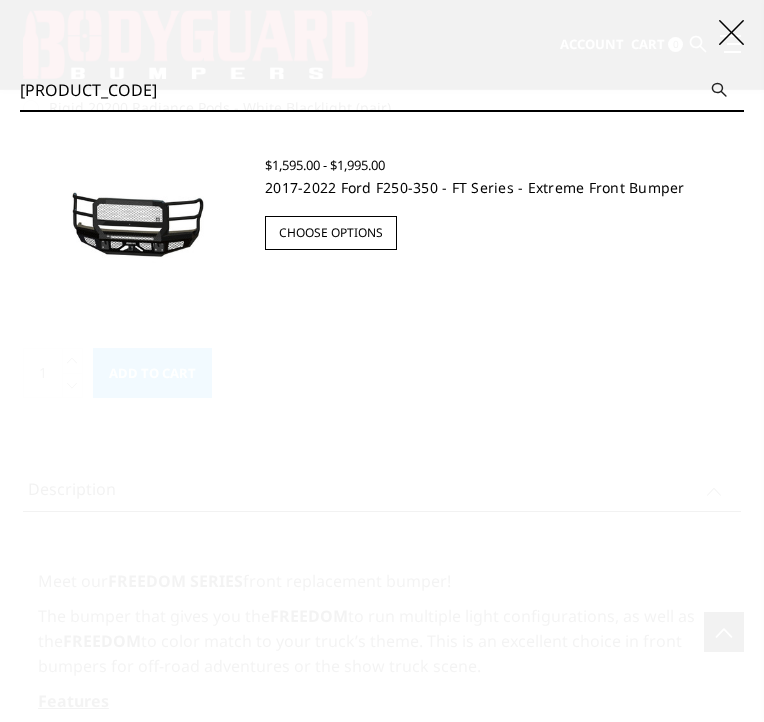 type on "JEF17BN" 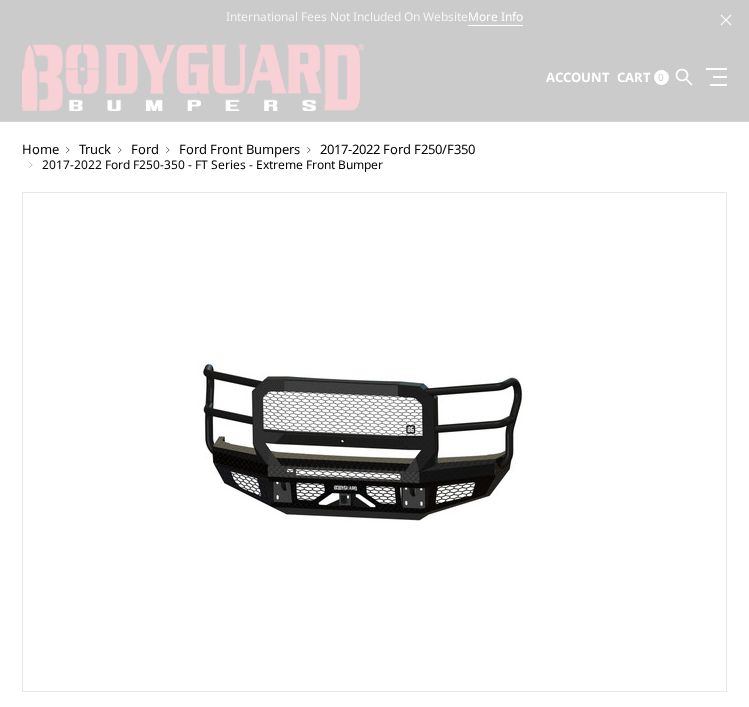 scroll, scrollTop: 0, scrollLeft: 0, axis: both 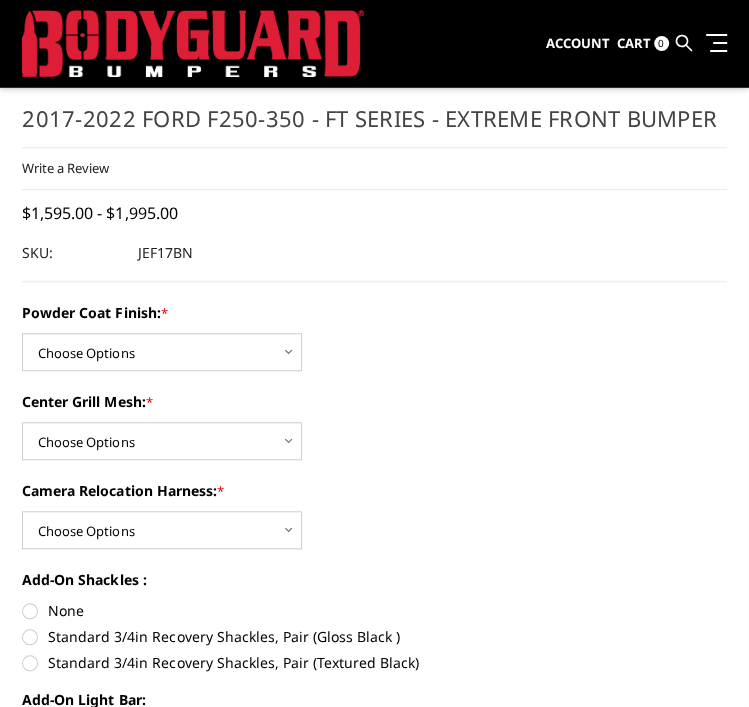 drag, startPoint x: 259, startPoint y: 374, endPoint x: 269, endPoint y: 365, distance: 13.453624 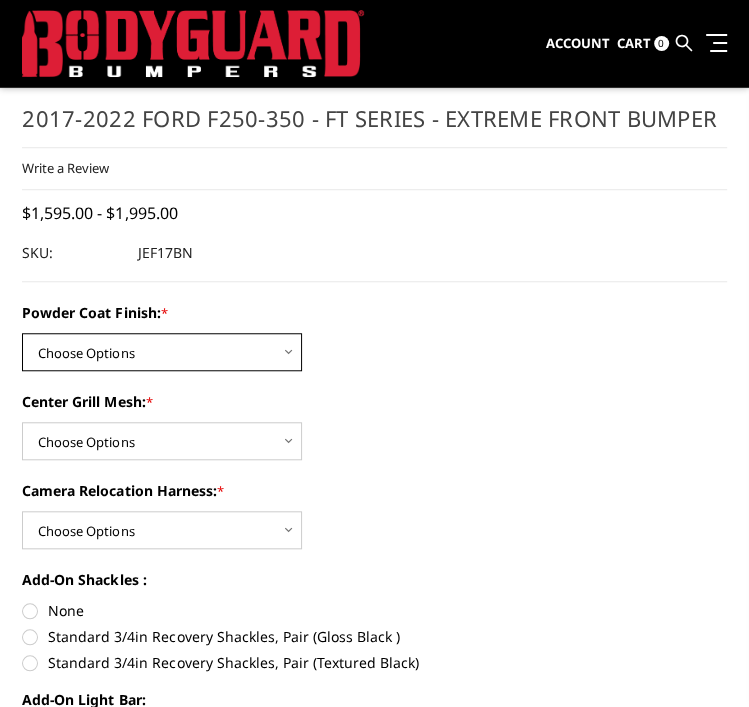 click on "Choose Options
Bare Metal
Gloss Black Powder Coat
Textured Black Powder Coat" at bounding box center [162, 352] 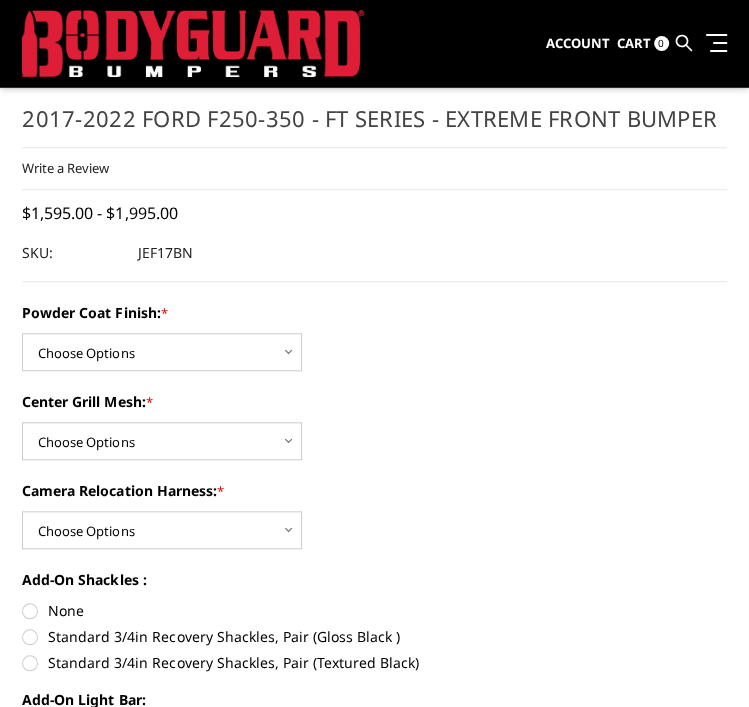 click on "Powder Coat Finish:
*
Choose Options
Bare Metal
Gloss Black Powder Coat
Textured Black Powder Coat
Center Grill Mesh:
*
Choose Options
WITH Expanded Metal in Center Grill
WITHOUT Expanded Metal in Center Grill
Camera Relocation Harness:
*
Choose Options
WITH Camera Relocation Harness
WITHOUT Camera Relocation Harness
Add-On Shackles :
None
Standard 3/4in Recovery Shackles, Pair (Gloss Black )
Standard 3/4in Recovery Shackles, Pair (Textured Black)" at bounding box center [374, 532] 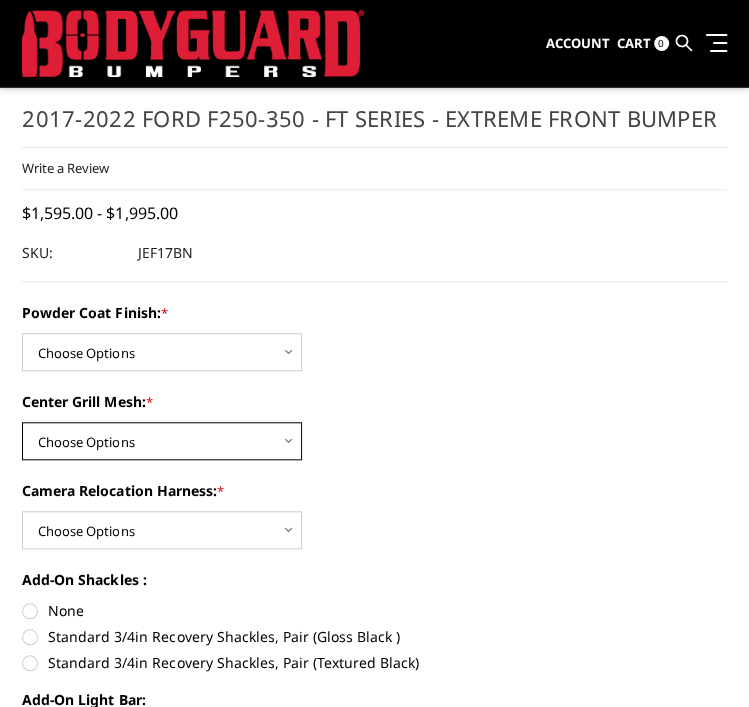 click on "Choose Options
WITH Expanded Metal in Center Grill
WITHOUT Expanded Metal in Center Grill" at bounding box center [162, 441] 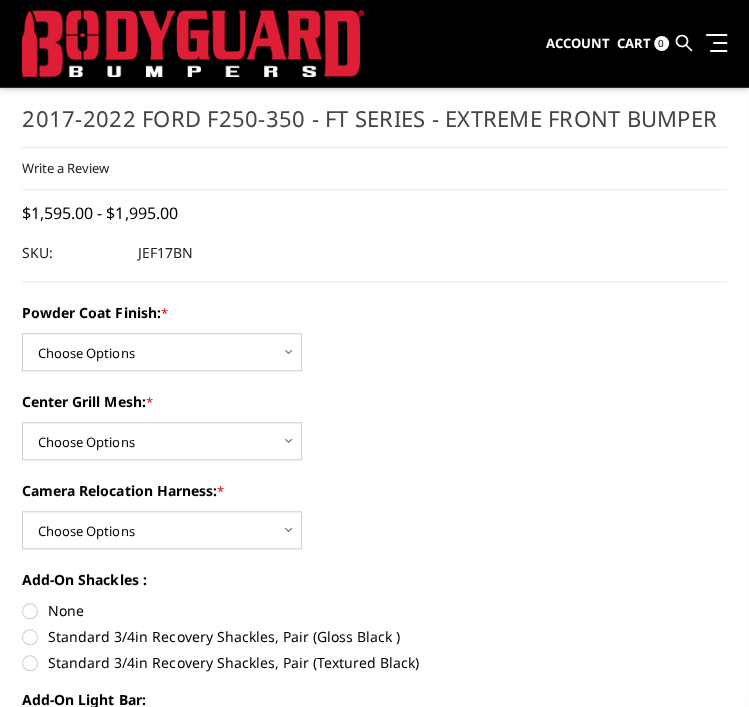 click on "Camera Relocation Harness:
*
Choose Options
WITH Camera Relocation Harness
WITHOUT Camera Relocation Harness" at bounding box center [374, 514] 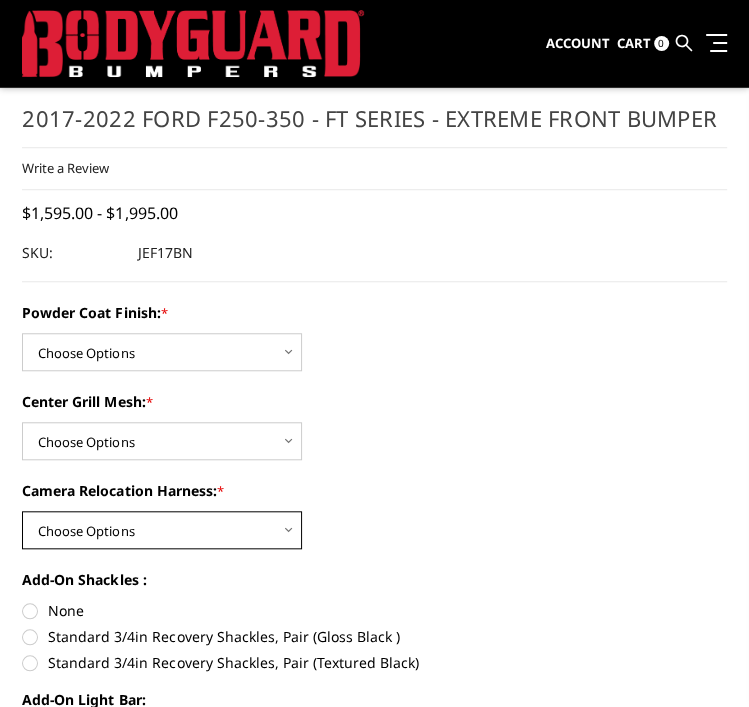 click on "Choose Options
WITH Camera Relocation Harness
WITHOUT Camera Relocation Harness" at bounding box center [162, 530] 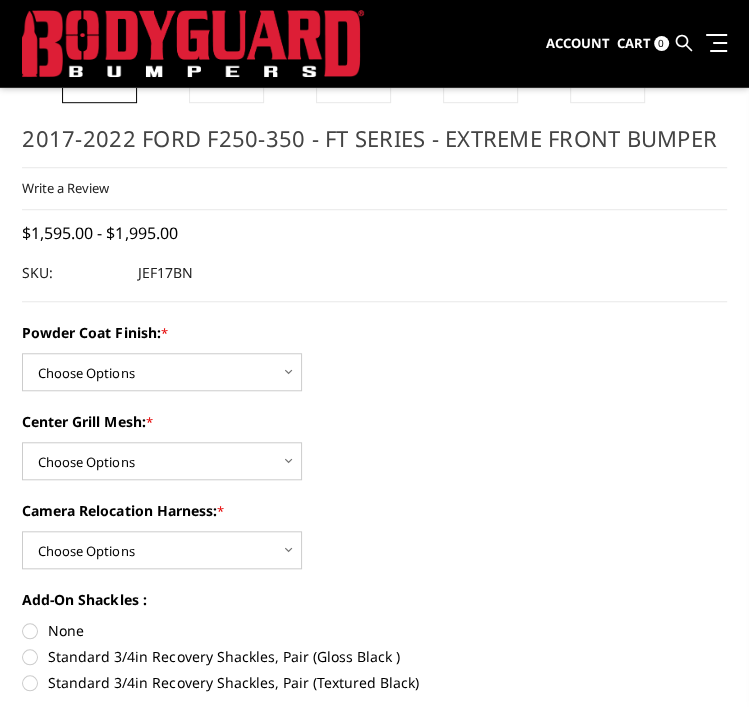 scroll, scrollTop: 666, scrollLeft: 0, axis: vertical 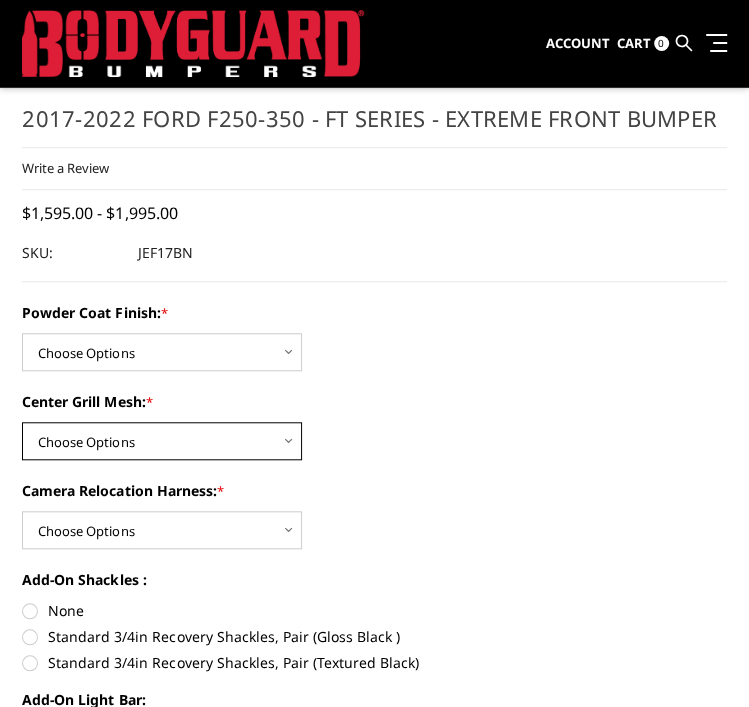 drag, startPoint x: 234, startPoint y: 429, endPoint x: 247, endPoint y: 436, distance: 14.764823 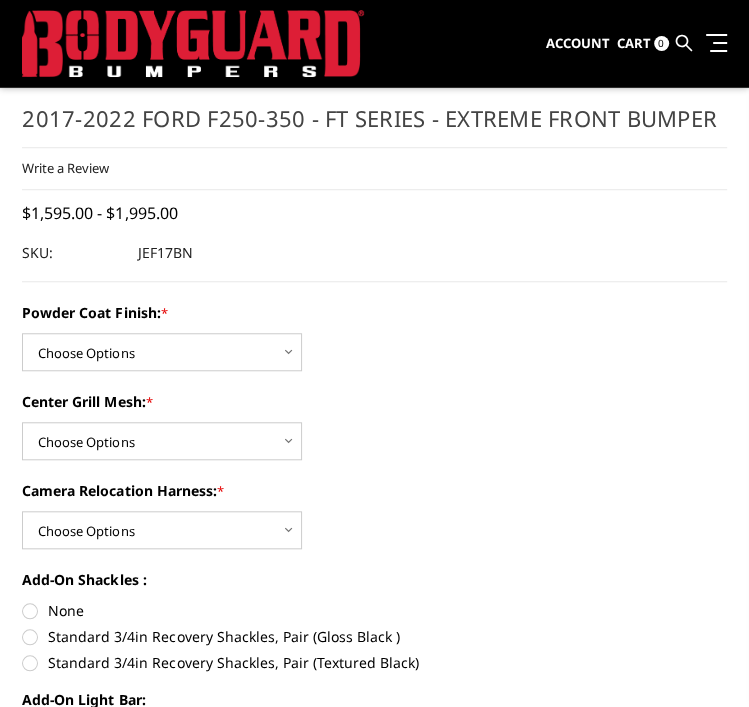 click on "Center Grill Mesh:
*" at bounding box center (374, 401) 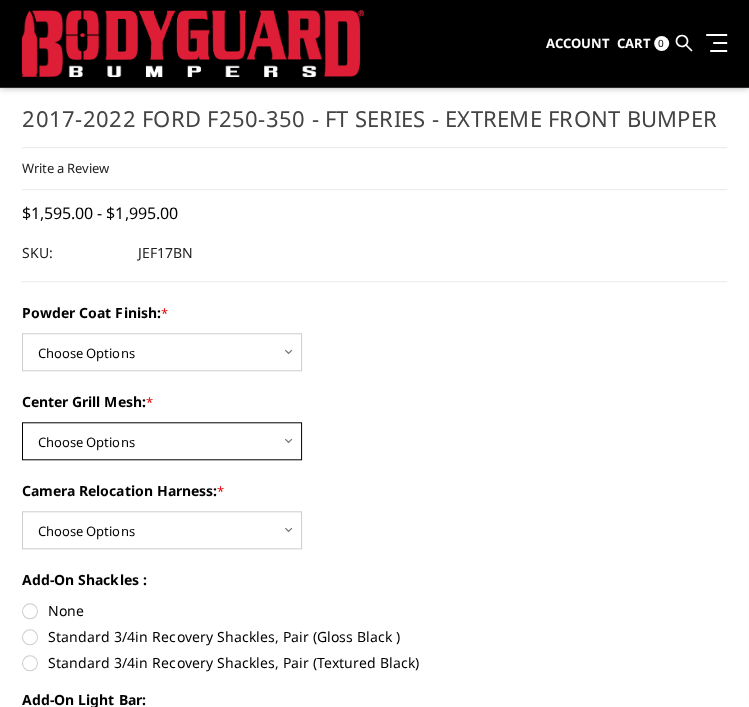 click on "Choose Options
WITH Expanded Metal in Center Grill
WITHOUT Expanded Metal in Center Grill" at bounding box center (162, 441) 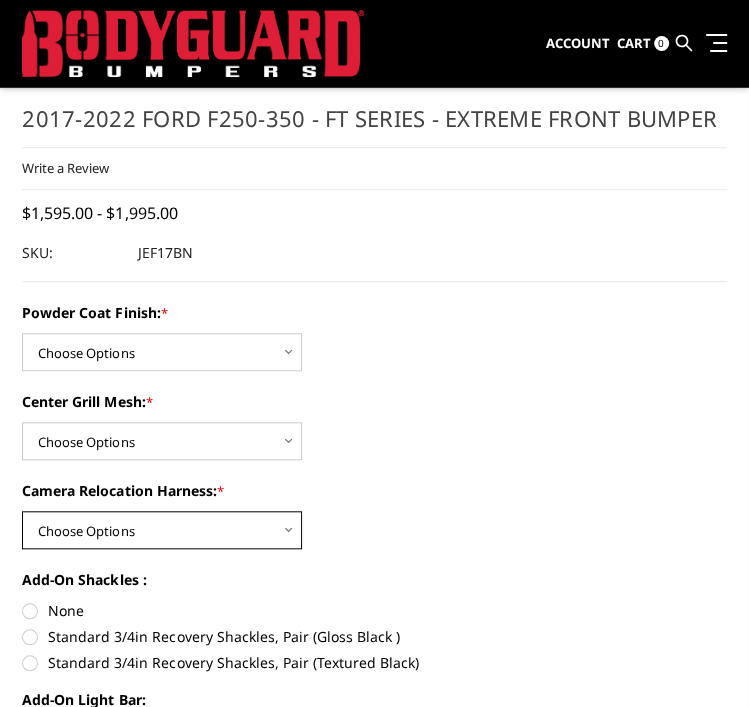 click on "Choose Options
WITH Camera Relocation Harness
WITHOUT Camera Relocation Harness" at bounding box center (162, 530) 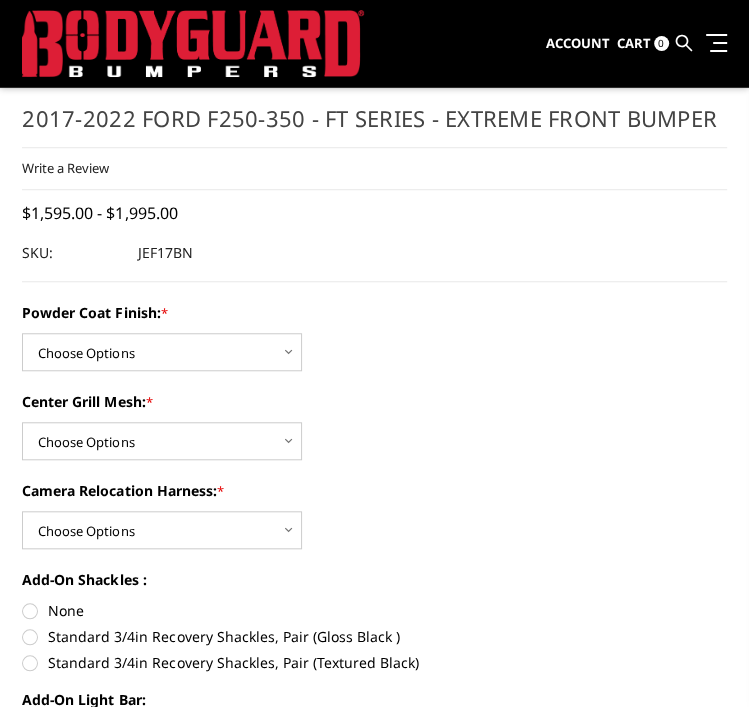 click on "Powder Coat Finish:
*
Choose Options
Bare Metal
Gloss Black Powder Coat
Textured Black Powder Coat
Center Grill Mesh:
*
Choose Options
WITH Expanded Metal in Center Grill
WITHOUT Expanded Metal in Center Grill
Camera Relocation Harness:
*
Choose Options
WITH Camera Relocation Harness
WITHOUT Camera Relocation Harness
Add-On Shackles :
None
Standard 3/4in Recovery Shackles, Pair (Gloss Black )
Standard 3/4in Recovery Shackles, Pair (Textured Black)" at bounding box center [374, 532] 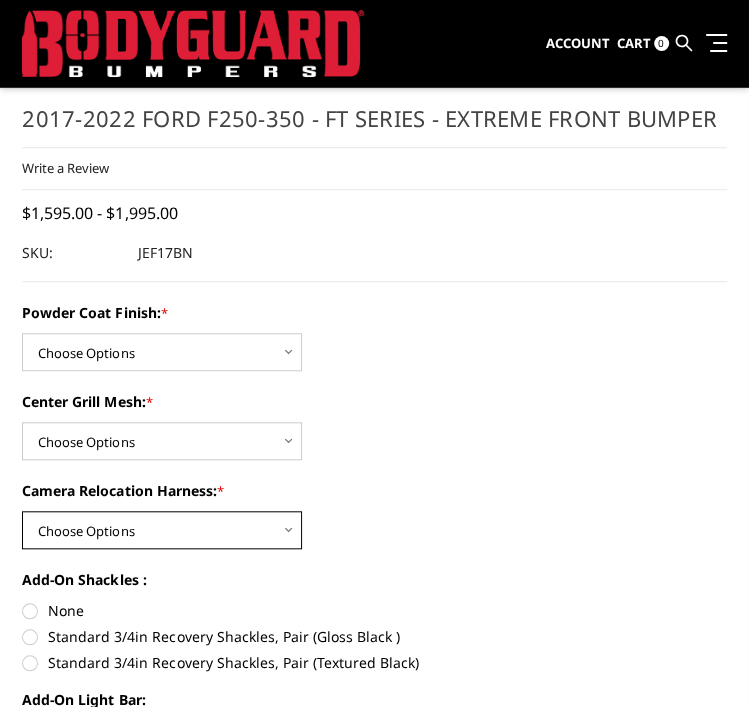 click on "Choose Options
WITH Camera Relocation Harness
WITHOUT Camera Relocation Harness" at bounding box center (162, 530) 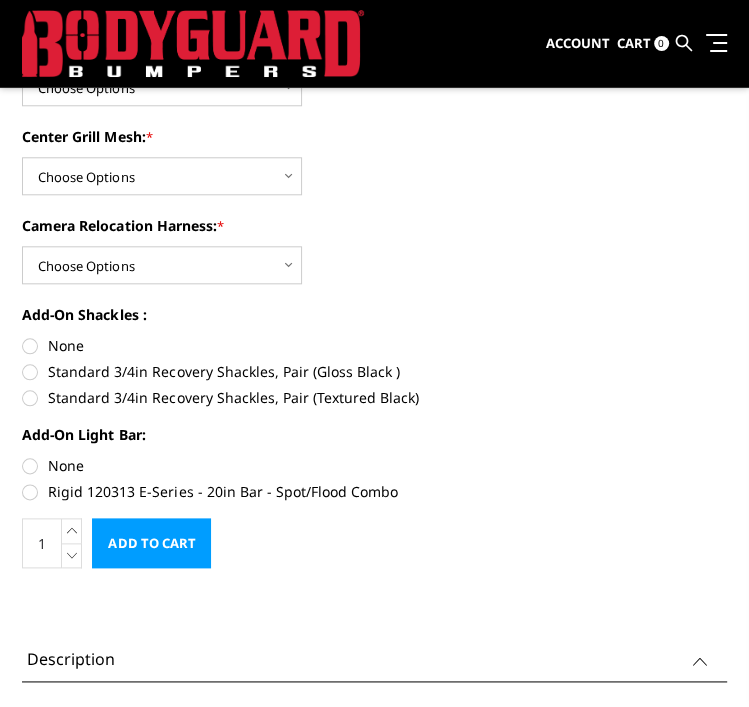 scroll, scrollTop: 933, scrollLeft: 0, axis: vertical 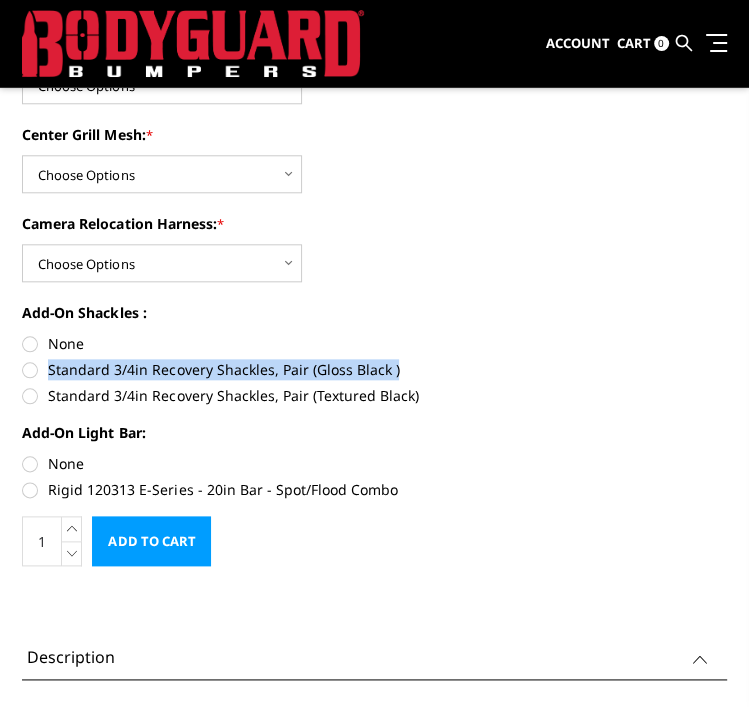 drag, startPoint x: 421, startPoint y: 371, endPoint x: 32, endPoint y: 361, distance: 389.1285 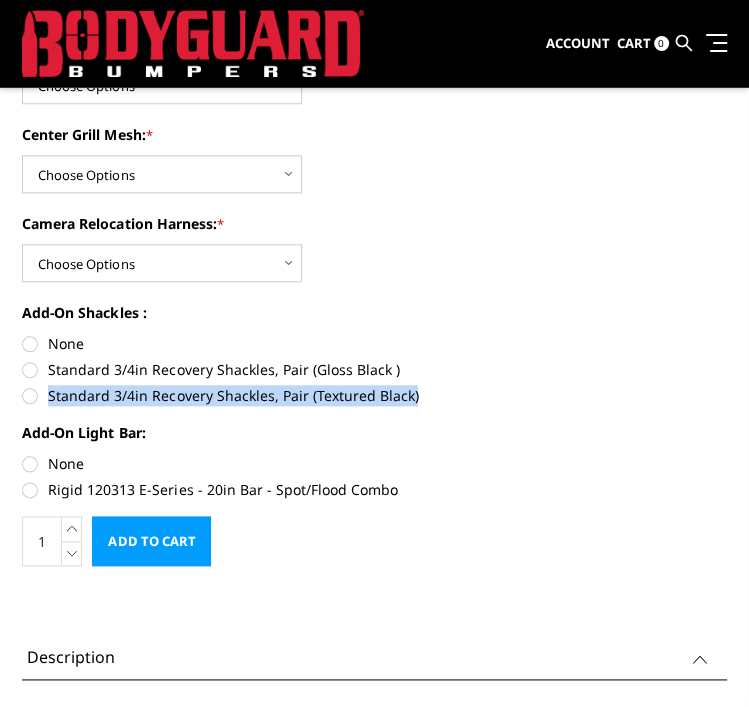 drag, startPoint x: 439, startPoint y: 401, endPoint x: 44, endPoint y: 403, distance: 395.00507 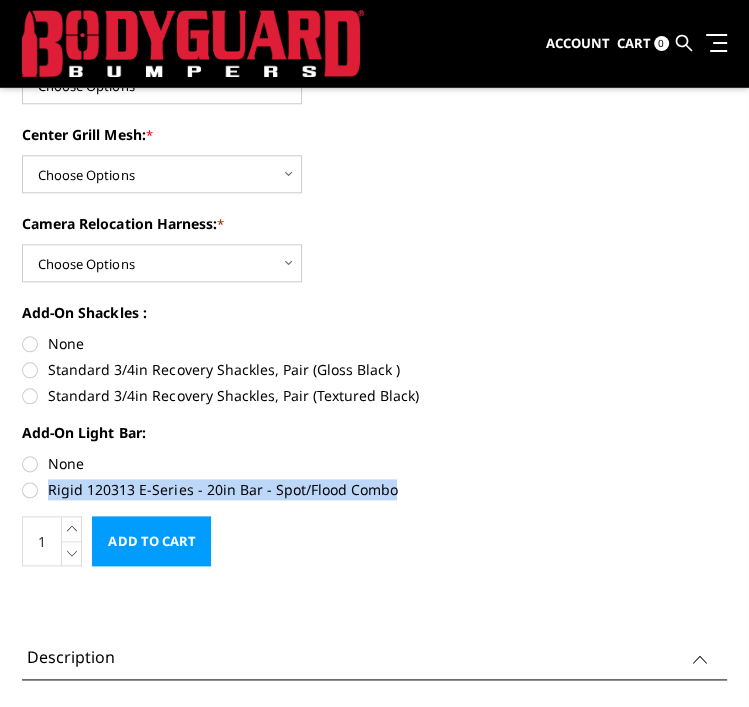 drag, startPoint x: 409, startPoint y: 479, endPoint x: 44, endPoint y: 497, distance: 365.44357 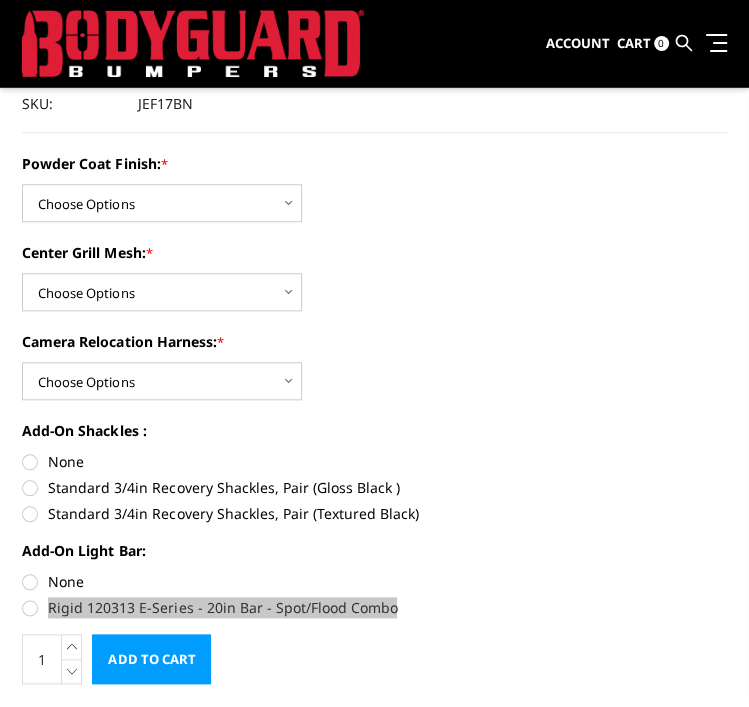 scroll, scrollTop: 1066, scrollLeft: 0, axis: vertical 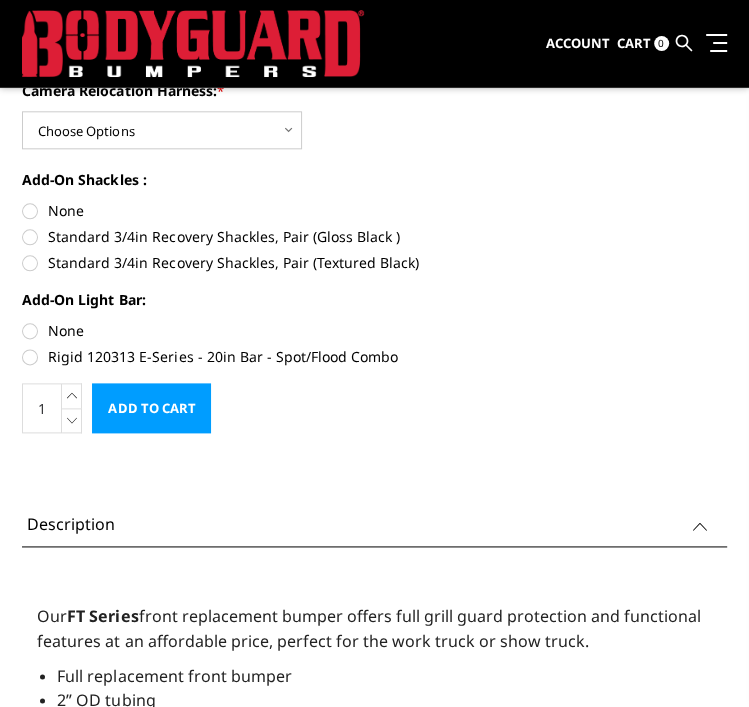 click on "None" at bounding box center [374, 330] 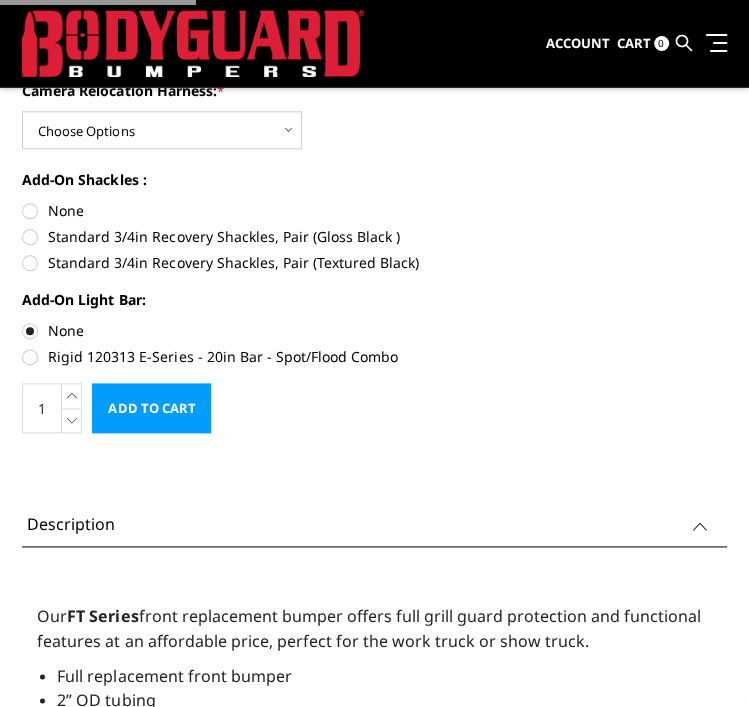 click on "None" at bounding box center (374, 210) 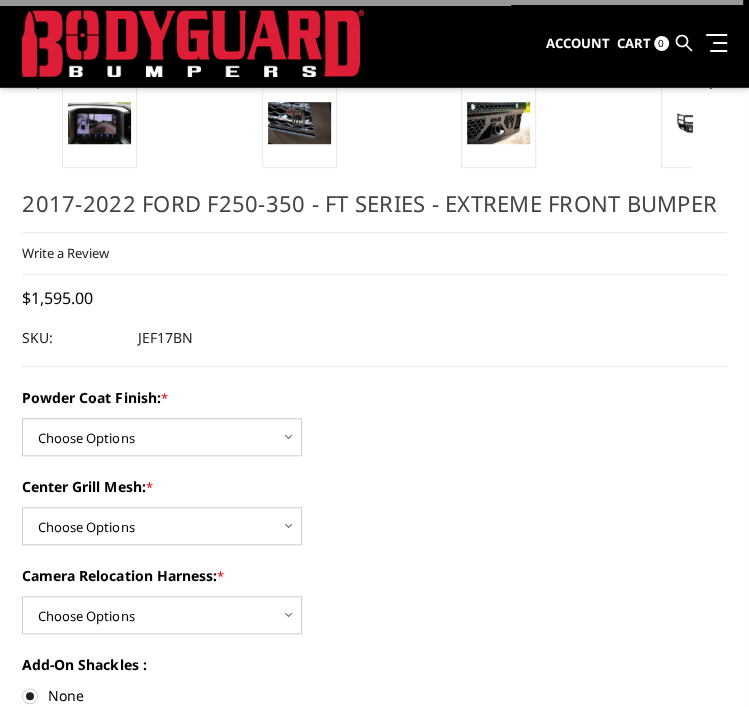 scroll, scrollTop: 624, scrollLeft: 0, axis: vertical 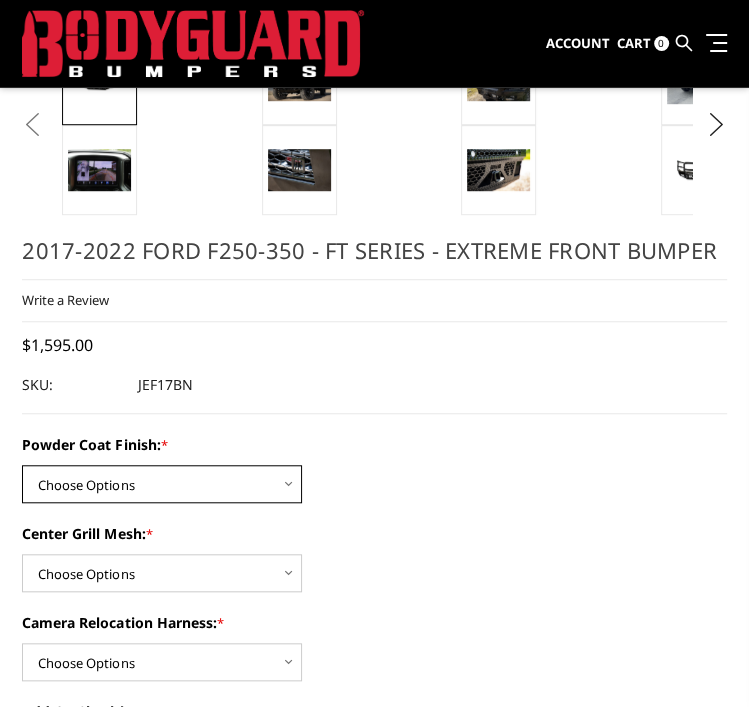 click on "Choose Options
Bare Metal
Gloss Black Powder Coat
Textured Black Powder Coat" at bounding box center (162, 484) 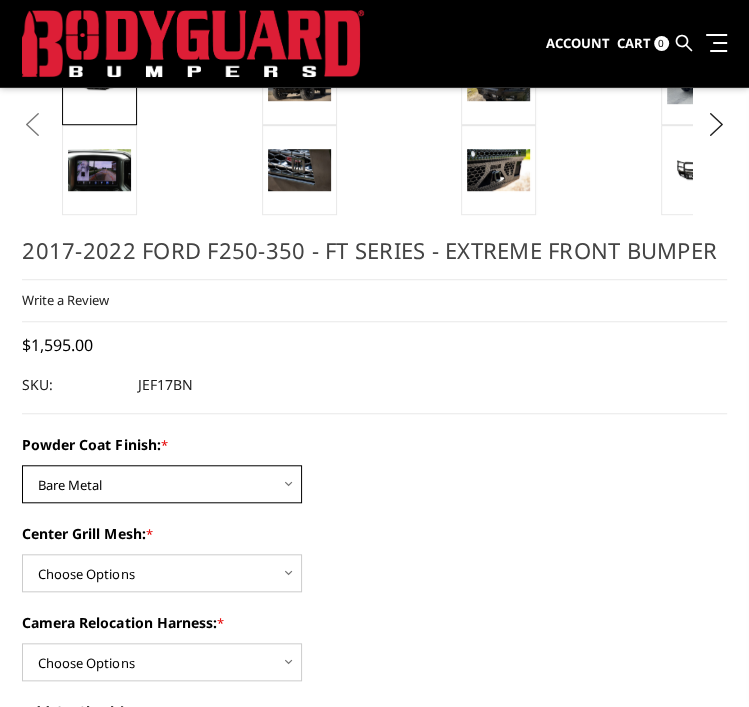 click on "Choose Options
Bare Metal
Gloss Black Powder Coat
Textured Black Powder Coat" at bounding box center (162, 484) 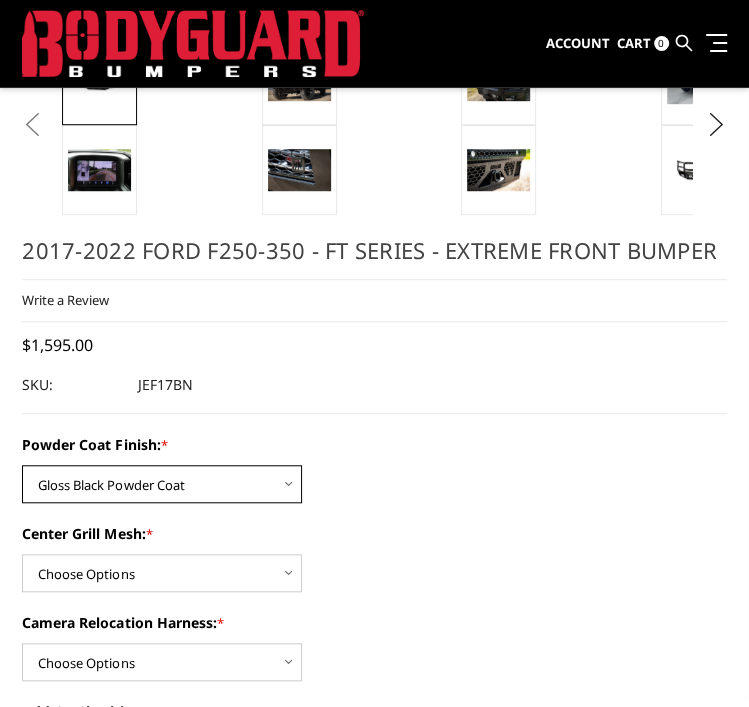 click on "Choose Options
Bare Metal
Gloss Black Powder Coat
Textured Black Powder Coat" at bounding box center [162, 484] 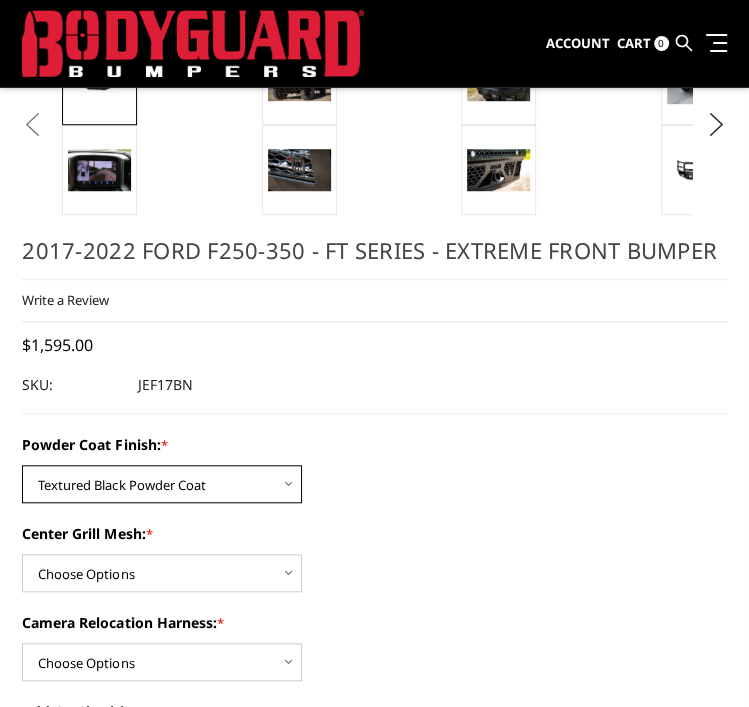 click on "Choose Options
Bare Metal
Gloss Black Powder Coat
Textured Black Powder Coat" at bounding box center (162, 484) 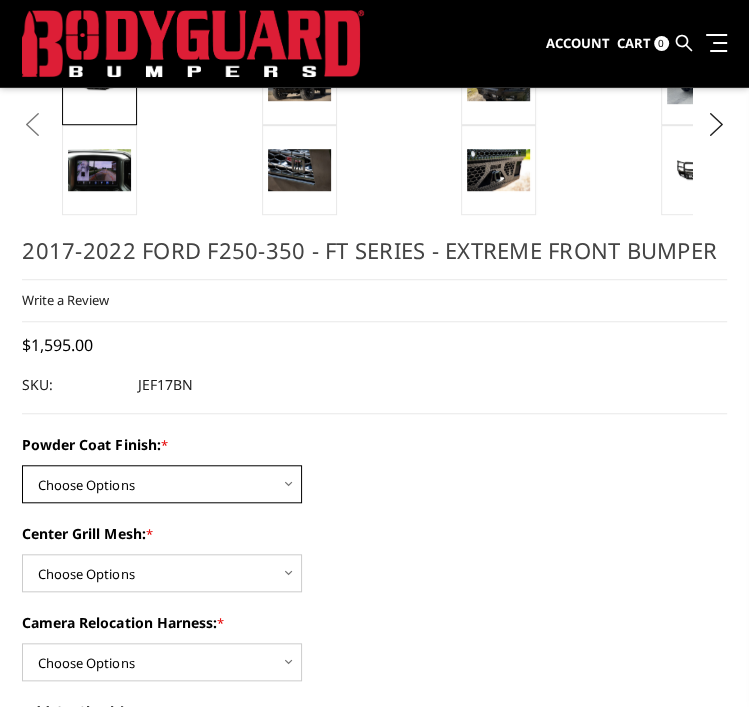 click on "Choose Options
Bare Metal
Gloss Black Powder Coat
Textured Black Powder Coat" at bounding box center [162, 484] 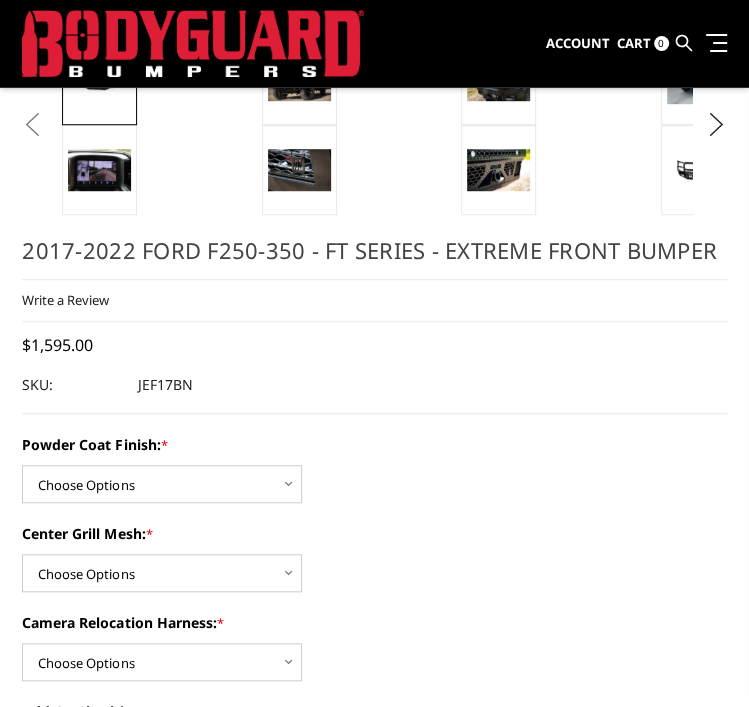 click on "Powder Coat Finish:
*
Choose Options
Bare Metal
Gloss Black Powder Coat
Textured Black Powder Coat
Center Grill Mesh:
*
Choose Options
WITH Expanded Metal in Center Grill
WITHOUT Expanded Metal in Center Grill
Camera Relocation Harness:
*
Choose Options
WITH Camera Relocation Harness
WITHOUT Camera Relocation Harness
Add-On Shackles :
None
Standard 3/4in Recovery Shackles, Pair (Gloss Black )
Standard 3/4in Recovery Shackles, Pair (Textured Black)" at bounding box center [374, 664] 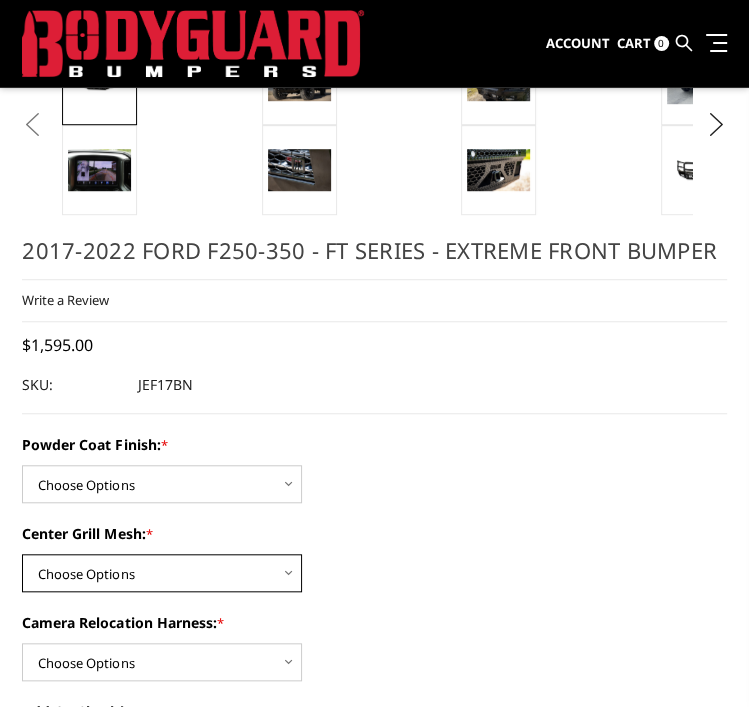 click on "Choose Options
WITH Expanded Metal in Center Grill
WITHOUT Expanded Metal in Center Grill" at bounding box center [162, 573] 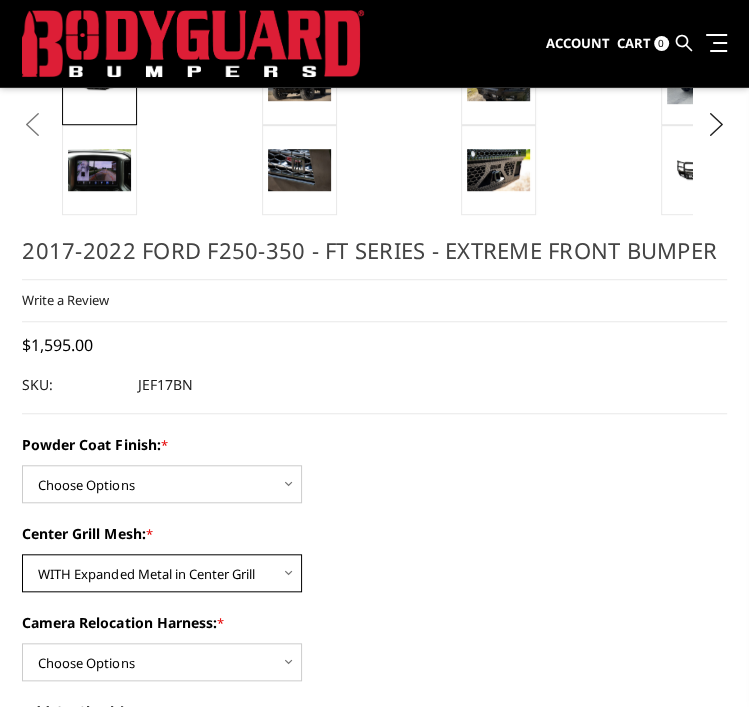 click on "Choose Options
WITH Expanded Metal in Center Grill
WITHOUT Expanded Metal in Center Grill" at bounding box center [162, 573] 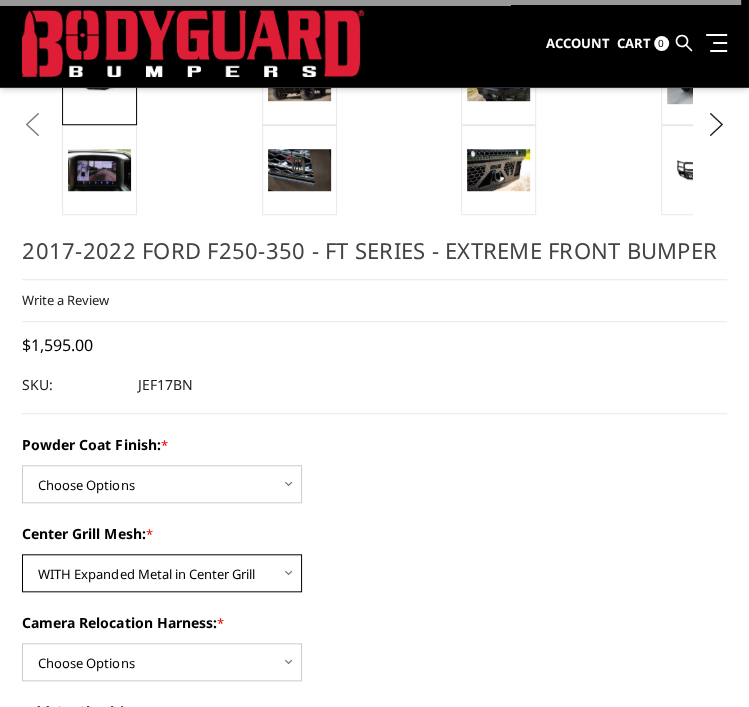 click on "Choose Options
WITH Expanded Metal in Center Grill
WITHOUT Expanded Metal in Center Grill" at bounding box center [162, 573] 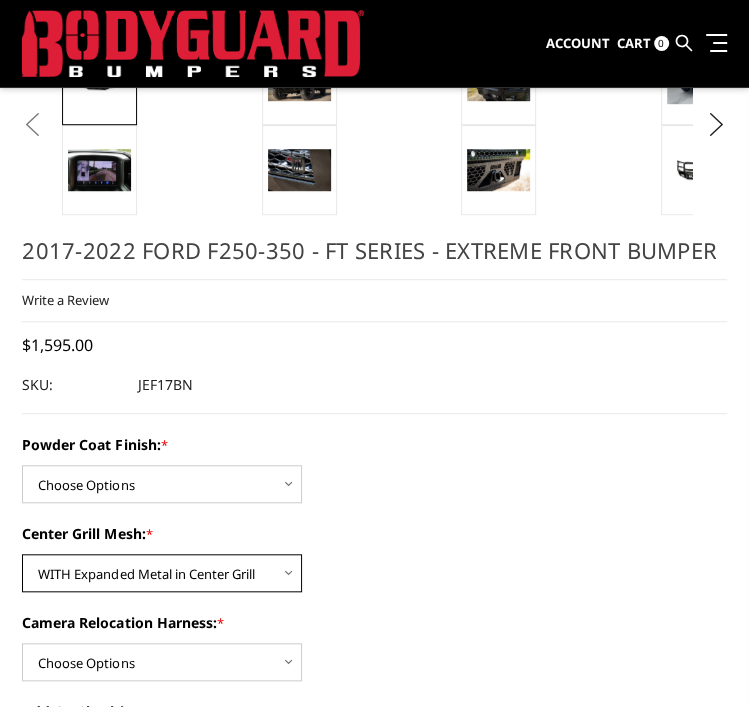 select on "3225" 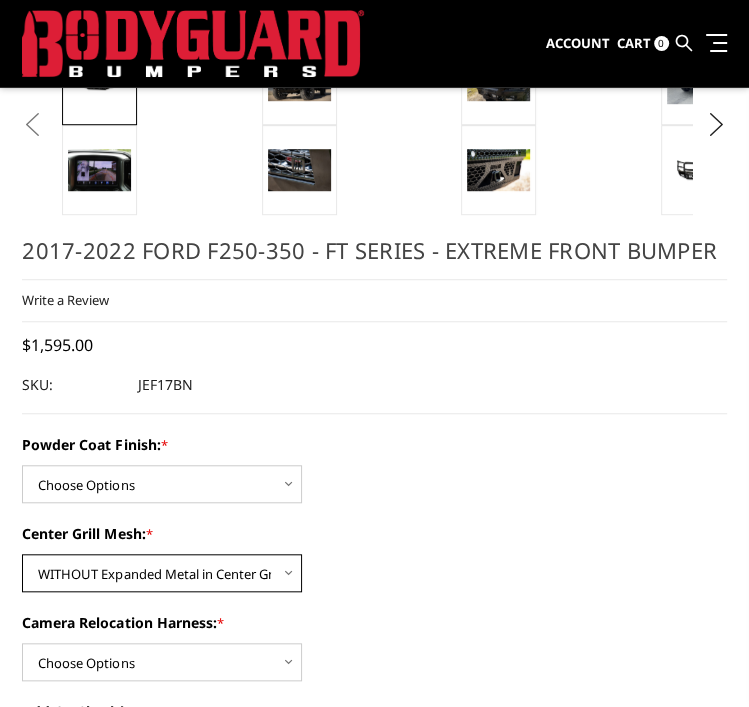 click on "Choose Options
WITH Expanded Metal in Center Grill
WITHOUT Expanded Metal in Center Grill" at bounding box center [162, 573] 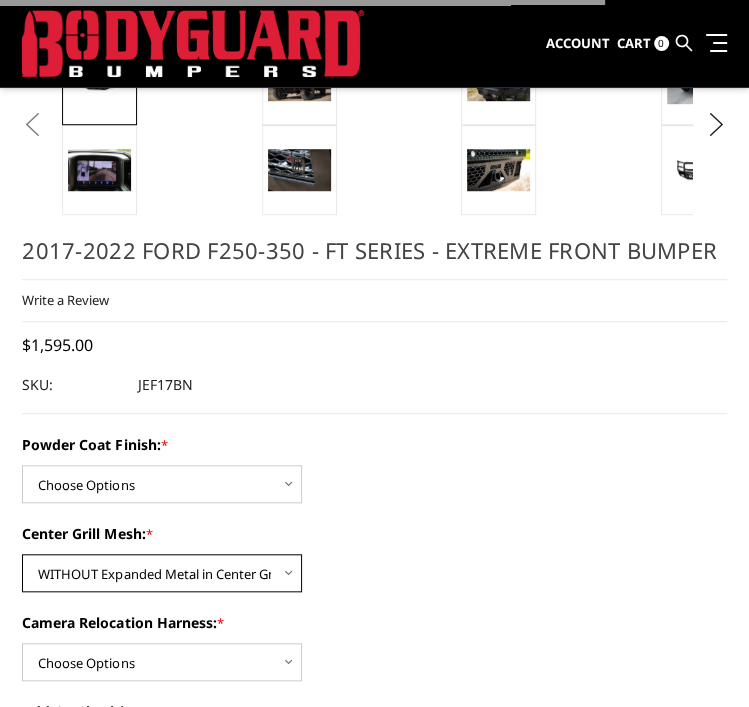 click on "Choose Options
WITH Expanded Metal in Center Grill
WITHOUT Expanded Metal in Center Grill" at bounding box center [162, 573] 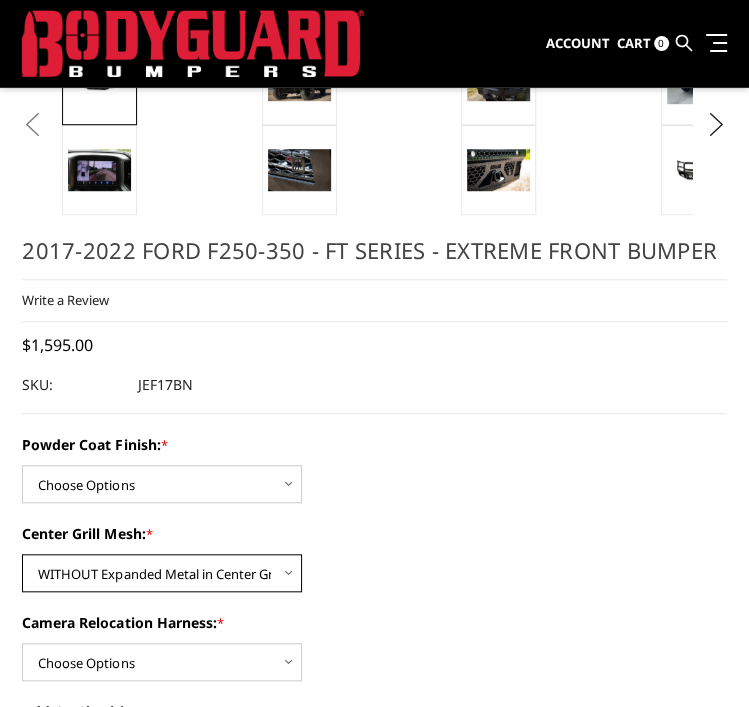 select 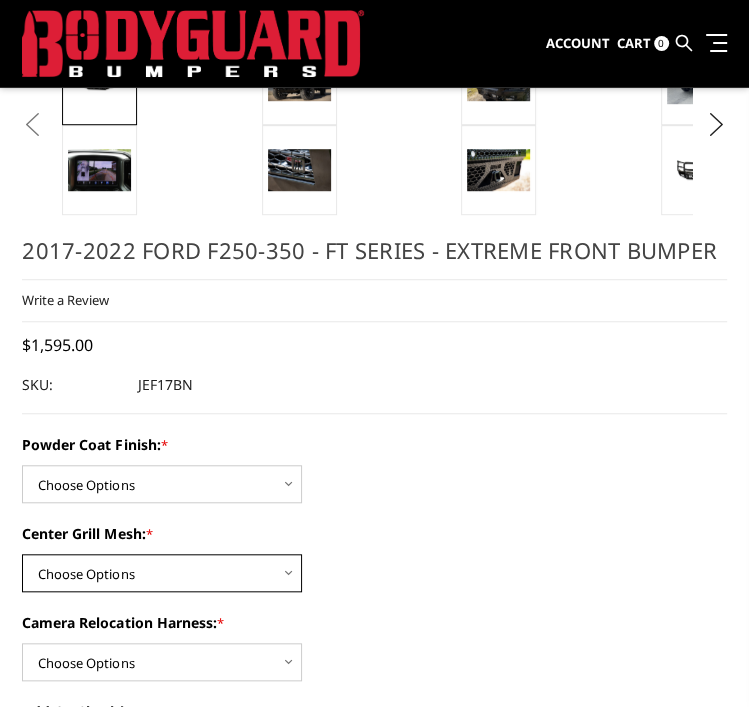 click on "Choose Options
WITH Expanded Metal in Center Grill
WITHOUT Expanded Metal in Center Grill" at bounding box center [162, 573] 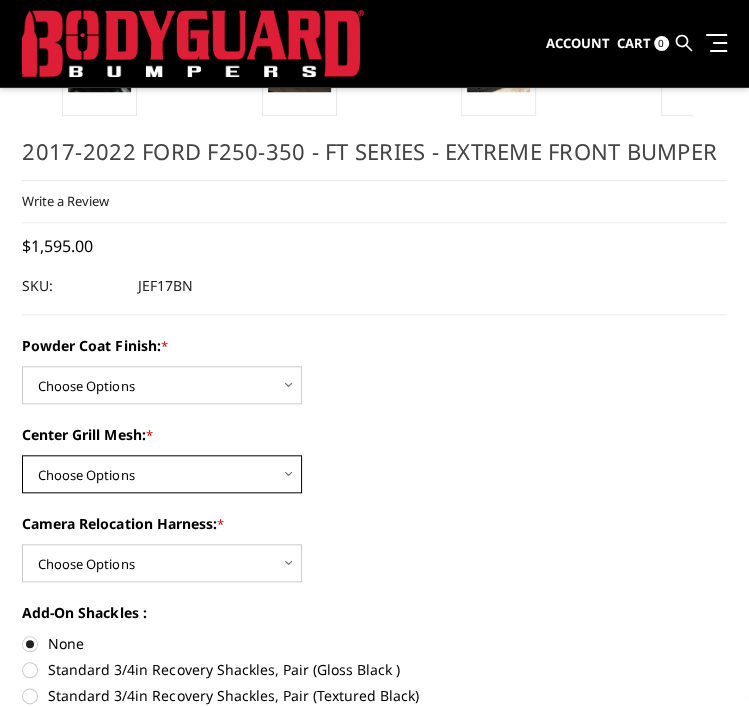 scroll, scrollTop: 756, scrollLeft: 0, axis: vertical 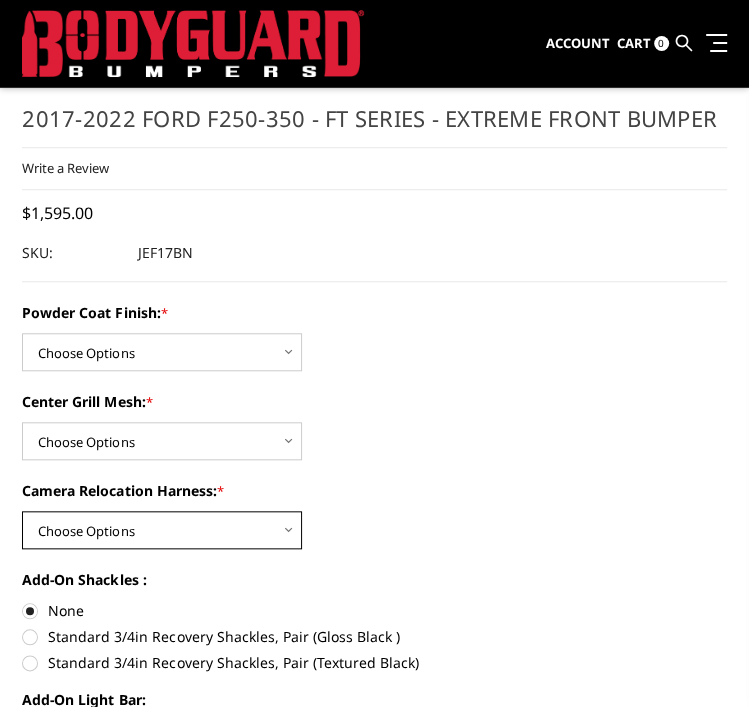 click on "Choose Options
WITH Camera Relocation Harness
WITHOUT Camera Relocation Harness" at bounding box center [162, 530] 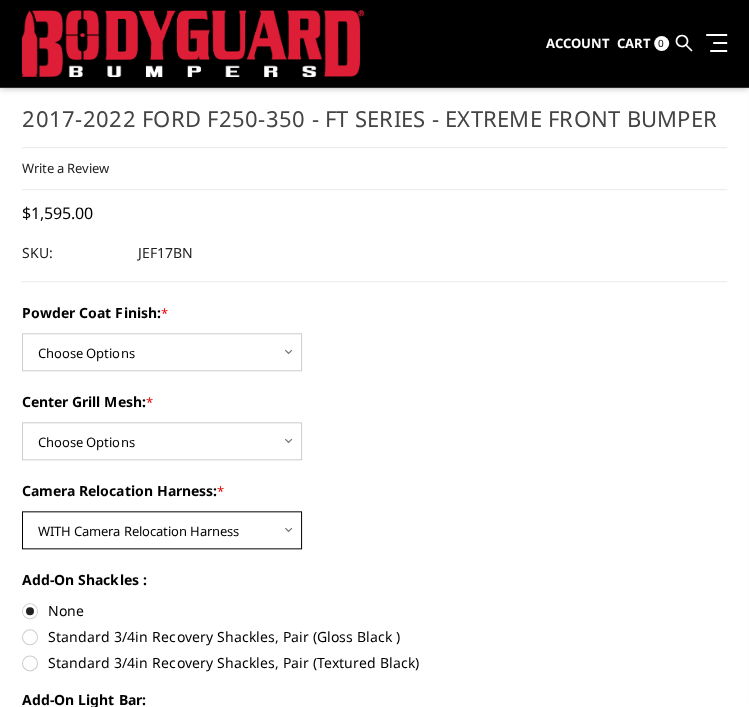 click on "Choose Options
WITH Camera Relocation Harness
WITHOUT Camera Relocation Harness" at bounding box center (162, 530) 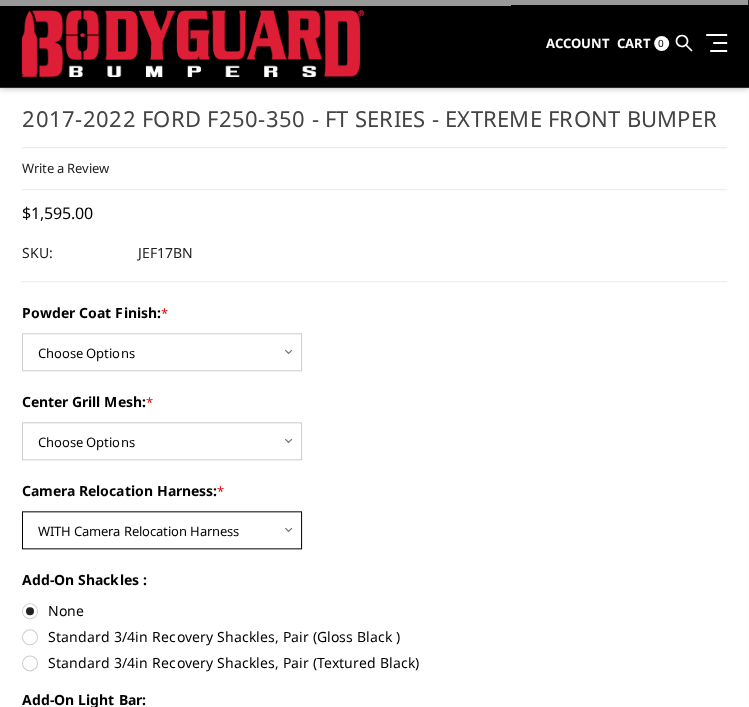 click on "Choose Options
WITH Camera Relocation Harness
WITHOUT Camera Relocation Harness" at bounding box center (162, 530) 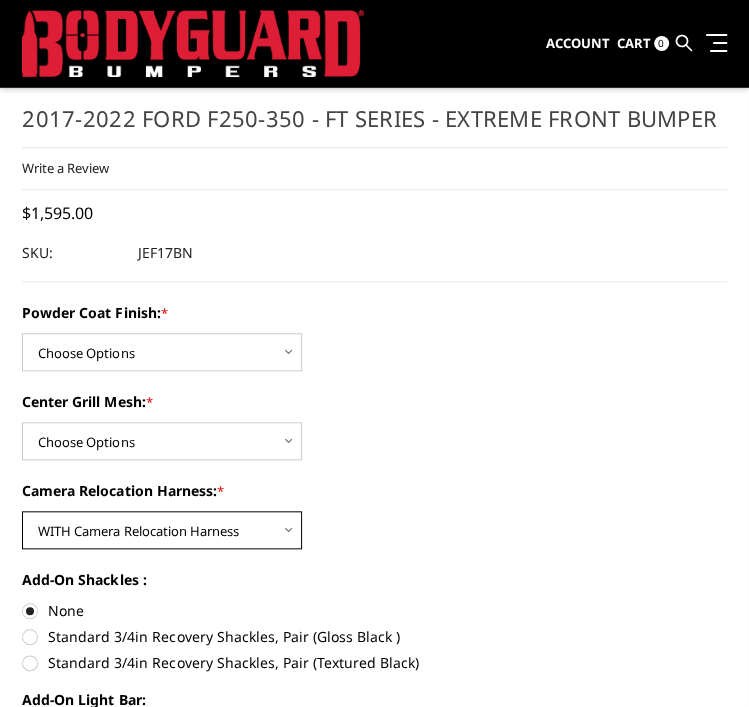 select on "3227" 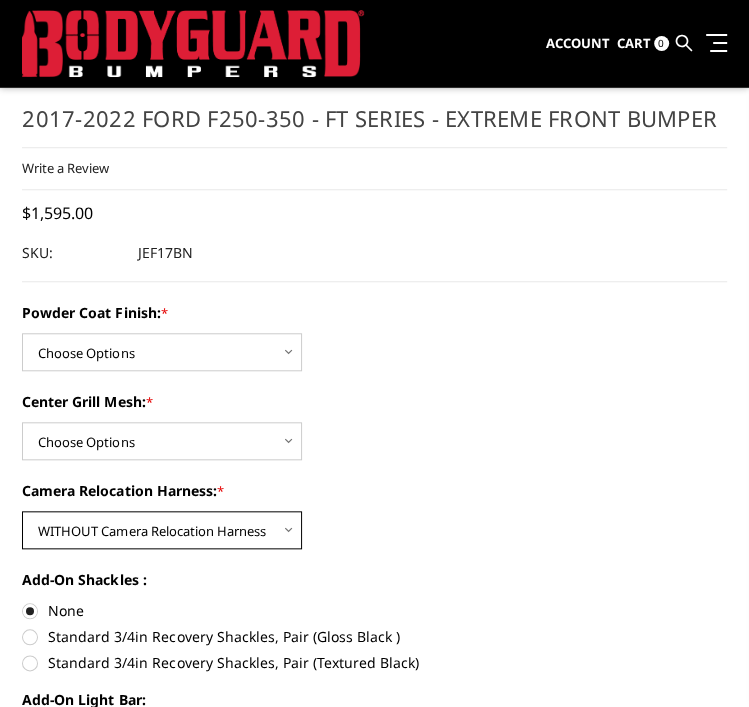 click on "Choose Options
WITH Camera Relocation Harness
WITHOUT Camera Relocation Harness" at bounding box center [162, 530] 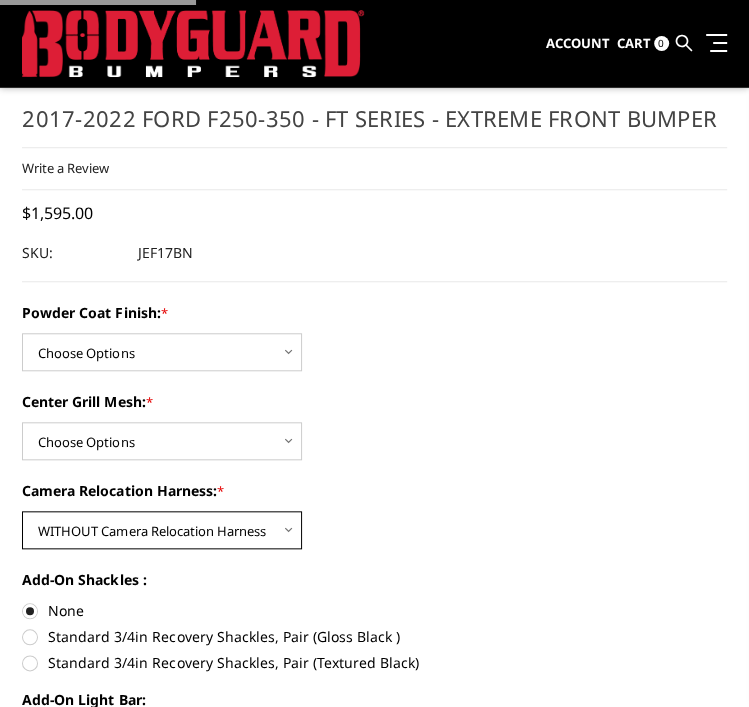 click on "Choose Options
WITH Camera Relocation Harness
WITHOUT Camera Relocation Harness" at bounding box center (162, 530) 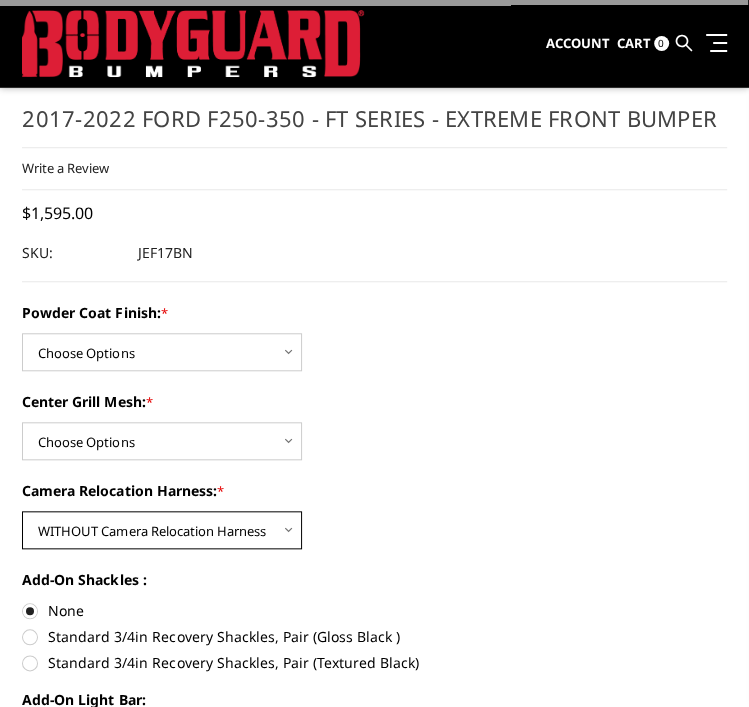 select 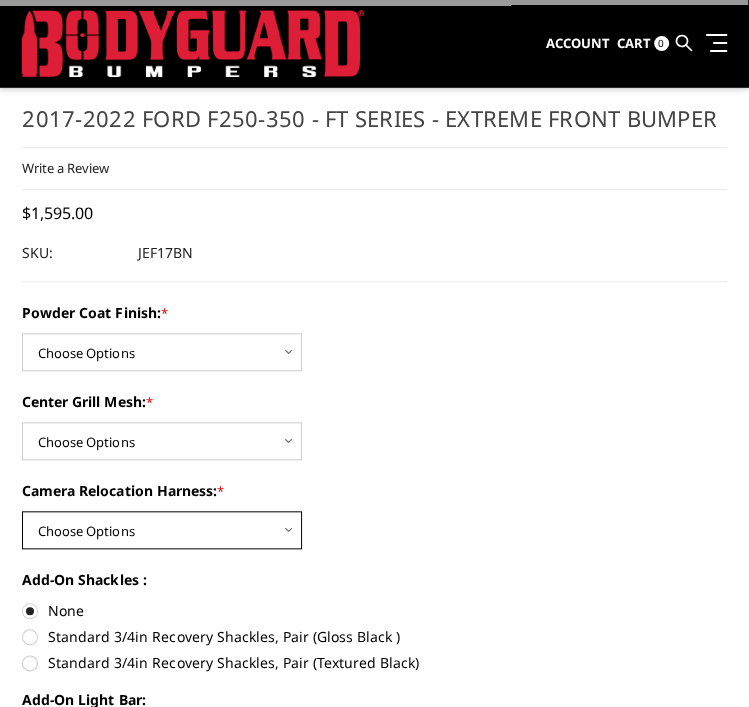 click on "Choose Options
WITH Camera Relocation Harness
WITHOUT Camera Relocation Harness" at bounding box center [162, 530] 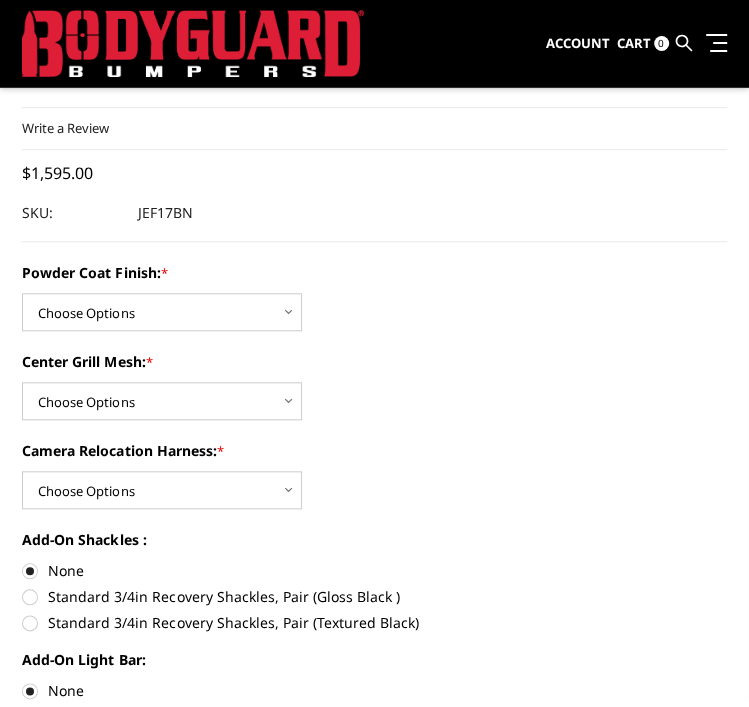 scroll, scrollTop: 756, scrollLeft: 0, axis: vertical 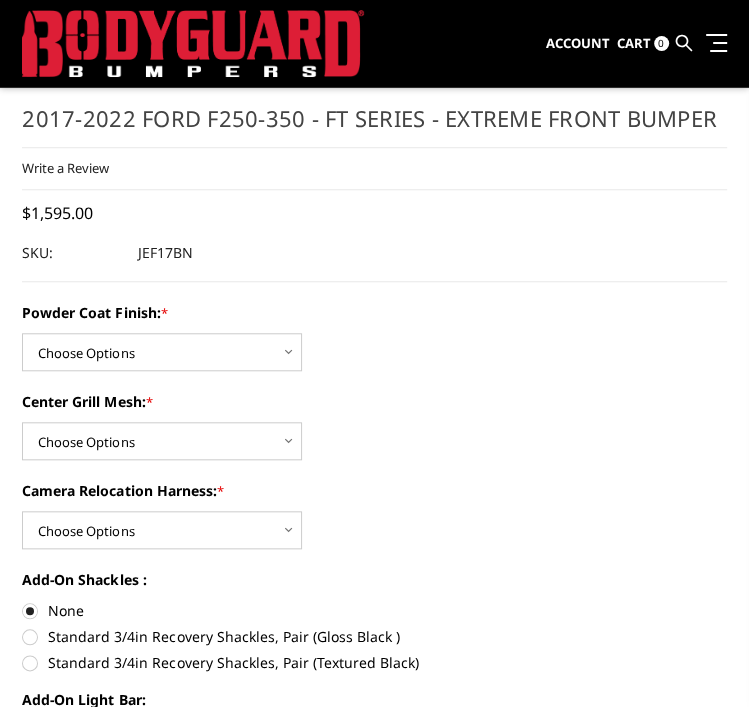 click on "Standard 3/4in Recovery Shackles, Pair (Gloss Black )" at bounding box center (374, 636) 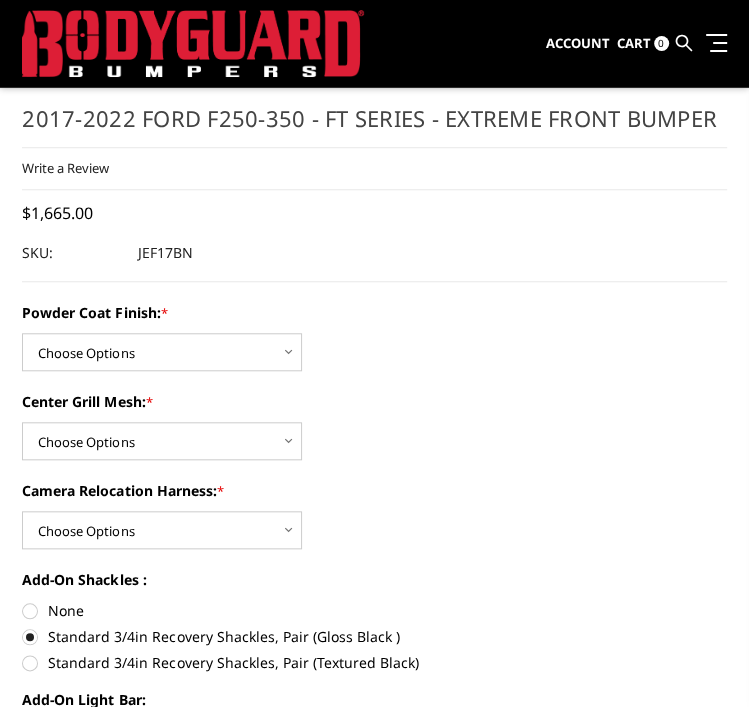 click on "Standard 3/4in Recovery Shackles, Pair (Textured Black)" at bounding box center (374, 662) 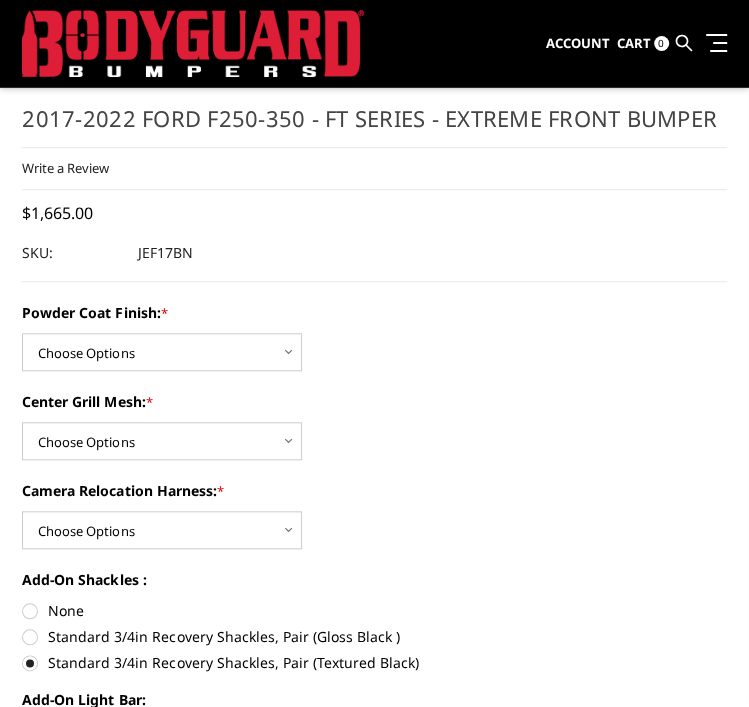 click on "Standard 3/4in Recovery Shackles, Pair (Gloss Black )" at bounding box center [374, 636] 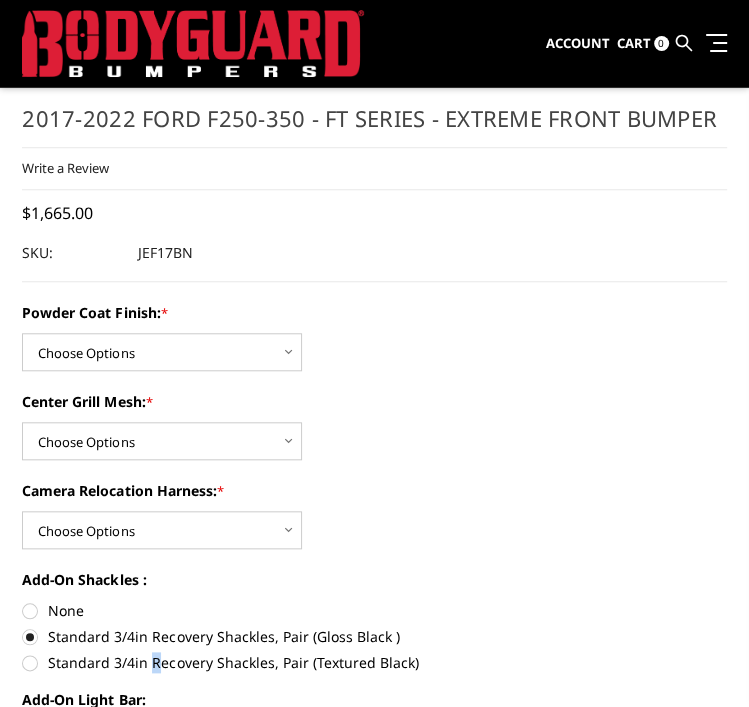 click on "Standard 3/4in Recovery Shackles, Pair (Textured Black)" at bounding box center [374, 662] 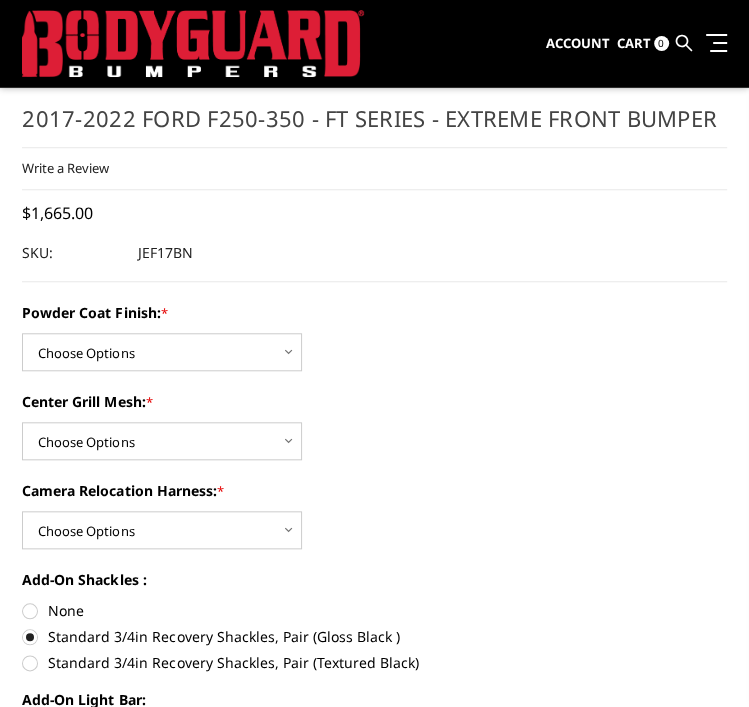 click on "Standard 3/4in Recovery Shackles, Pair (Gloss Black )" at bounding box center (374, 636) 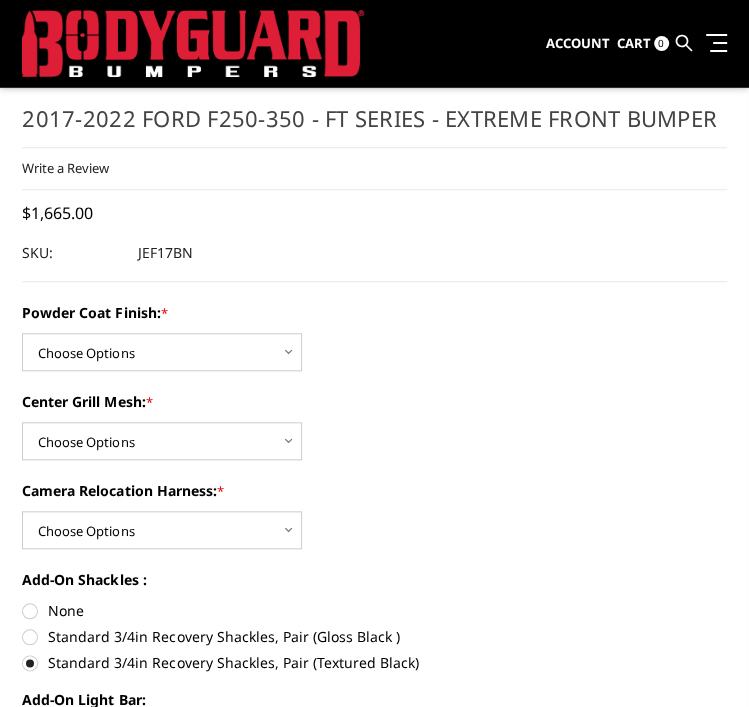 scroll, scrollTop: 1156, scrollLeft: 0, axis: vertical 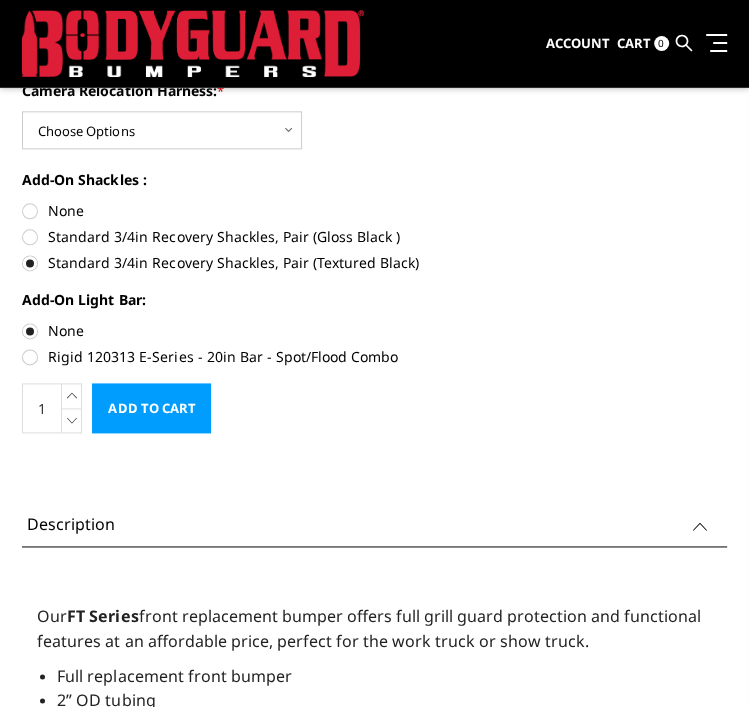 click on "None" at bounding box center [374, 210] 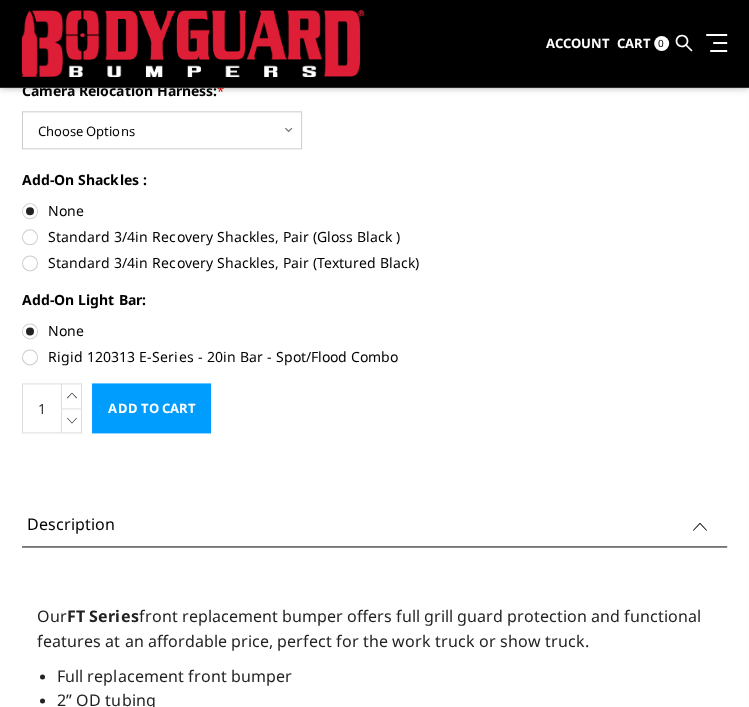 click on "Powder Coat Finish:
*
Choose Options
Bare Metal
Gloss Black Powder Coat
Textured Black Powder Coat
Center Grill Mesh:
*
Choose Options
WITH Expanded Metal in Center Grill
WITHOUT Expanded Metal in Center Grill
Camera Relocation Harness:
*
Choose Options
WITH Camera Relocation Harness
WITHOUT Camera Relocation Harness
Add-On Shackles :
None
Standard 3/4in Recovery Shackles, Pair (Gloss Black )
None" at bounding box center [374, 167] 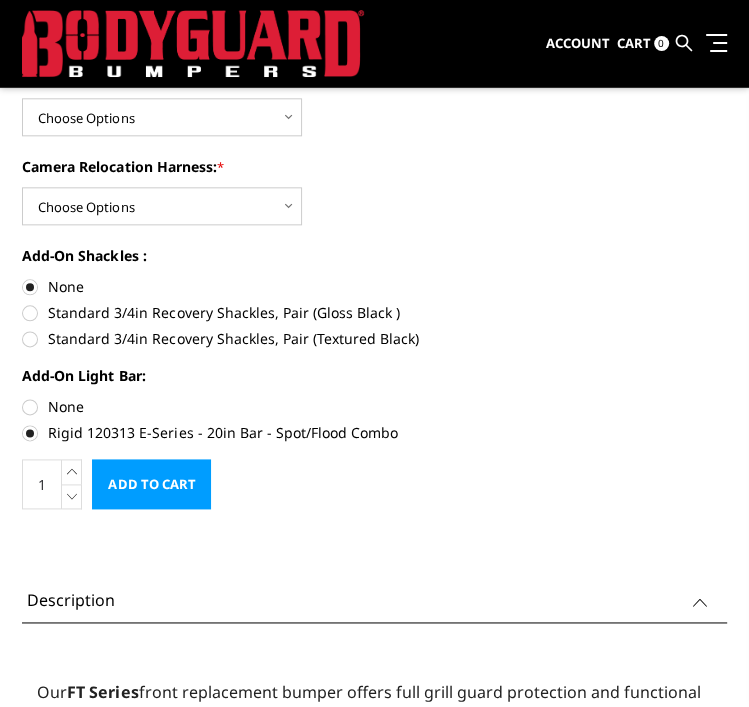 scroll, scrollTop: 1156, scrollLeft: 0, axis: vertical 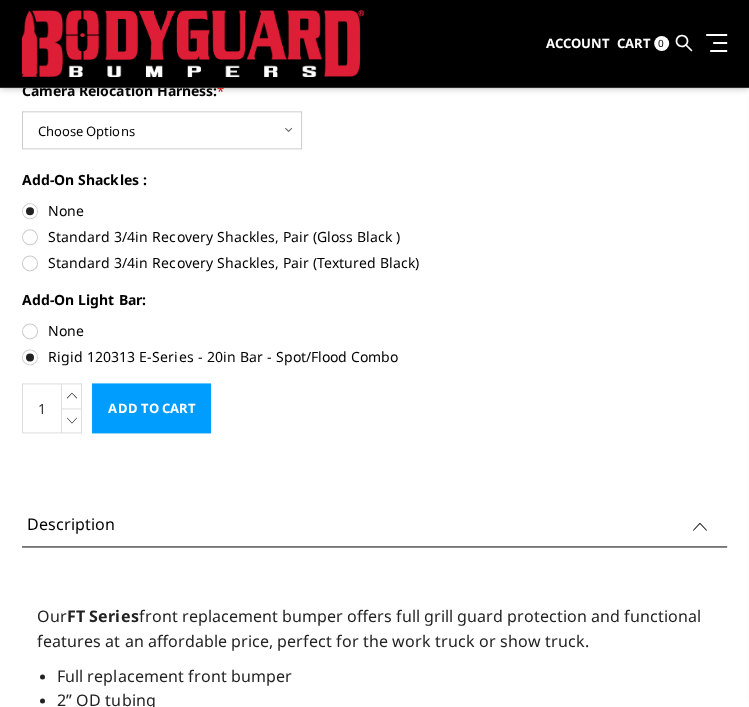 drag, startPoint x: 63, startPoint y: 331, endPoint x: 112, endPoint y: 369, distance: 62.008064 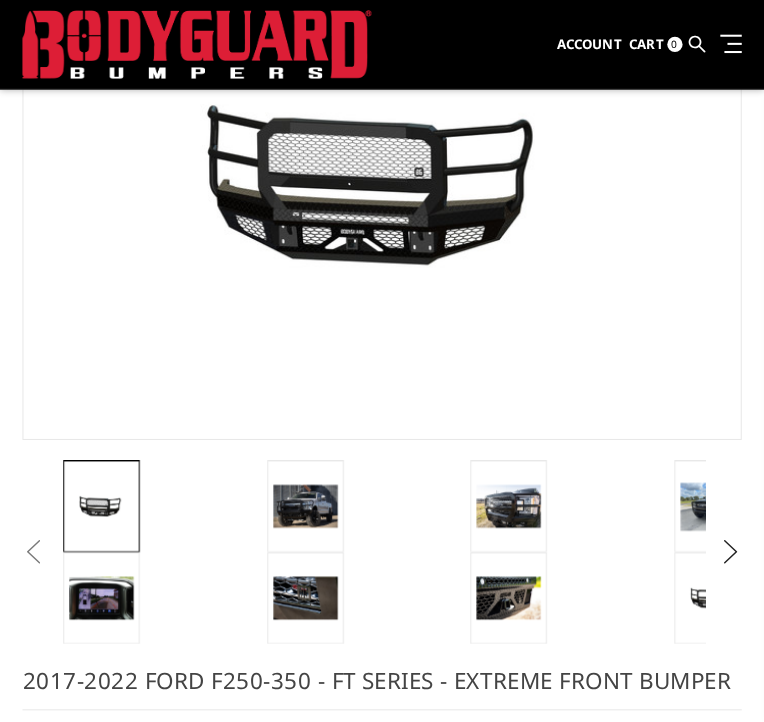 scroll, scrollTop: 0, scrollLeft: 0, axis: both 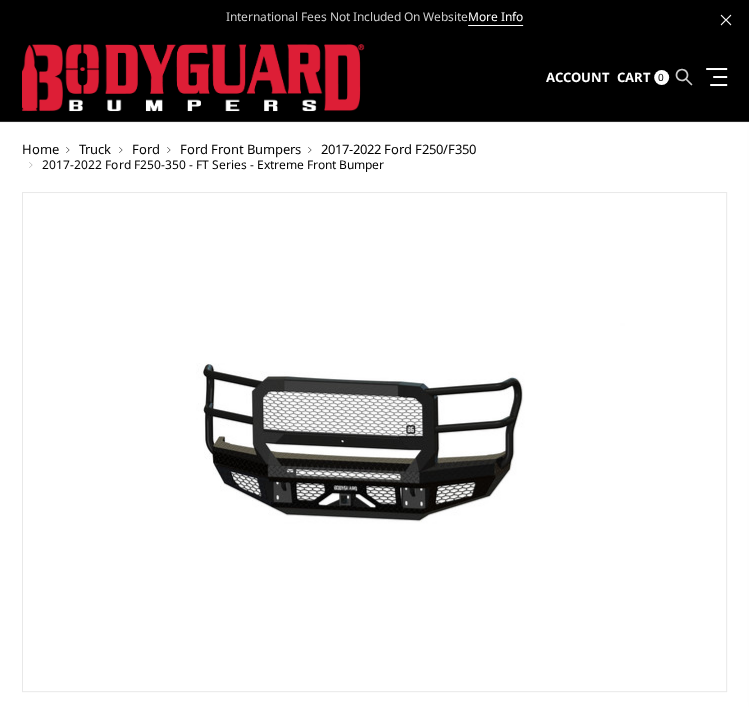 click at bounding box center [684, 77] 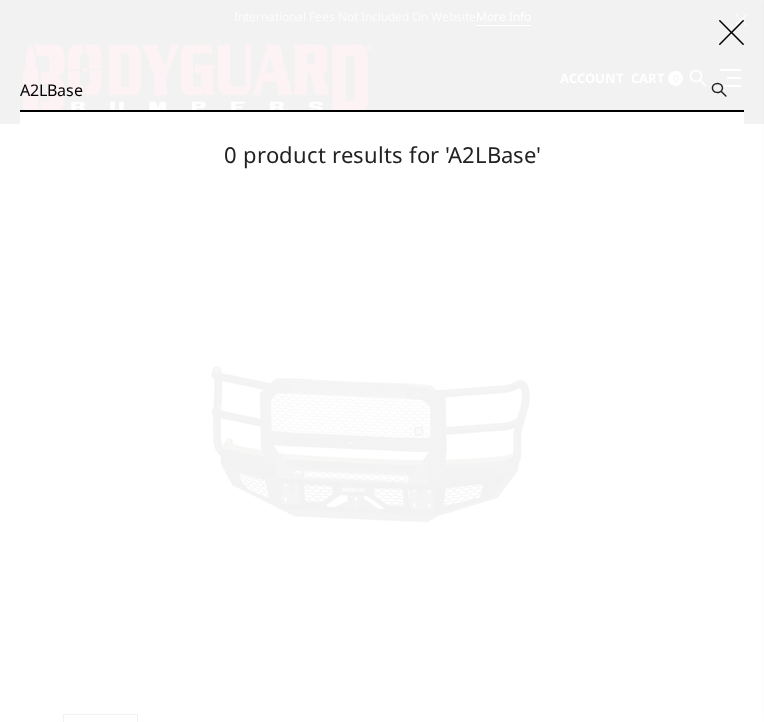 drag, startPoint x: 117, startPoint y: 98, endPoint x: 2, endPoint y: 122, distance: 117.47766 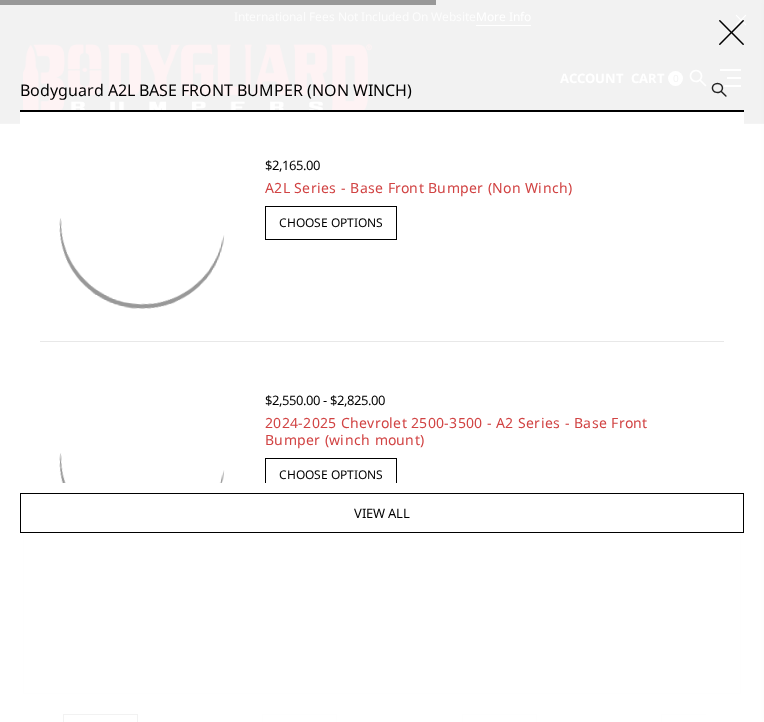 drag, startPoint x: 107, startPoint y: 99, endPoint x: -8, endPoint y: 124, distance: 117.68602 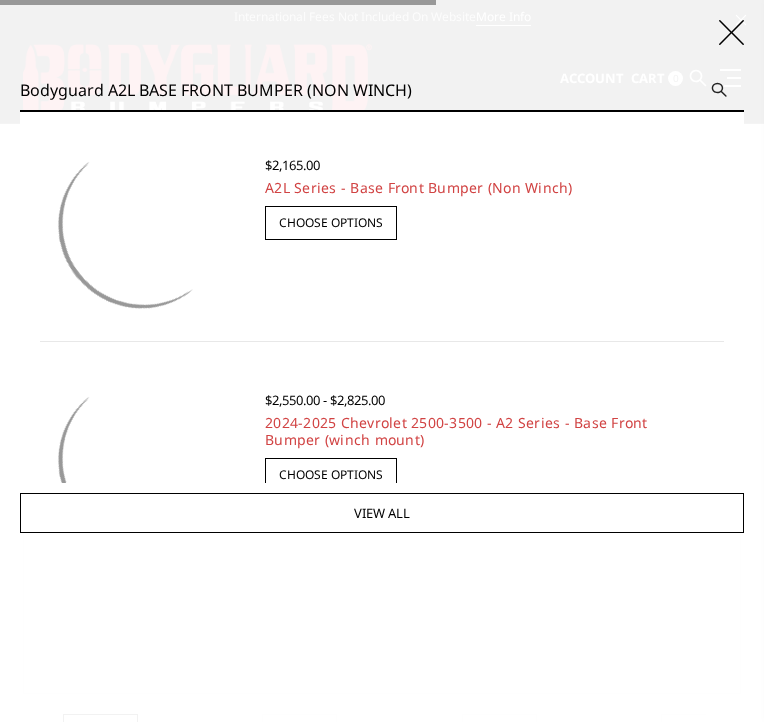 click on "International Fees Not Included On Website
More Info
Home
shop all
Bronco
2021-2025 Bronco Front
2021-2025 Bronco Rear
2021-2025 Bronco Steps
2021-2025 Bronco Accessories
Truck" at bounding box center [382, 2091] 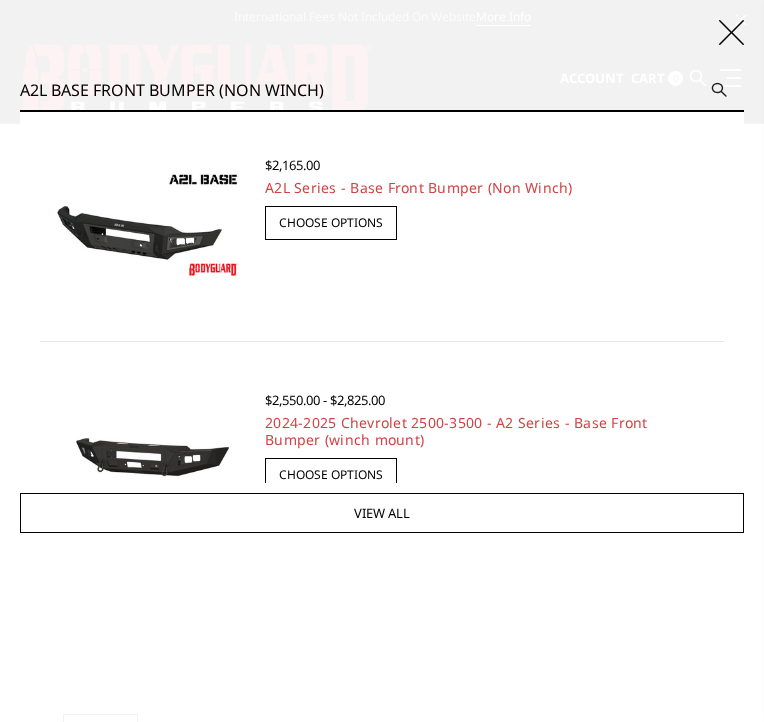 type on "A2L BASE FRONT BUMPER (NON WINCH)" 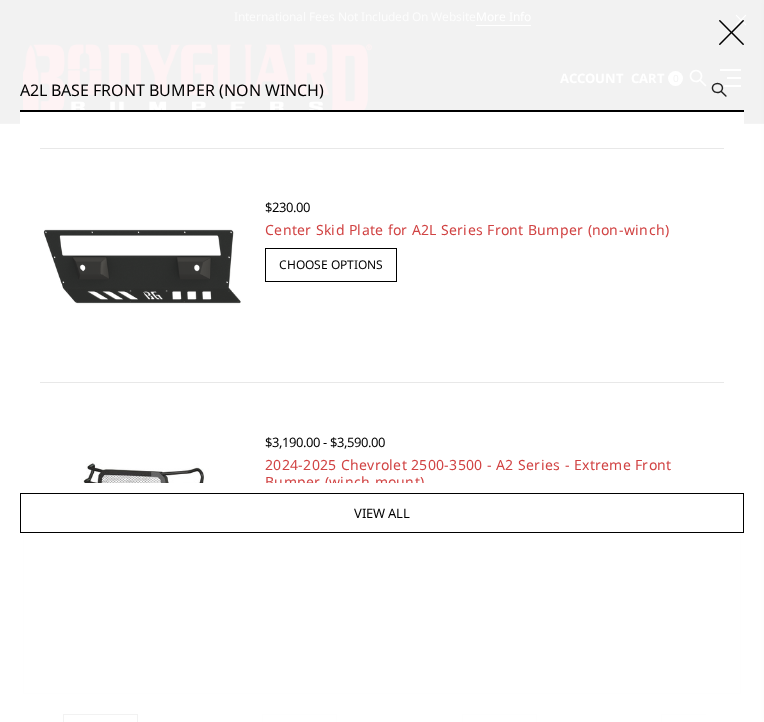 scroll, scrollTop: 0, scrollLeft: 0, axis: both 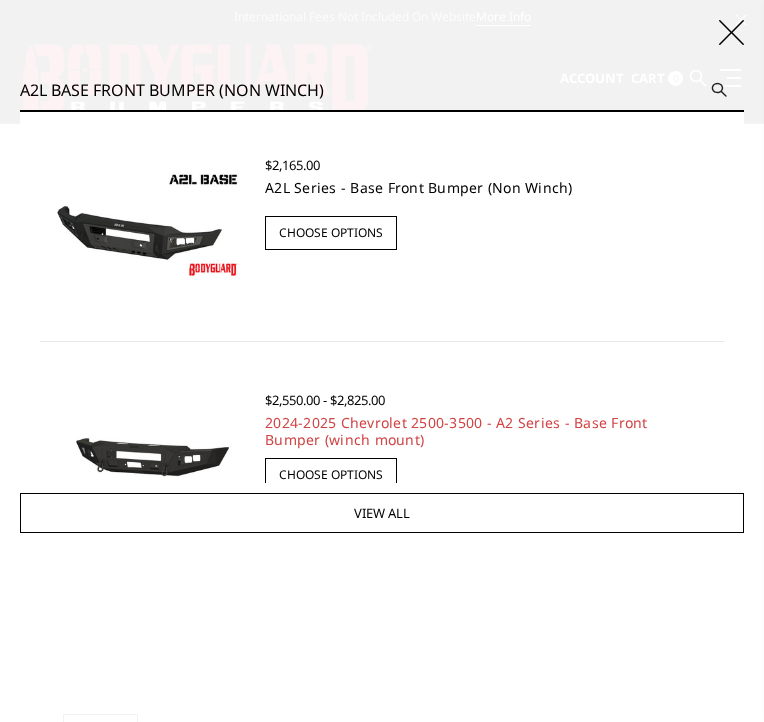 click on "A2L Series - Base Front Bumper (Non Winch)" at bounding box center [419, 187] 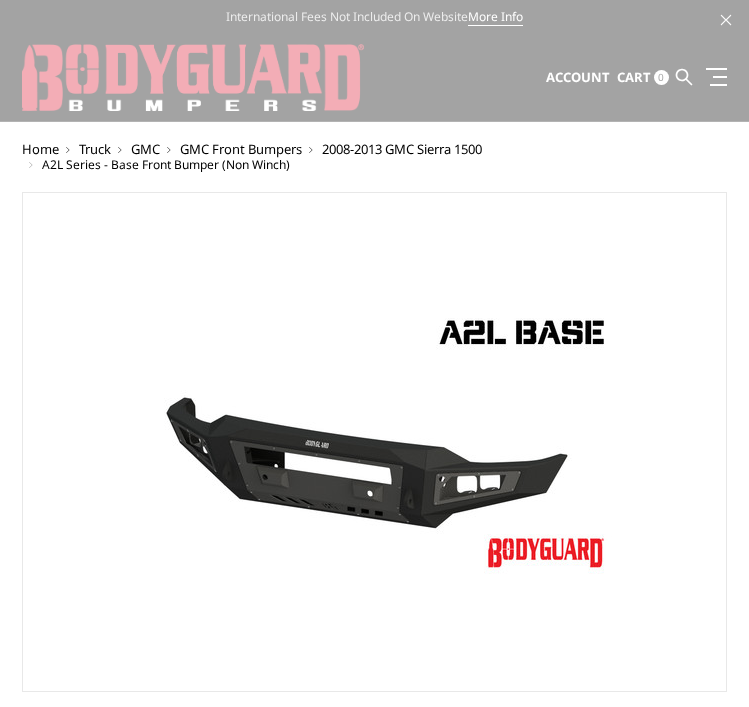 scroll, scrollTop: 0, scrollLeft: 0, axis: both 